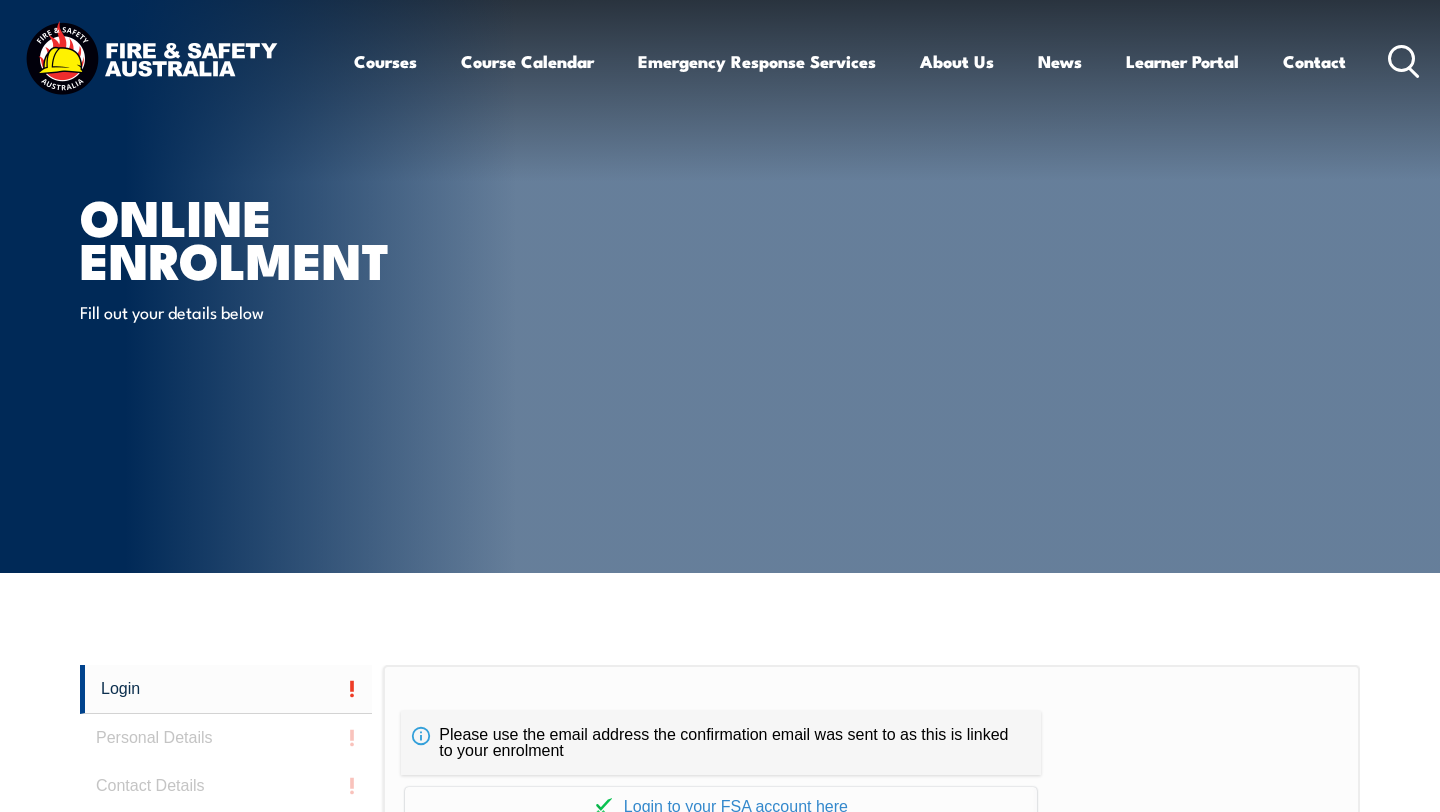 scroll, scrollTop: 0, scrollLeft: 0, axis: both 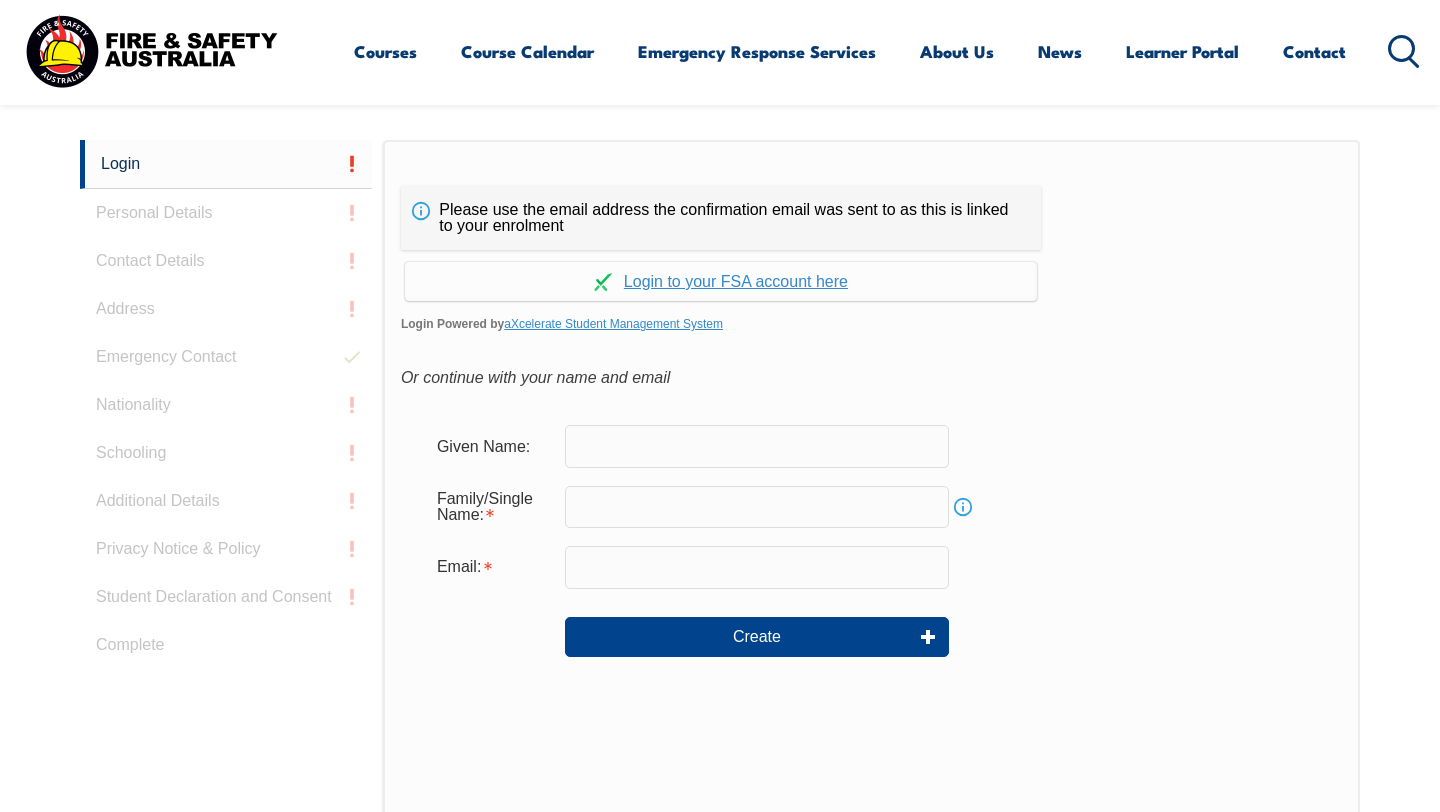 click at bounding box center [757, 446] 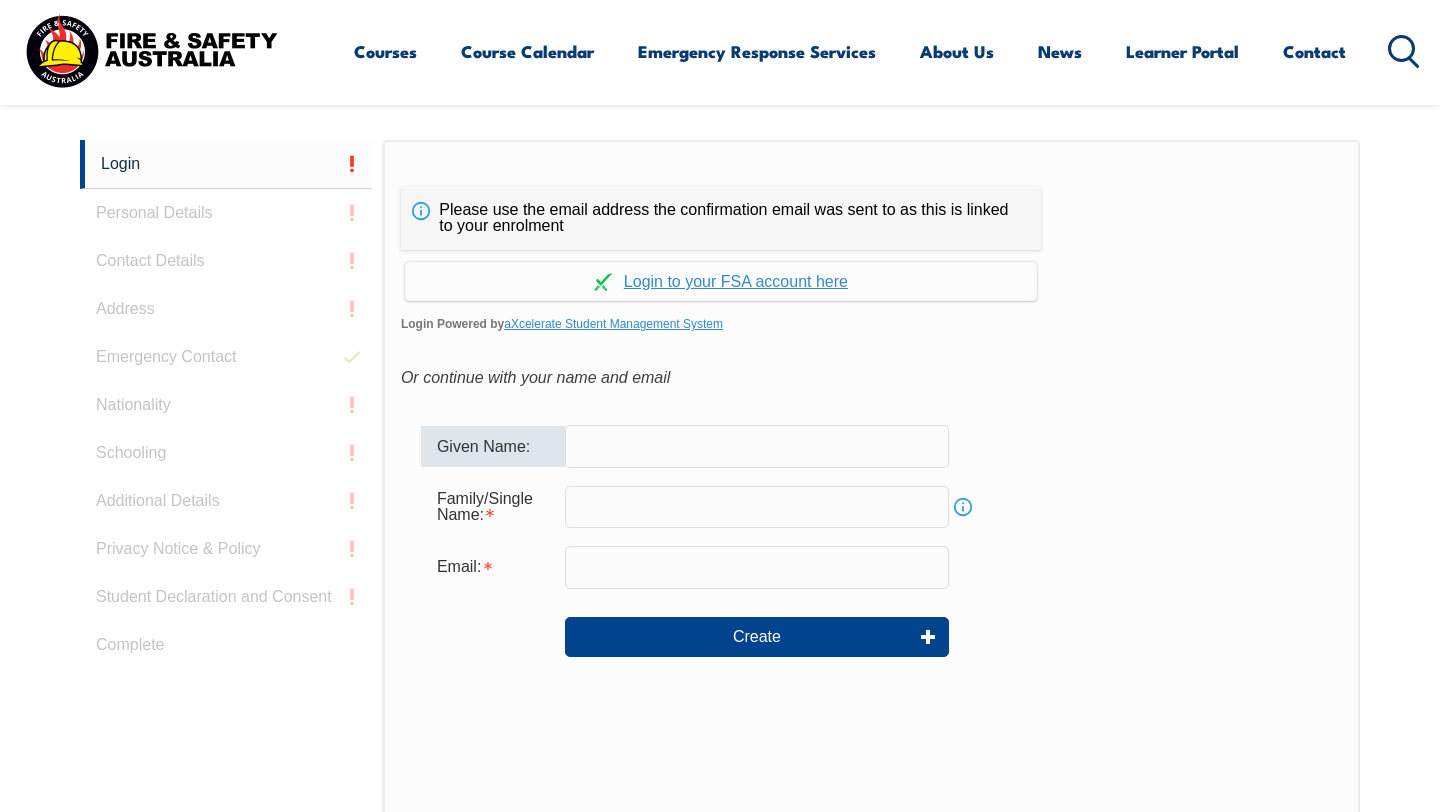 type on "[PERSON_NAME]" 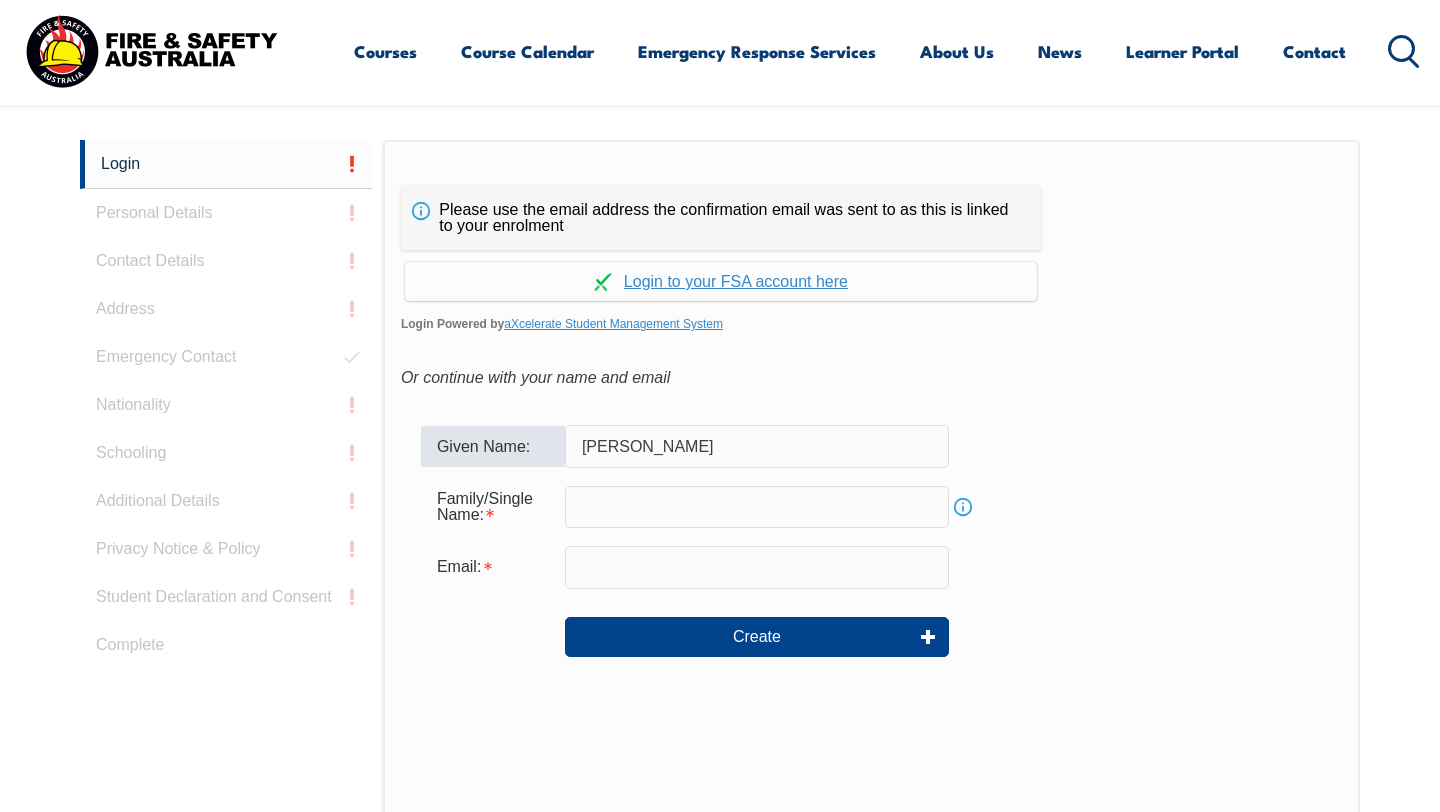 type on "[PERSON_NAME]" 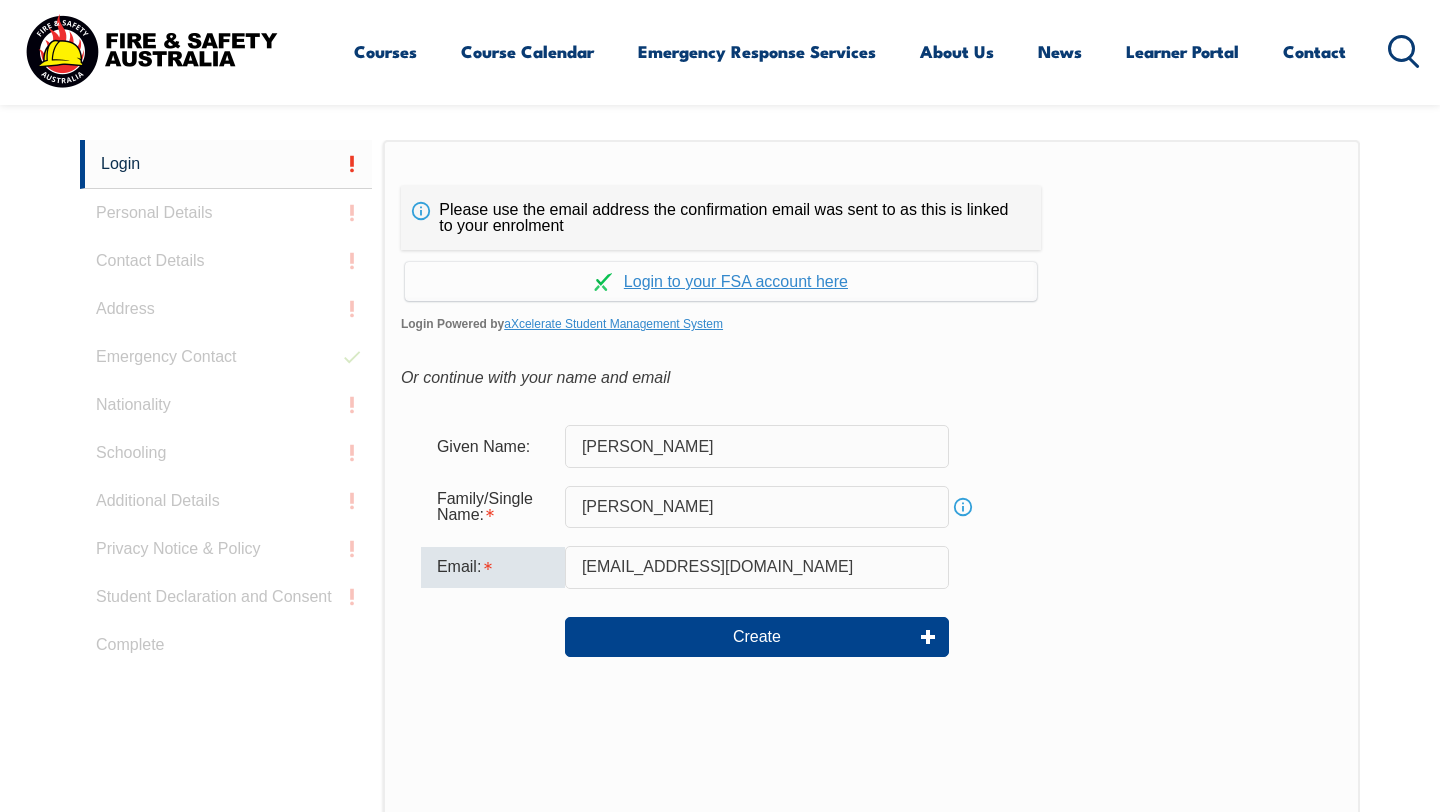 drag, startPoint x: 827, startPoint y: 573, endPoint x: 559, endPoint y: 570, distance: 268.01678 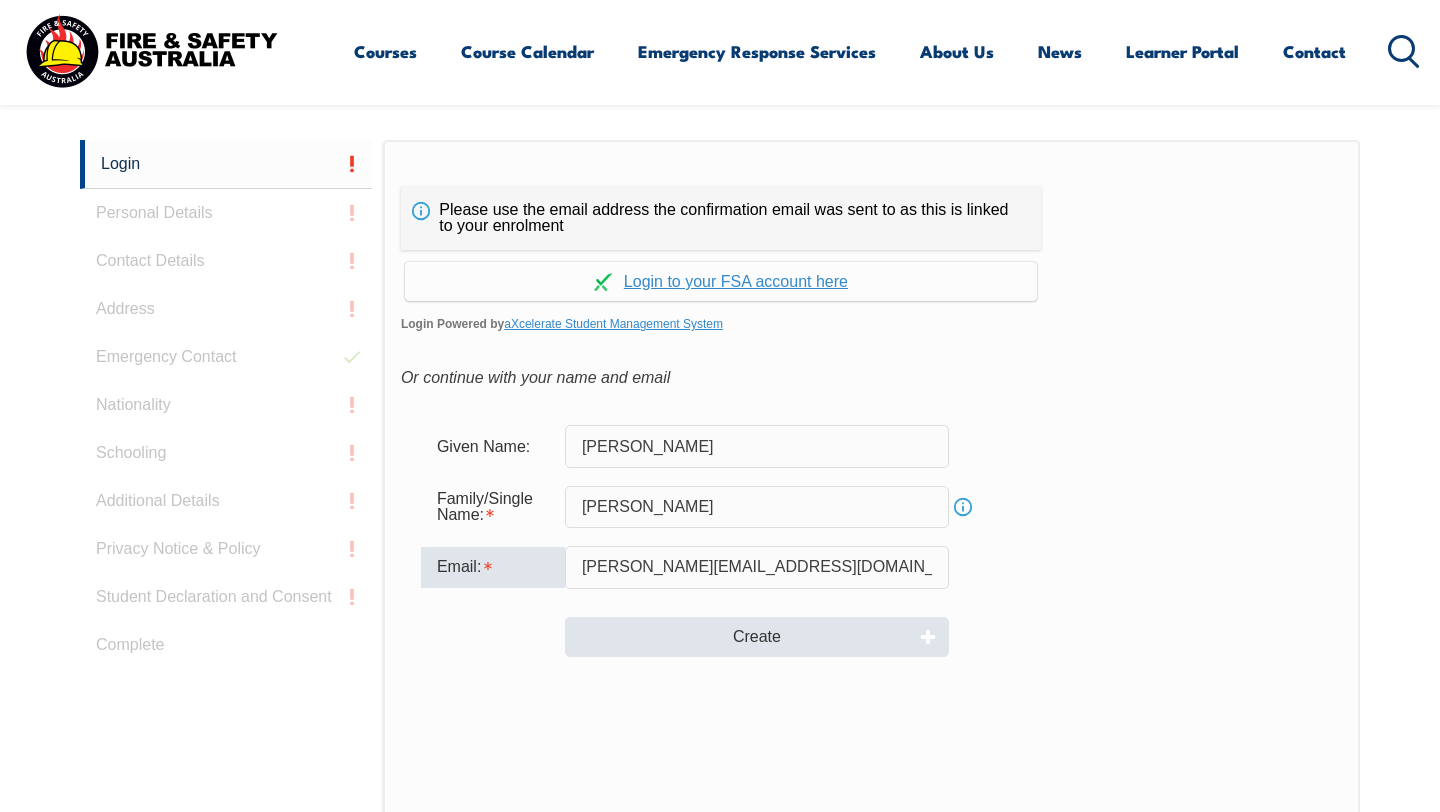 type on "[PERSON_NAME][EMAIL_ADDRESS][DOMAIN_NAME]" 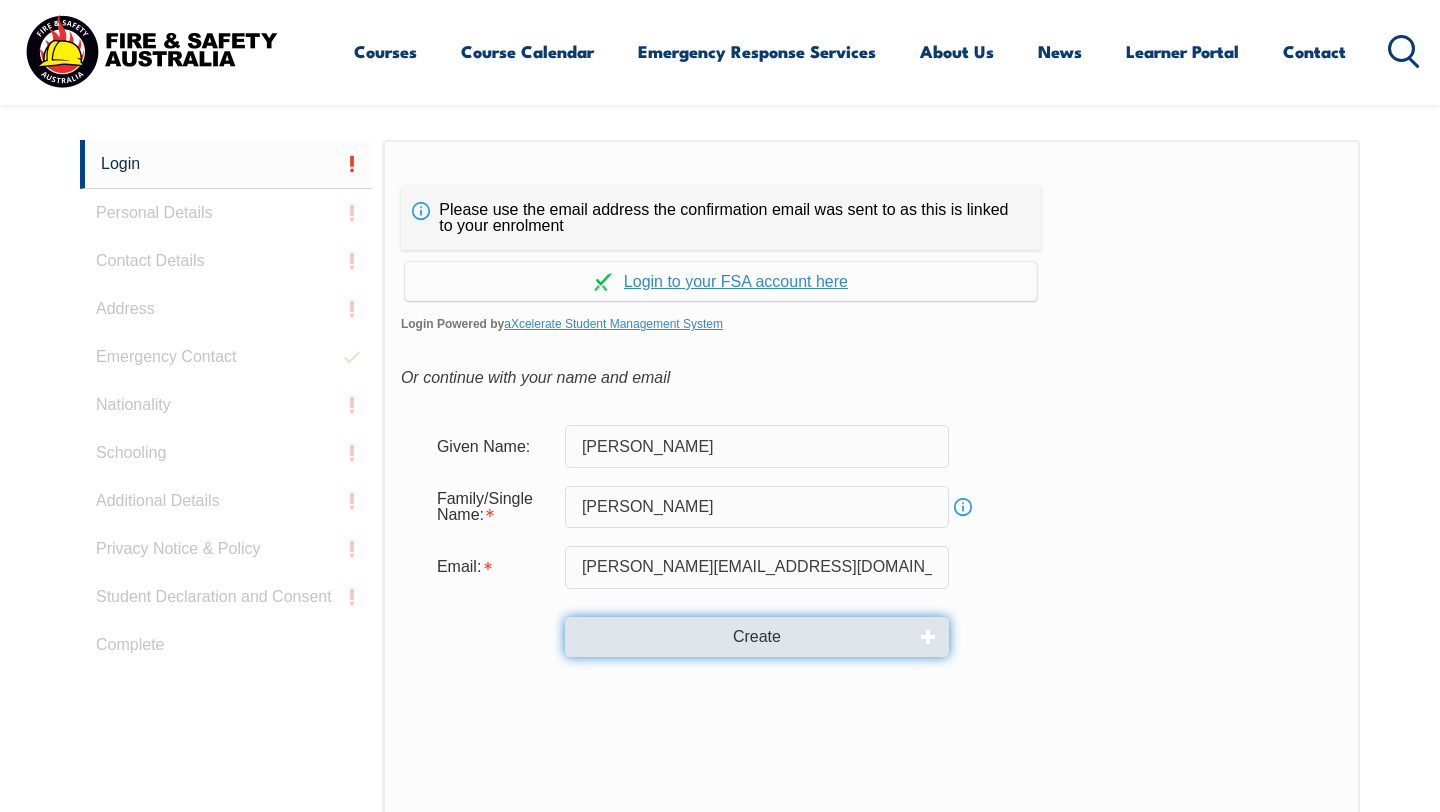 click on "Create" at bounding box center (757, 637) 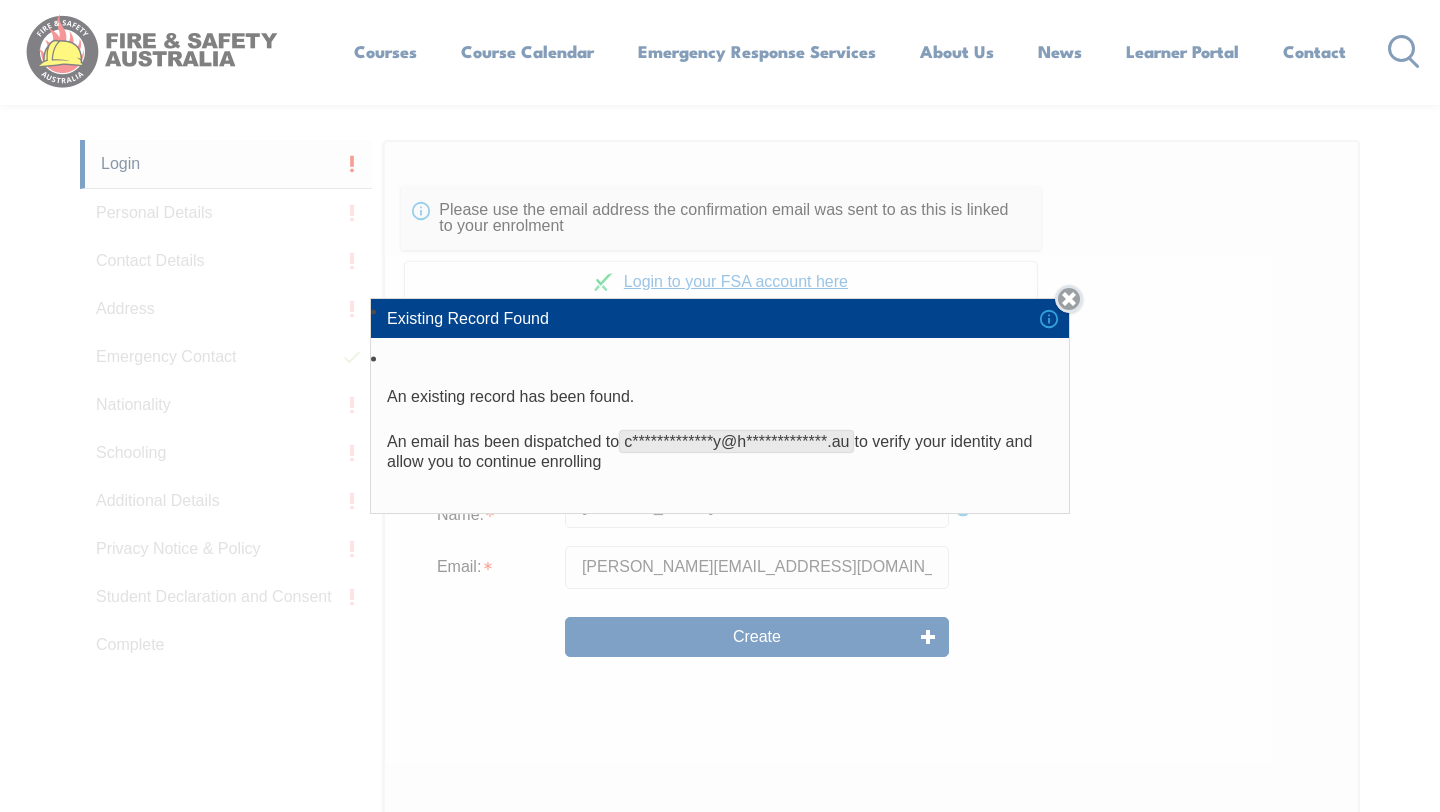 click on "Close" at bounding box center [1069, 299] 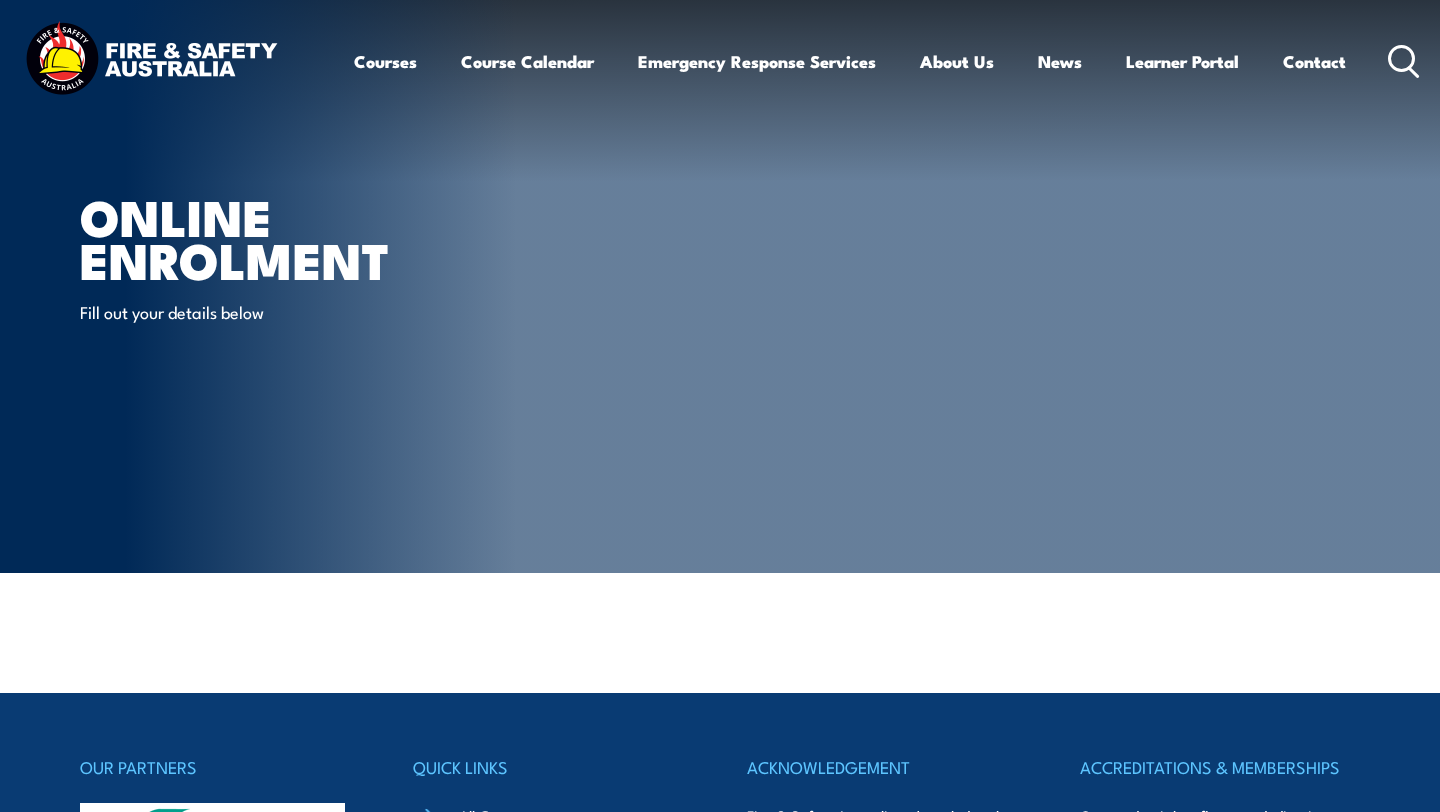 scroll, scrollTop: 0, scrollLeft: 0, axis: both 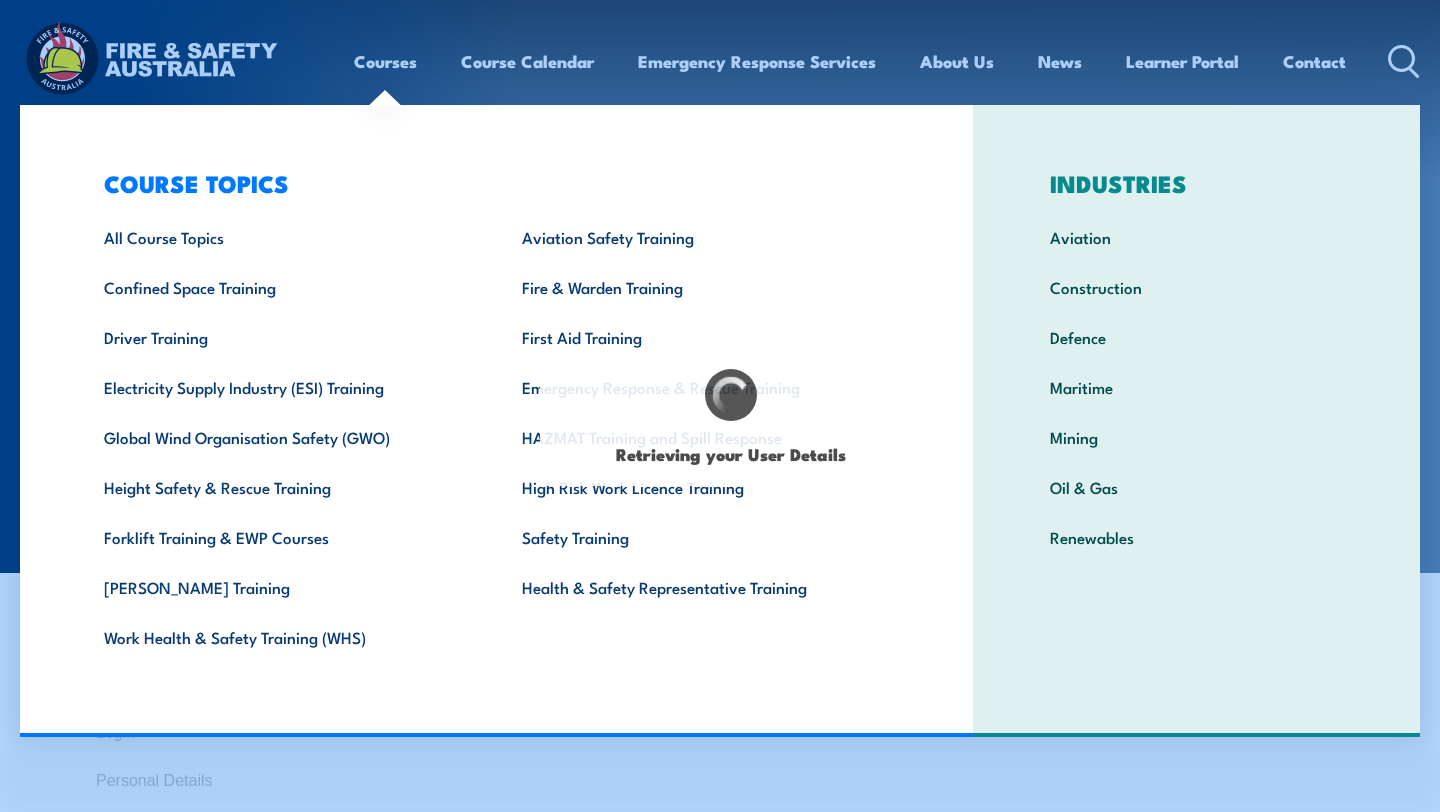 type on "[PERSON_NAME]" 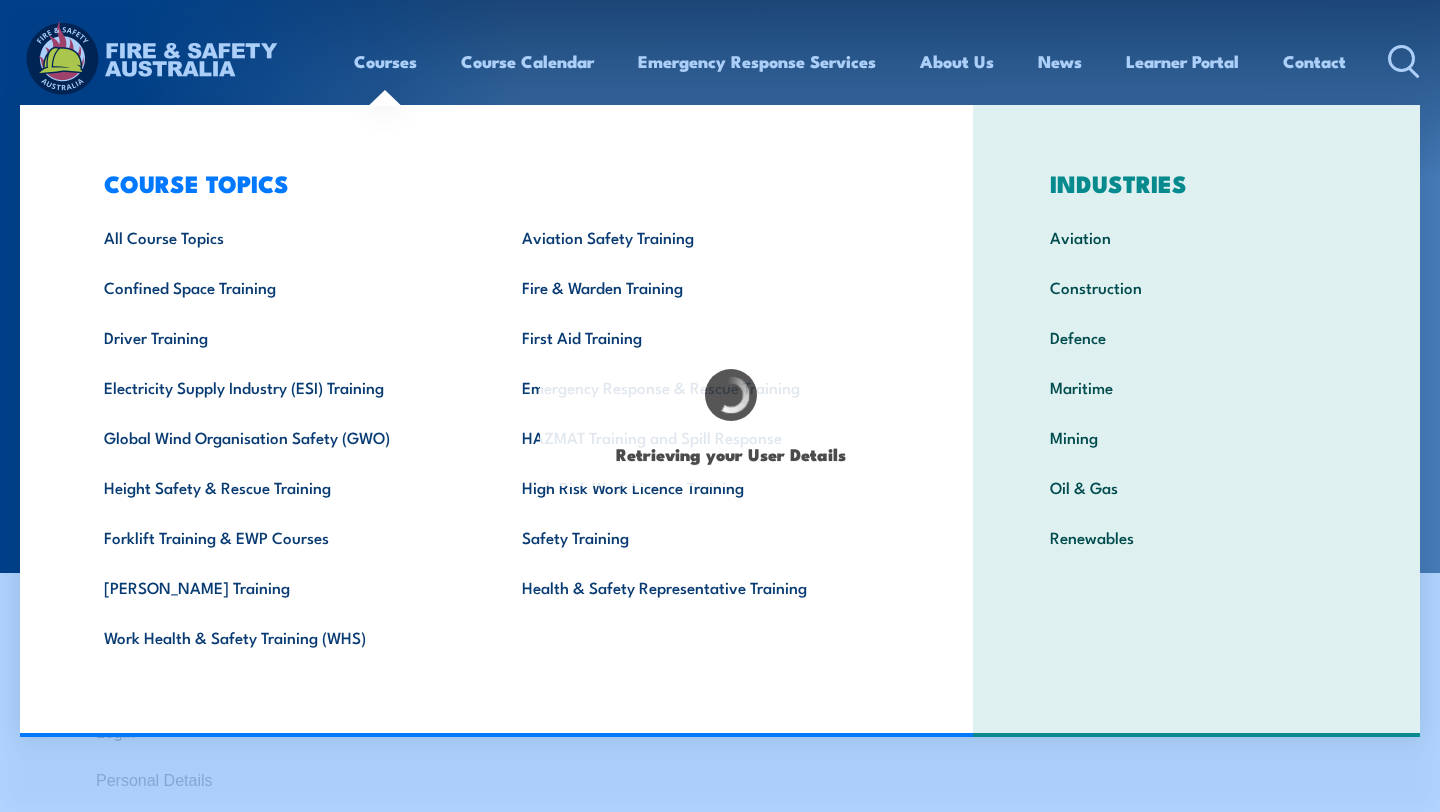 type on "[PERSON_NAME]" 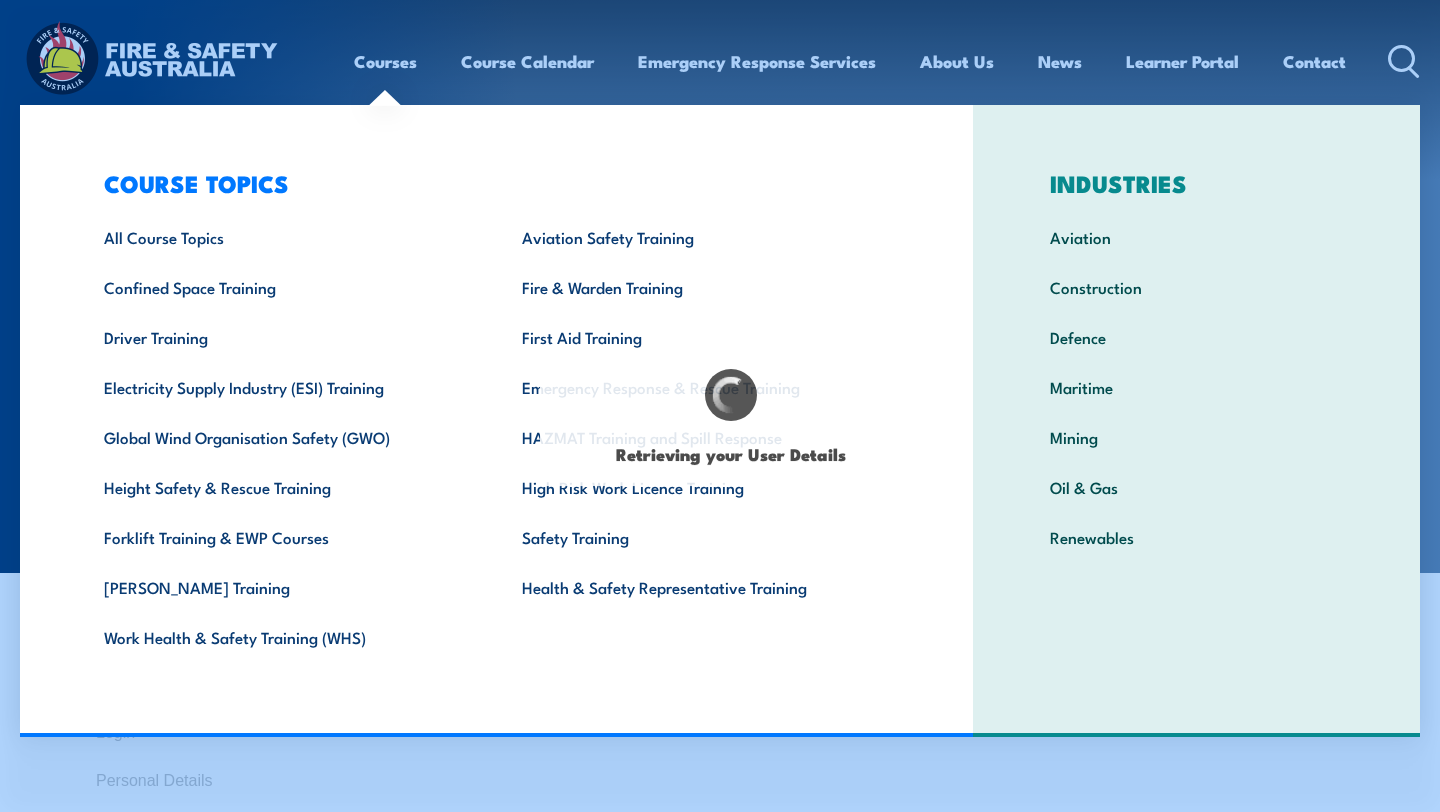type on "[DATE]" 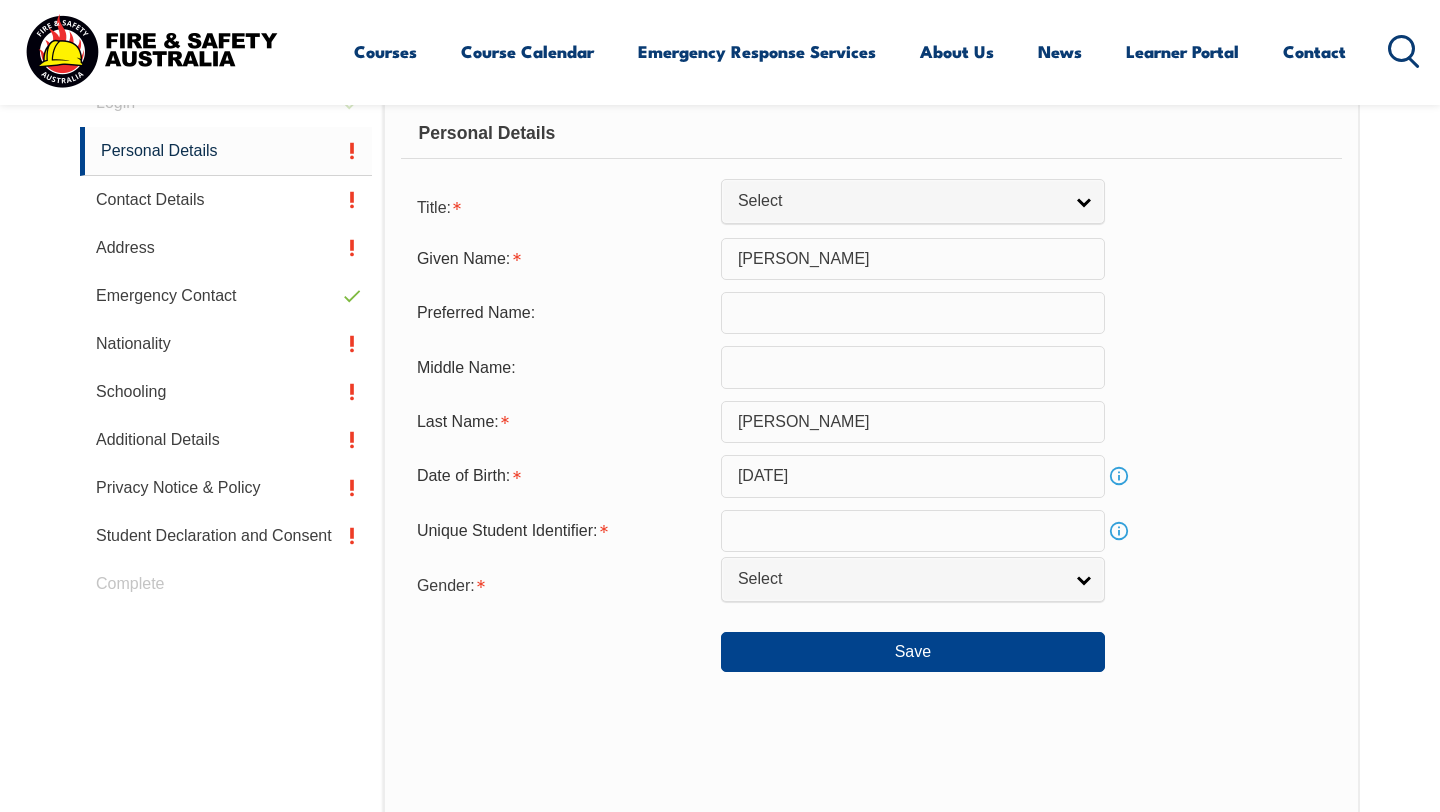 scroll, scrollTop: 662, scrollLeft: 0, axis: vertical 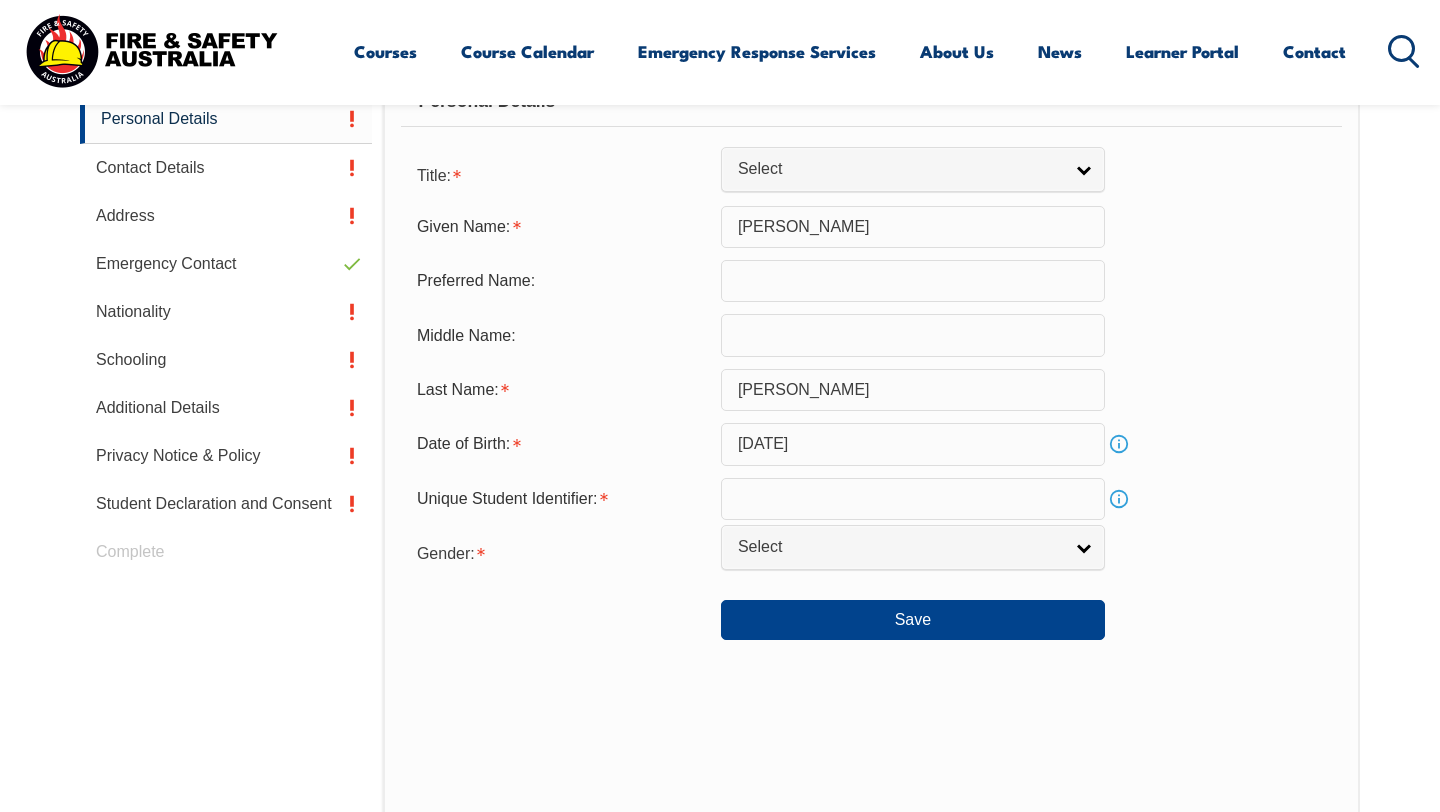 click on "Title: Mr Mrs Ms [PERSON_NAME] Other
Select
Given Name: [PERSON_NAME] Preferred Name: Middle Name: Last Name: [PERSON_NAME] Date of Birth: [DEMOGRAPHIC_DATA] Info Unique Student Identifier: Info Gender: [DEMOGRAPHIC_DATA] [DEMOGRAPHIC_DATA] Other
Select
Save" at bounding box center (871, 397) 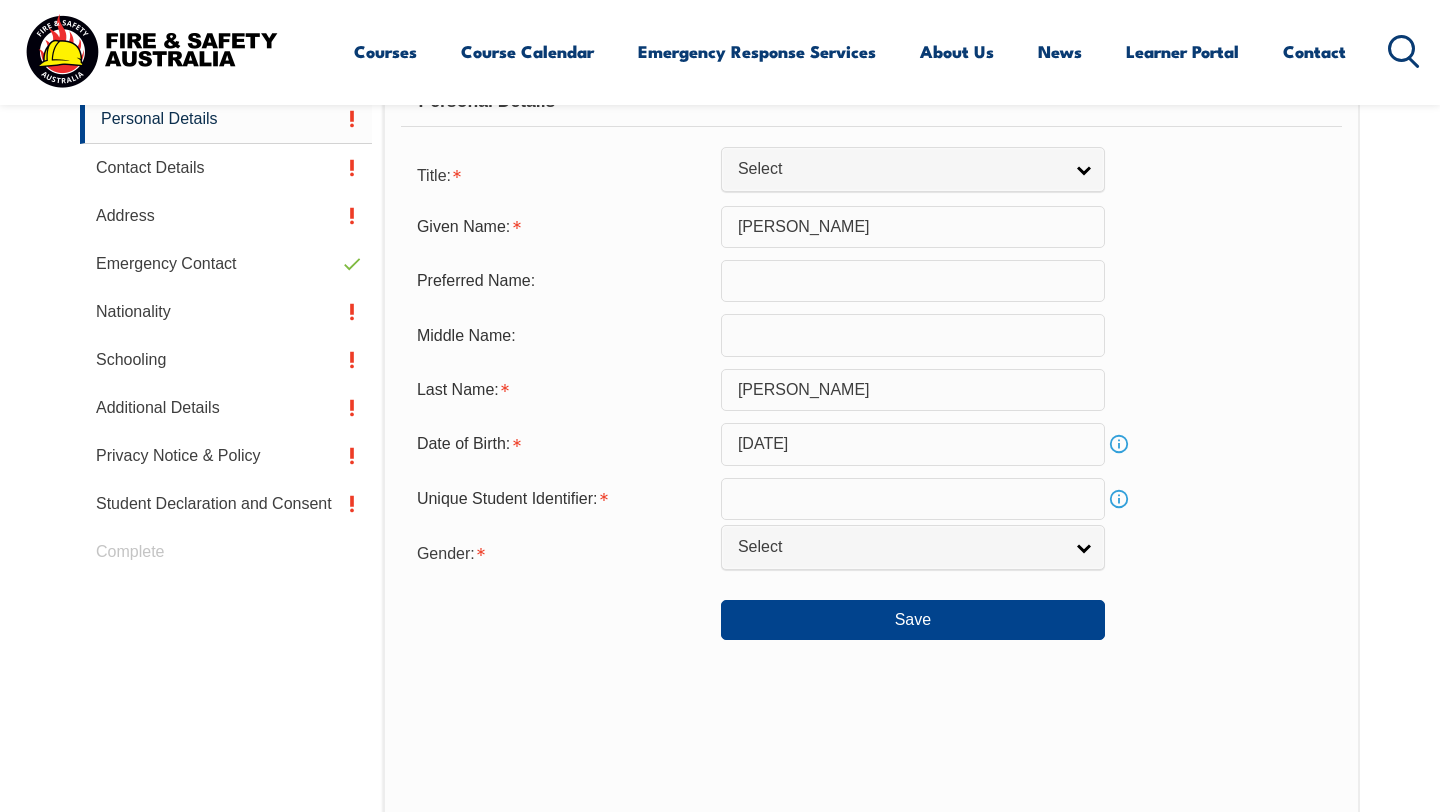 click at bounding box center (913, 499) 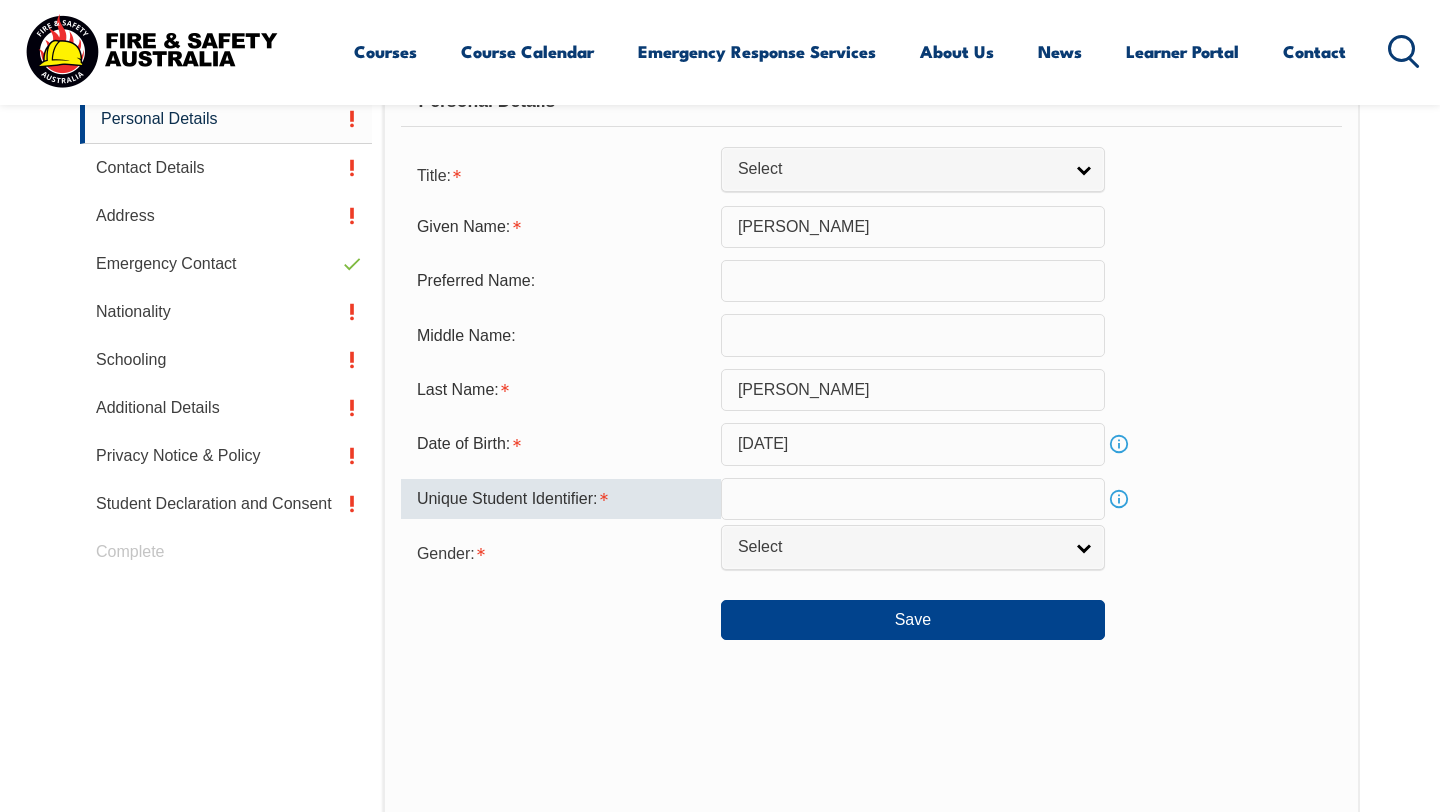 paste on "FNPFDWY7EG" 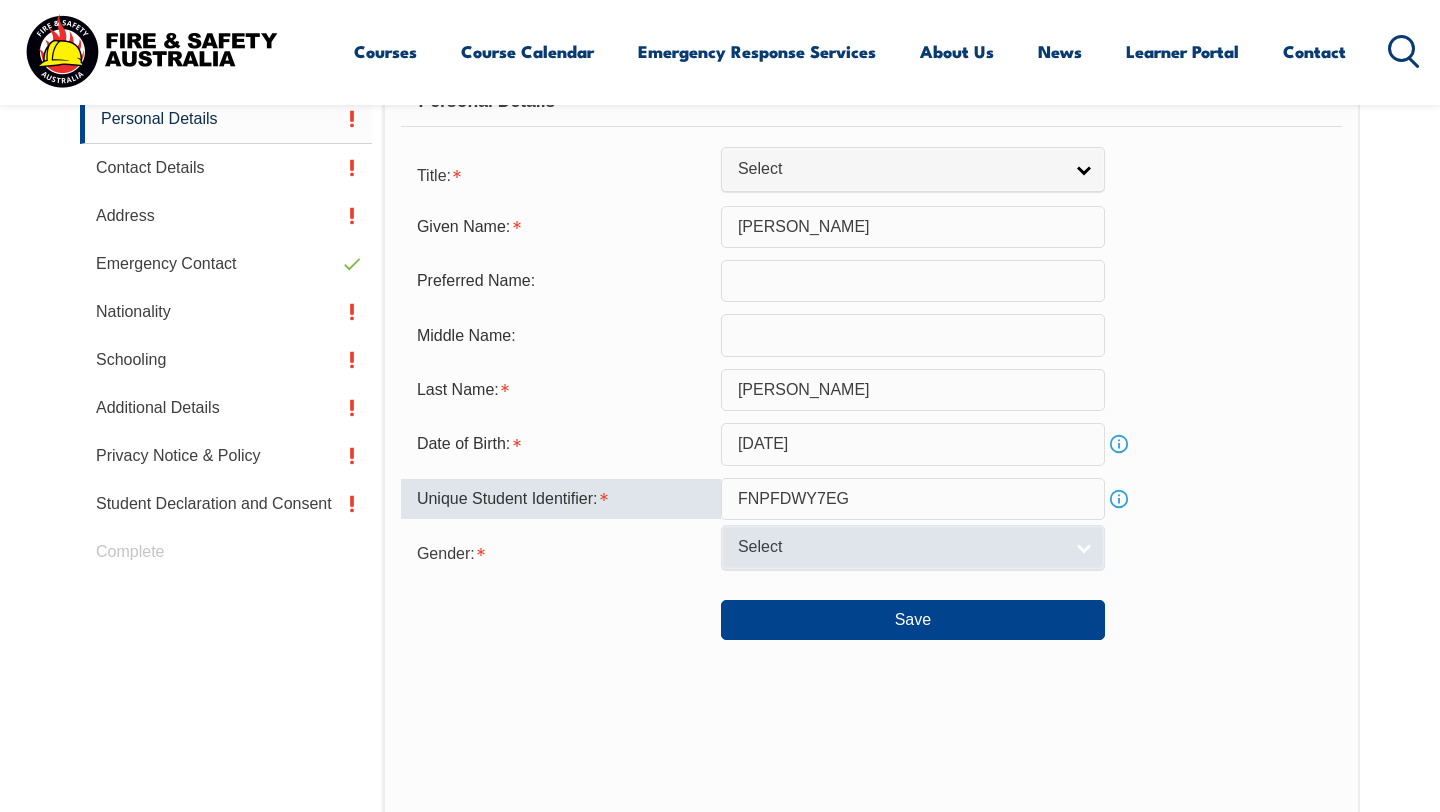 type on "FNPFDWY7EG" 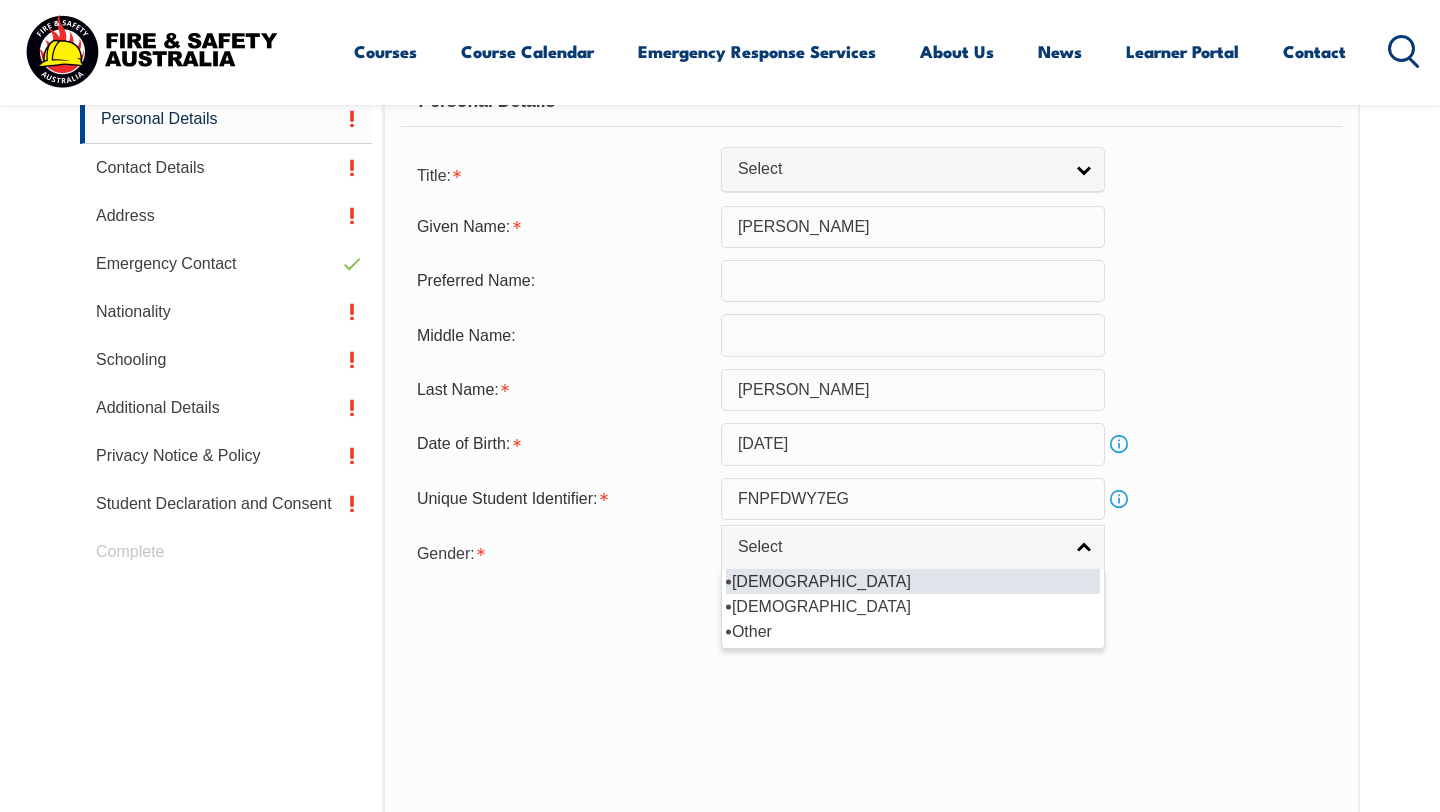 click on "[DEMOGRAPHIC_DATA]" at bounding box center (913, 581) 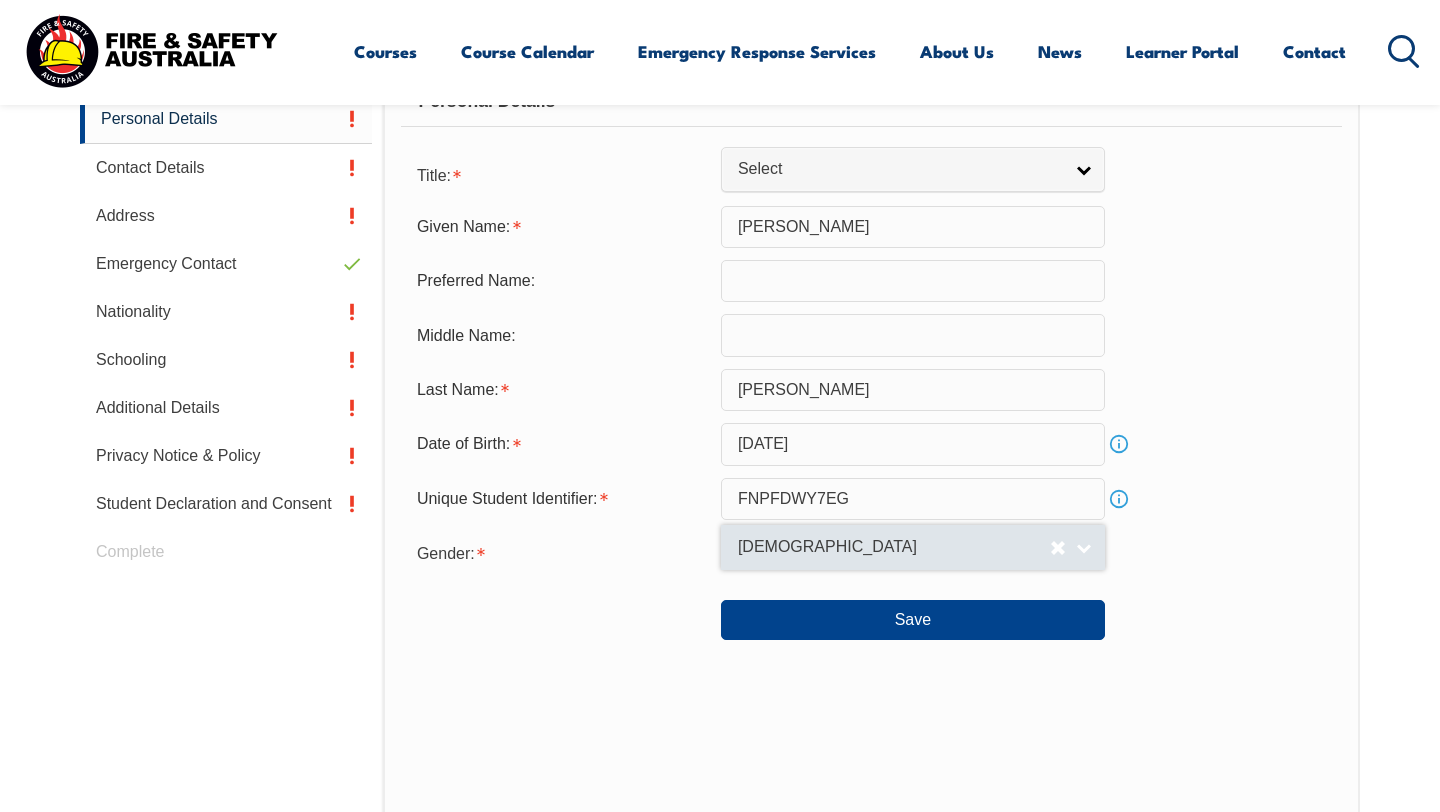 click on "[DEMOGRAPHIC_DATA]" at bounding box center (894, 547) 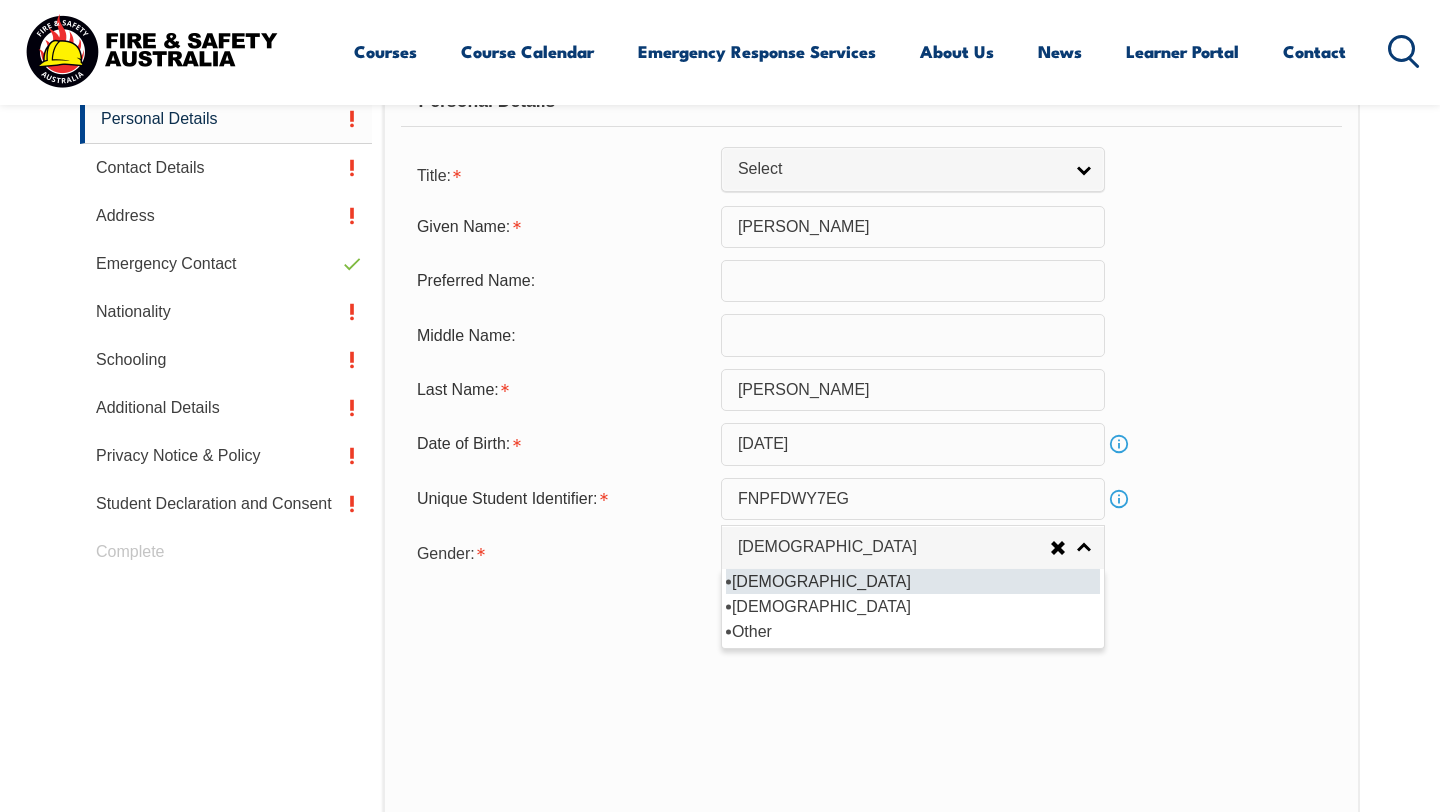 click on "[DEMOGRAPHIC_DATA]" at bounding box center (913, 606) 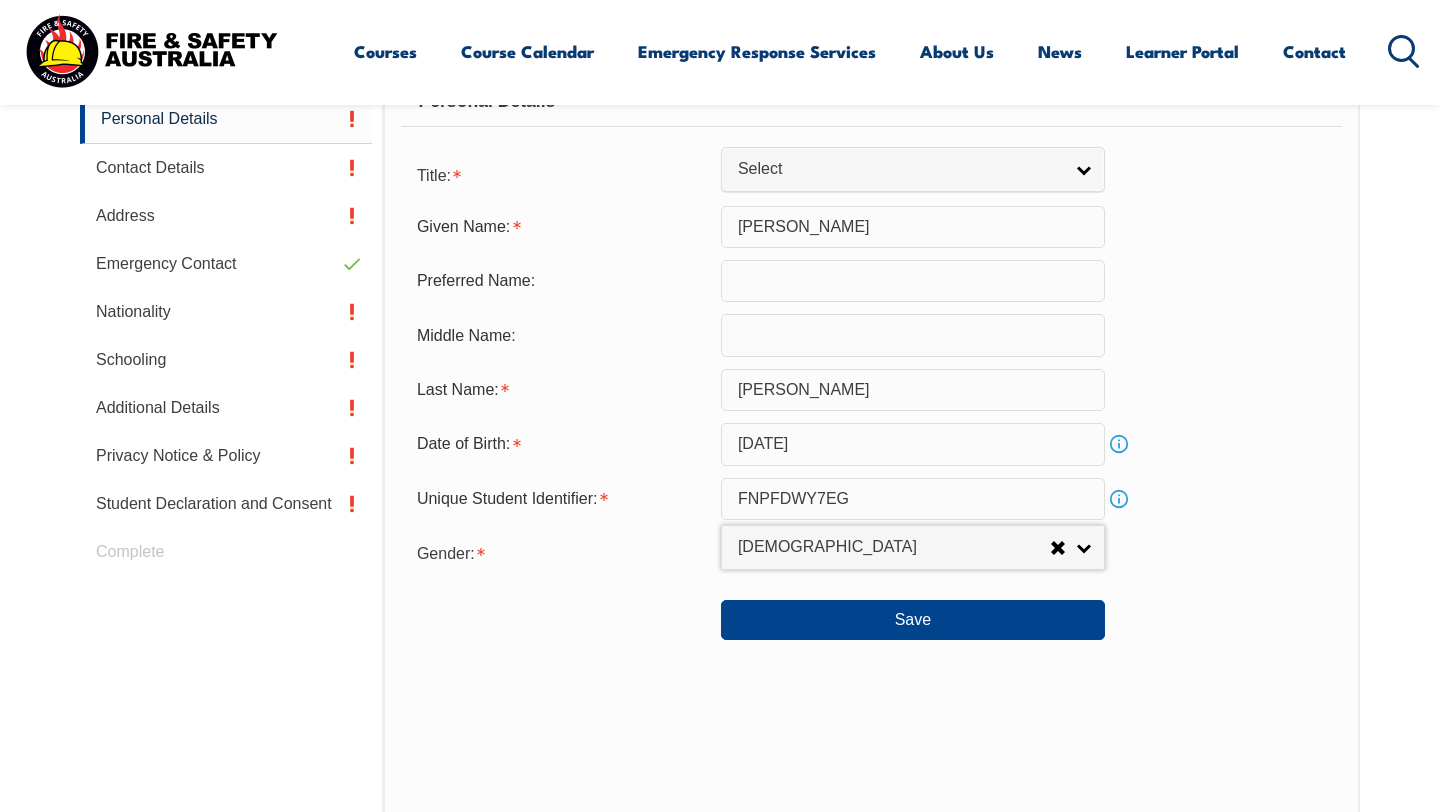 select on "F" 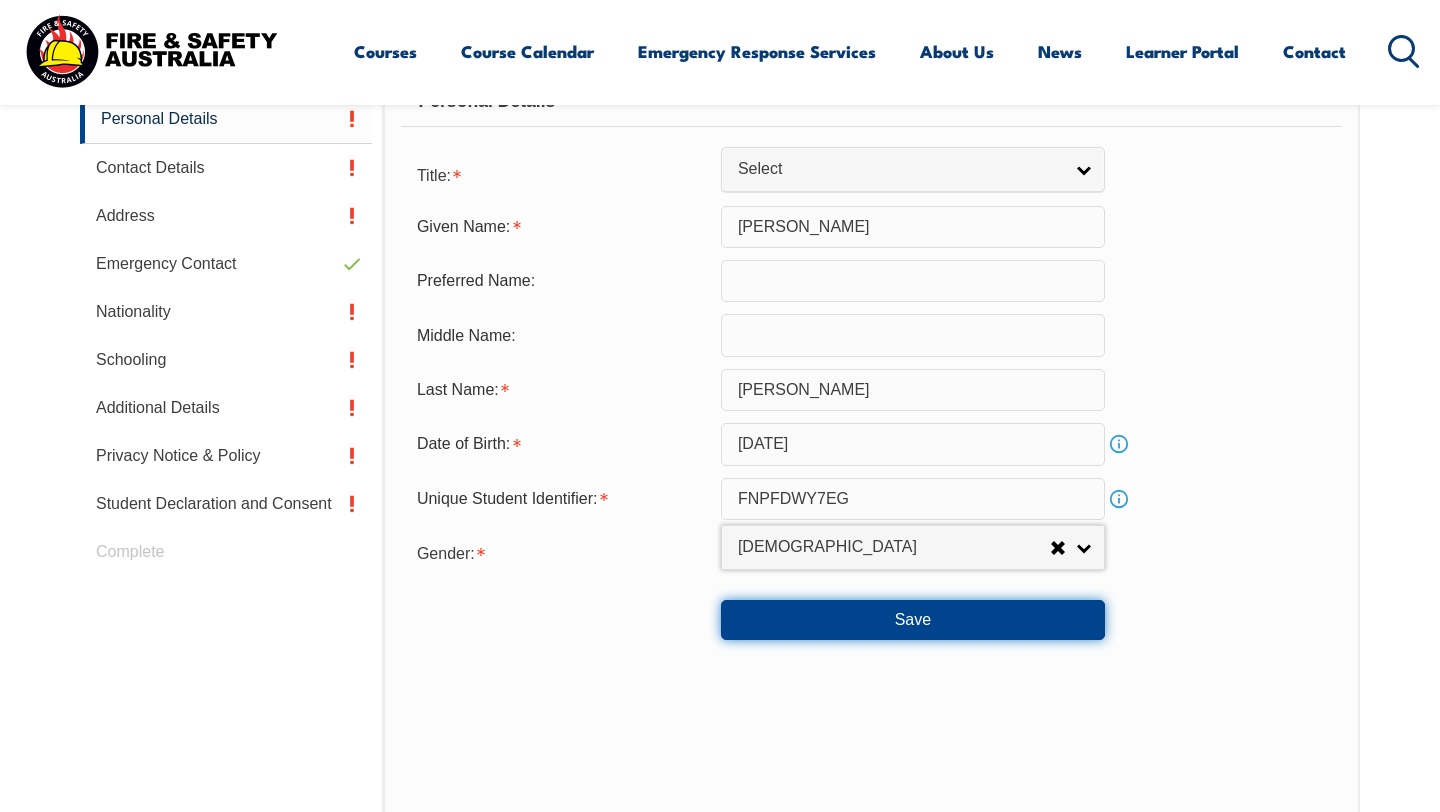 click on "Save" at bounding box center (913, 620) 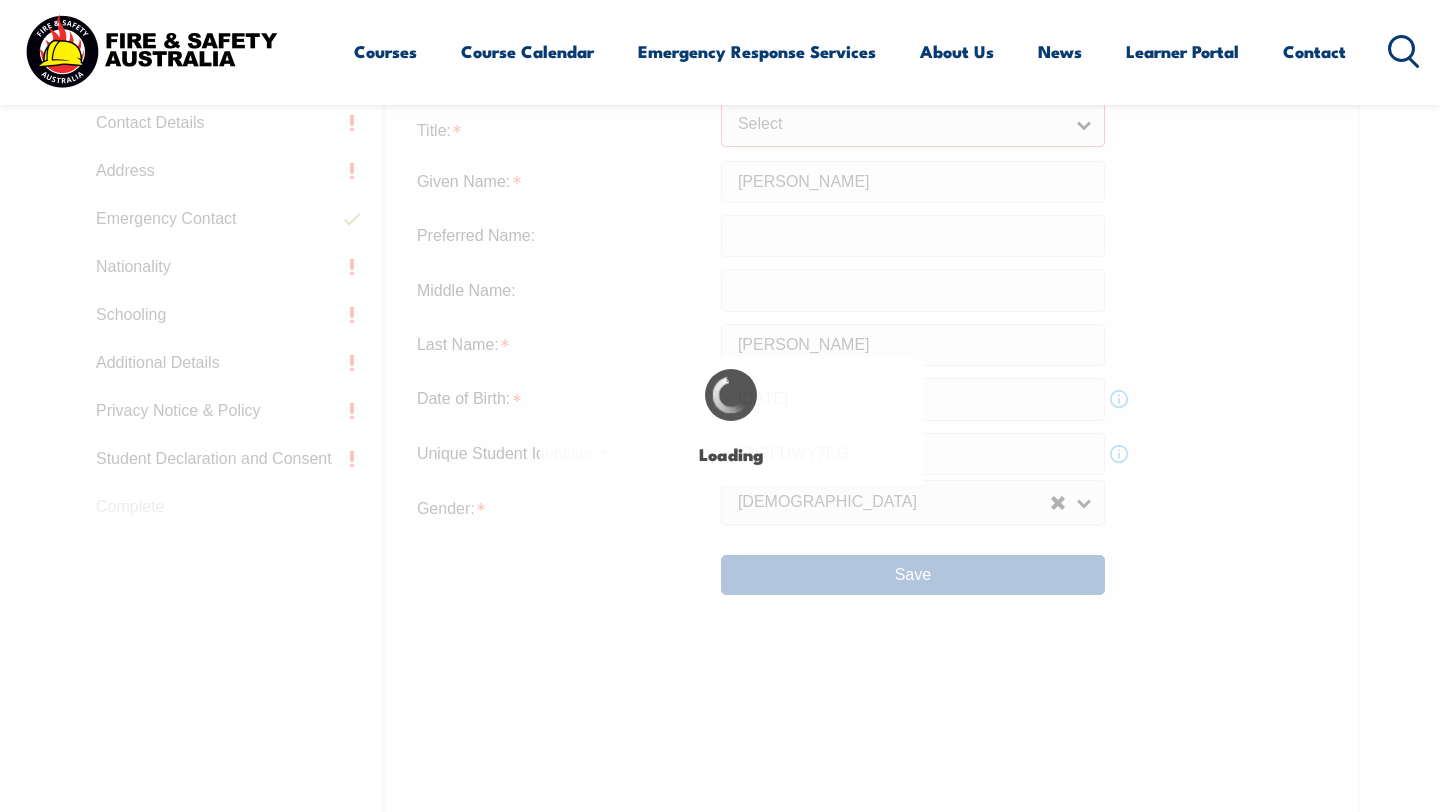 scroll, scrollTop: 479, scrollLeft: 0, axis: vertical 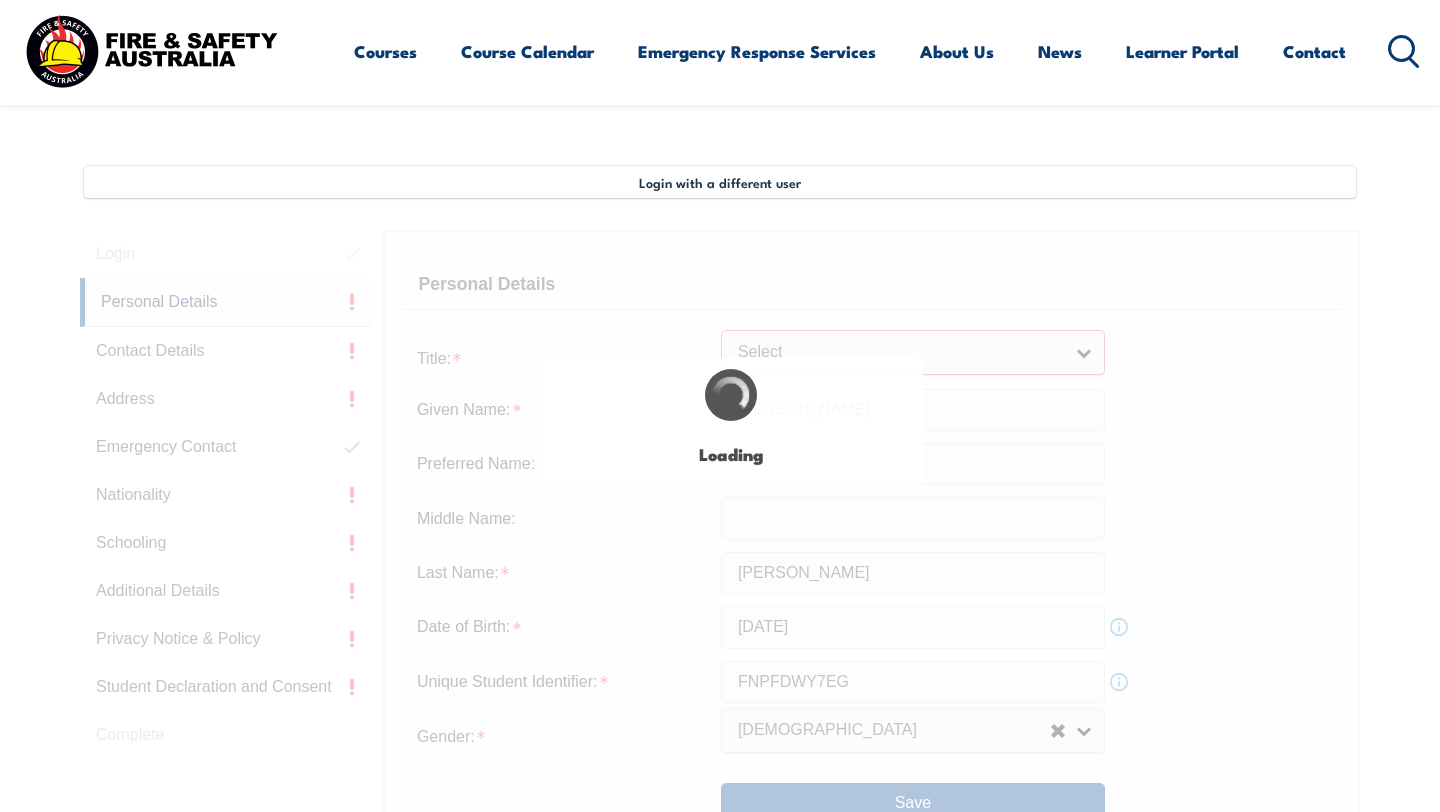 click on "Login with a different user Login Personal Details Contact Details Address Emergency Contact Nationality  Schooling Additional Details Privacy Notice & Policy Student Declaration and Consent Complete Personal Details Title: Mr Mrs Ms Miss Other
Select
Given Name: [PERSON_NAME] Preferred Name: Middle Name: Last Name: [PERSON_NAME] Date of Birth: [DEMOGRAPHIC_DATA] Info Unique Student Identifier: FNPFDWY7EG Info Gender: [DEMOGRAPHIC_DATA] [DEMOGRAPHIC_DATA] Other
[DEMOGRAPHIC_DATA]
[DEMOGRAPHIC_DATA] [DEMOGRAPHIC_DATA] Other
Save Citizenship City of Birth: Country of Birth: [GEOGRAPHIC_DATA] ([DEMOGRAPHIC_DATA]) [GEOGRAPHIC_DATA] [DEMOGRAPHIC_DATA] [GEOGRAPHIC_DATA] [GEOGRAPHIC_DATA] [GEOGRAPHIC_DATA] [GEOGRAPHIC_DATA] [GEOGRAPHIC_DATA] [GEOGRAPHIC_DATA] [GEOGRAPHIC_DATA] [GEOGRAPHIC_DATA] [GEOGRAPHIC_DATA] [GEOGRAPHIC_DATA] [GEOGRAPHIC_DATA] [GEOGRAPHIC_DATA] [GEOGRAPHIC_DATA] [GEOGRAPHIC_DATA] [GEOGRAPHIC_DATA] [GEOGRAPHIC_DATA] [GEOGRAPHIC_DATA] [GEOGRAPHIC_DATA] [GEOGRAPHIC_DATA] [GEOGRAPHIC_DATA] [GEOGRAPHIC_DATA] [GEOGRAPHIC_DATA] [GEOGRAPHIC_DATA] [GEOGRAPHIC_DATA] [GEOGRAPHIC_DATA] [GEOGRAPHIC_DATA] [GEOGRAPHIC_DATA] [GEOGRAPHIC_DATA] [GEOGRAPHIC_DATA] [GEOGRAPHIC_DATA] [GEOGRAPHIC_DATA] [GEOGRAPHIC_DATA] [GEOGRAPHIC_DATA] [GEOGRAPHIC_DATA] [GEOGRAPHIC_DATA]" at bounding box center (720, 717) 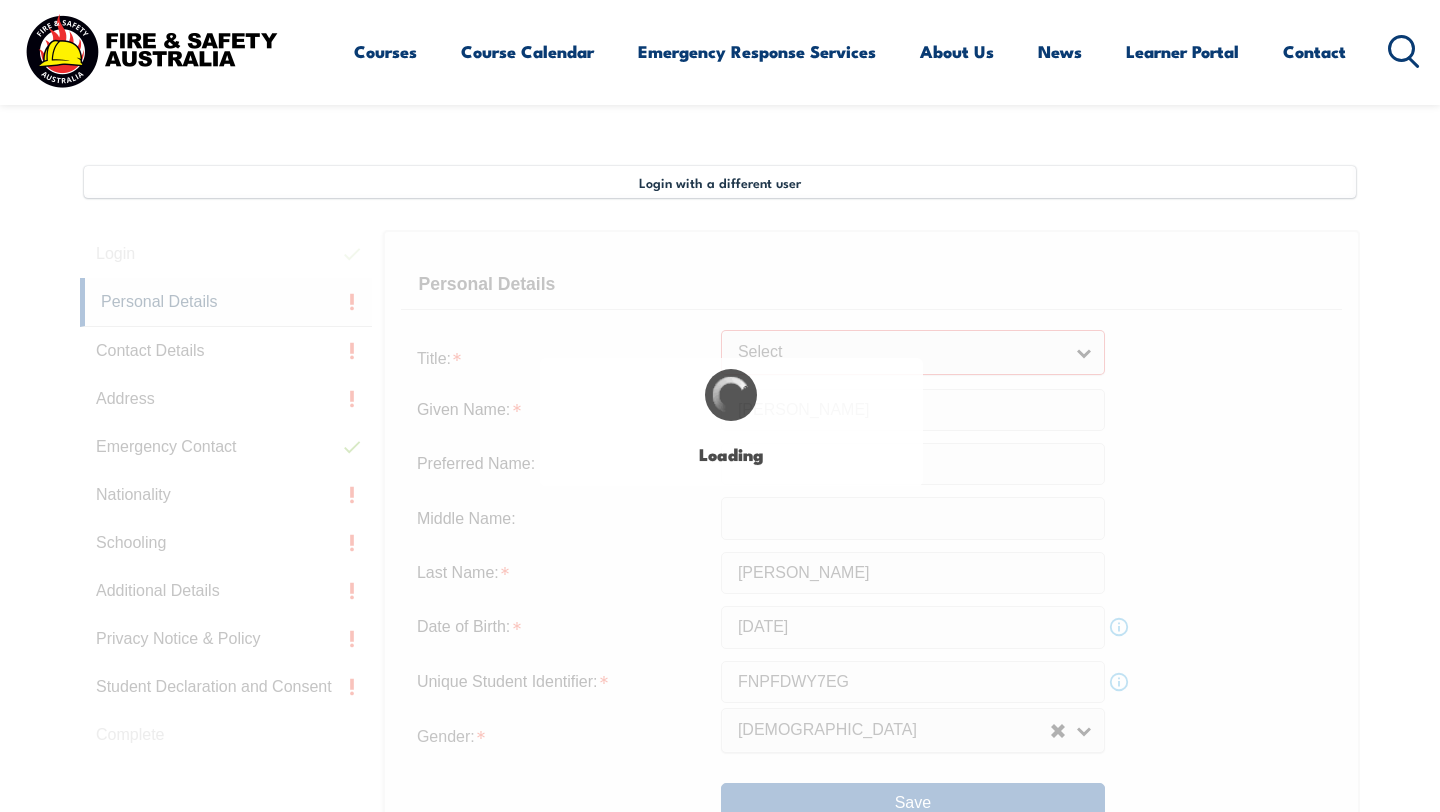 click on "Login with a different user Login Personal Details Contact Details Address Emergency Contact Nationality  Schooling Additional Details Privacy Notice & Policy Student Declaration and Consent Complete Personal Details Title: Mr Mrs Ms Miss Other
Select
Given Name: [PERSON_NAME] Preferred Name: Middle Name: Last Name: [PERSON_NAME] Date of Birth: [DEMOGRAPHIC_DATA] Info Unique Student Identifier: FNPFDWY7EG Info Gender: [DEMOGRAPHIC_DATA] [DEMOGRAPHIC_DATA] Other
[DEMOGRAPHIC_DATA]
Save Citizenship City of Birth: Country of Birth: [GEOGRAPHIC_DATA] ([DEMOGRAPHIC_DATA]) [GEOGRAPHIC_DATA] [DEMOGRAPHIC_DATA] [GEOGRAPHIC_DATA] [GEOGRAPHIC_DATA] [GEOGRAPHIC_DATA] [GEOGRAPHIC_DATA] [GEOGRAPHIC_DATA] [GEOGRAPHIC_DATA] [GEOGRAPHIC_DATA] [GEOGRAPHIC_DATA] [GEOGRAPHIC_DATA] [GEOGRAPHIC_DATA] [GEOGRAPHIC_DATA] [GEOGRAPHIC_DATA] [GEOGRAPHIC_DATA] [GEOGRAPHIC_DATA] [GEOGRAPHIC_DATA] [GEOGRAPHIC_DATA] [GEOGRAPHIC_DATA] [GEOGRAPHIC_DATA] [GEOGRAPHIC_DATA] [GEOGRAPHIC_DATA] [GEOGRAPHIC_DATA] [GEOGRAPHIC_DATA] [GEOGRAPHIC_DATA] [GEOGRAPHIC_DATA] [GEOGRAPHIC_DATA] [GEOGRAPHIC_DATA] [GEOGRAPHIC_DATA] [GEOGRAPHIC_DATA] [GEOGRAPHIC_DATA] [GEOGRAPHIC_DATA] [GEOGRAPHIC_DATA] [GEOGRAPHIC_DATA] [GEOGRAPHIC_DATA] [GEOGRAPHIC_DATA] [GEOGRAPHIC_DATA] [GEOGRAPHIC_DATA] [GEOGRAPHIC_DATA]" at bounding box center [720, 717] 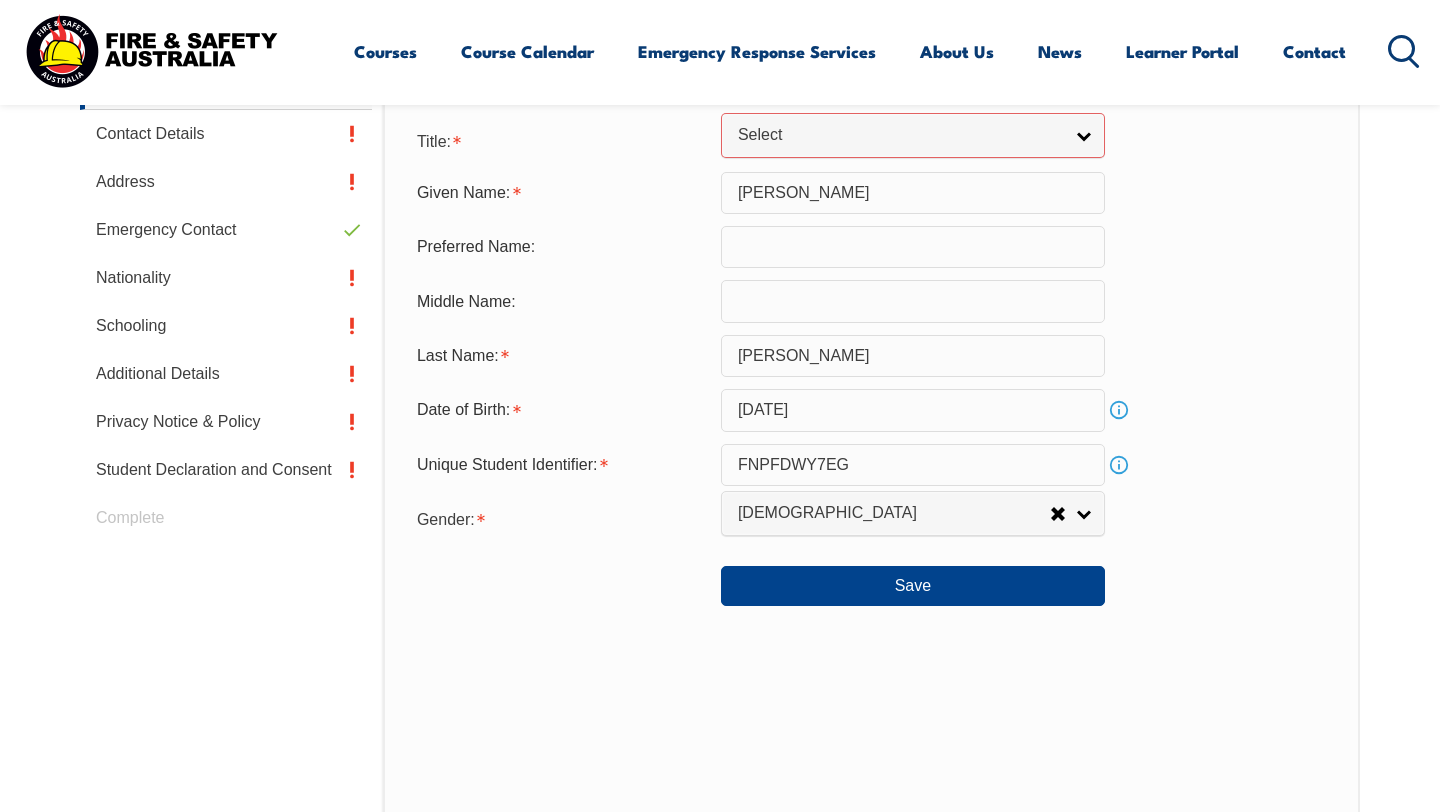 scroll, scrollTop: 707, scrollLeft: 0, axis: vertical 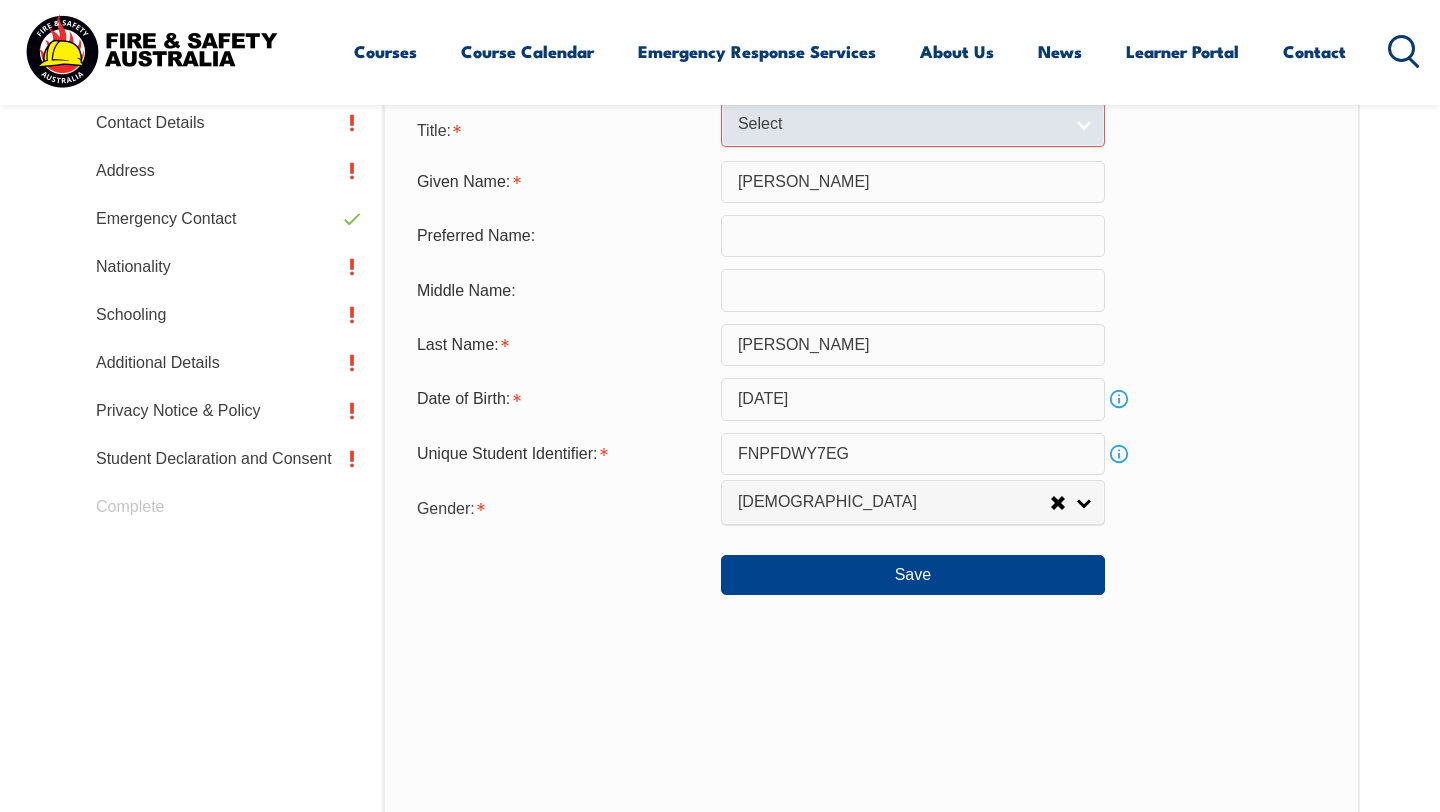 click on "Select" at bounding box center [900, 124] 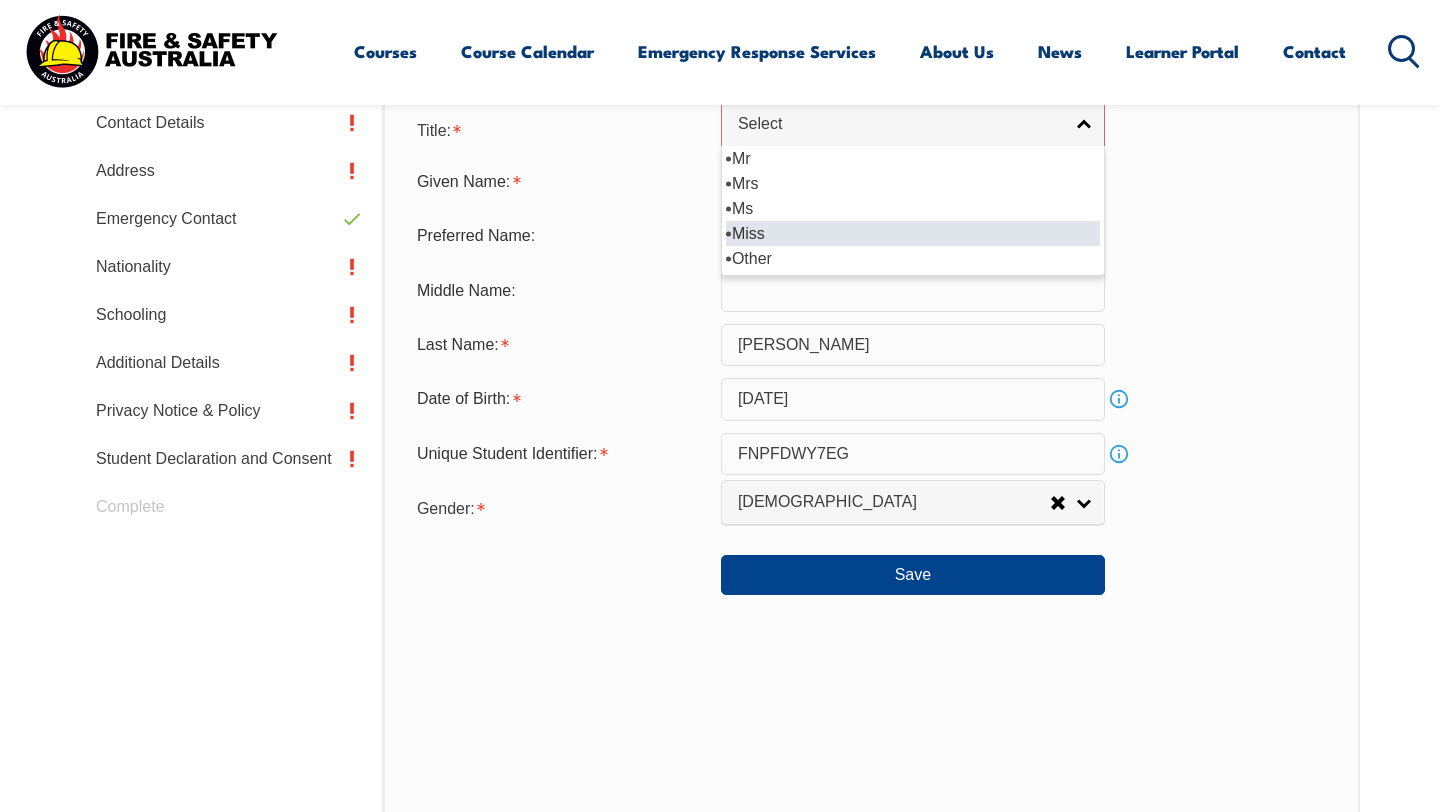 click on "Miss" at bounding box center [913, 233] 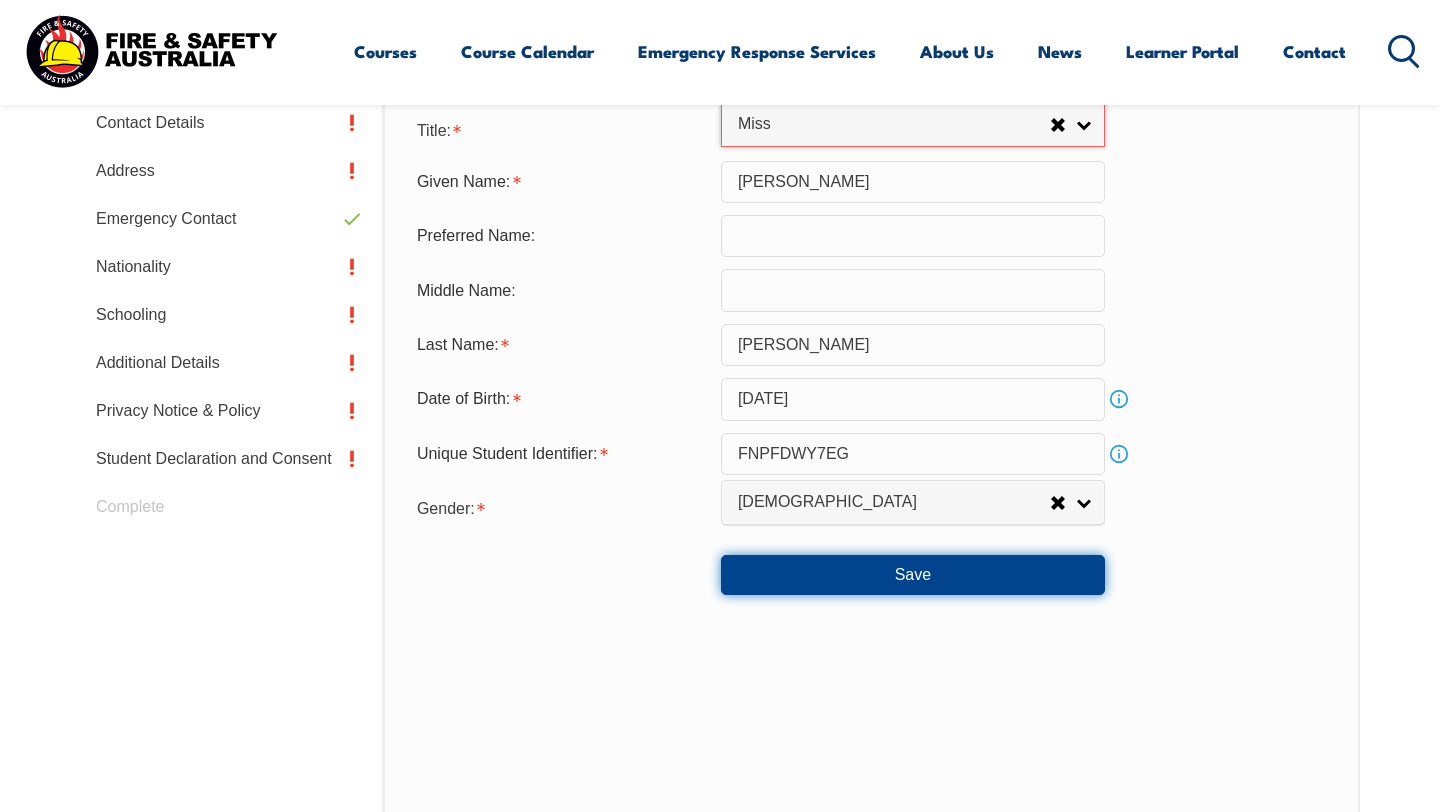 click on "Save" at bounding box center [913, 575] 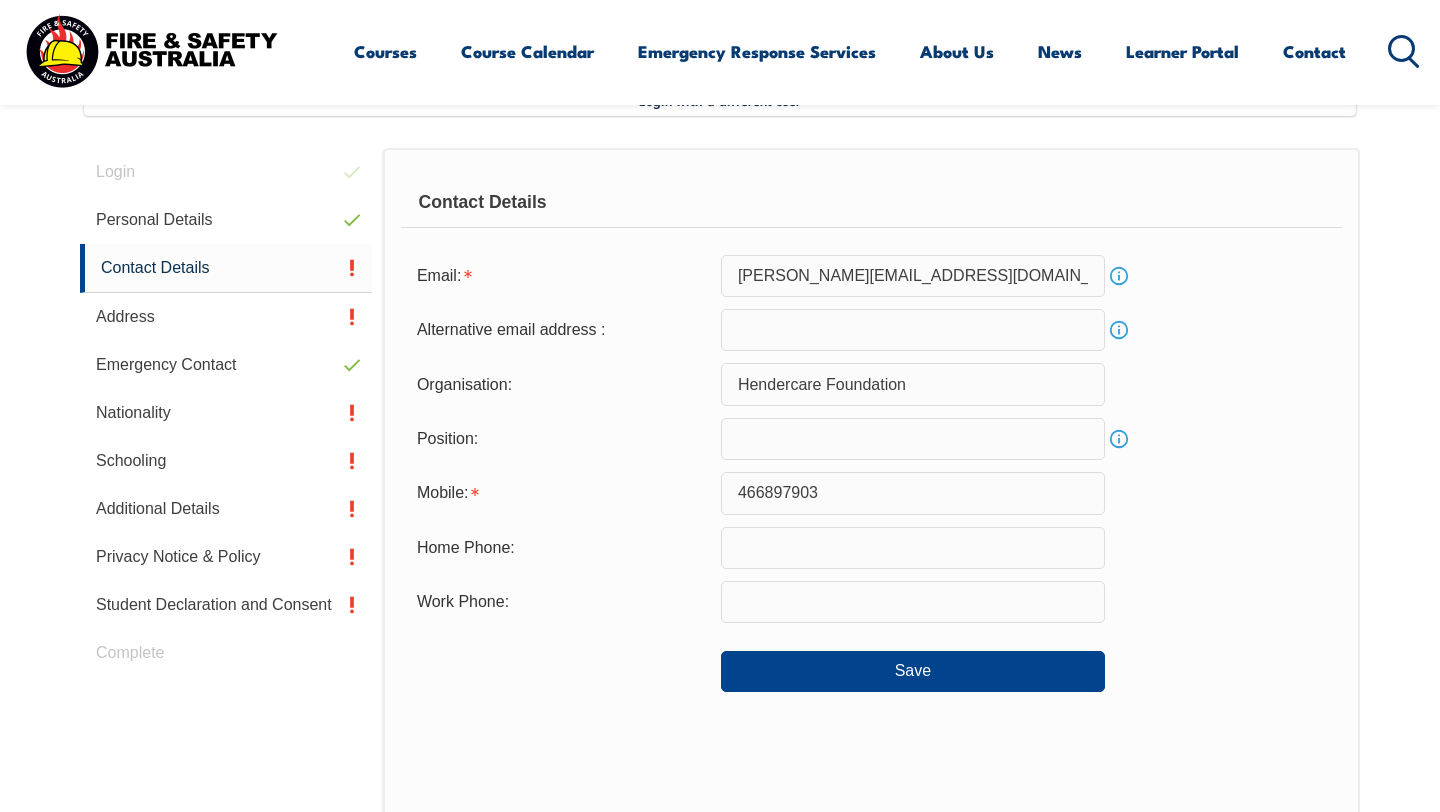 scroll, scrollTop: 538, scrollLeft: 0, axis: vertical 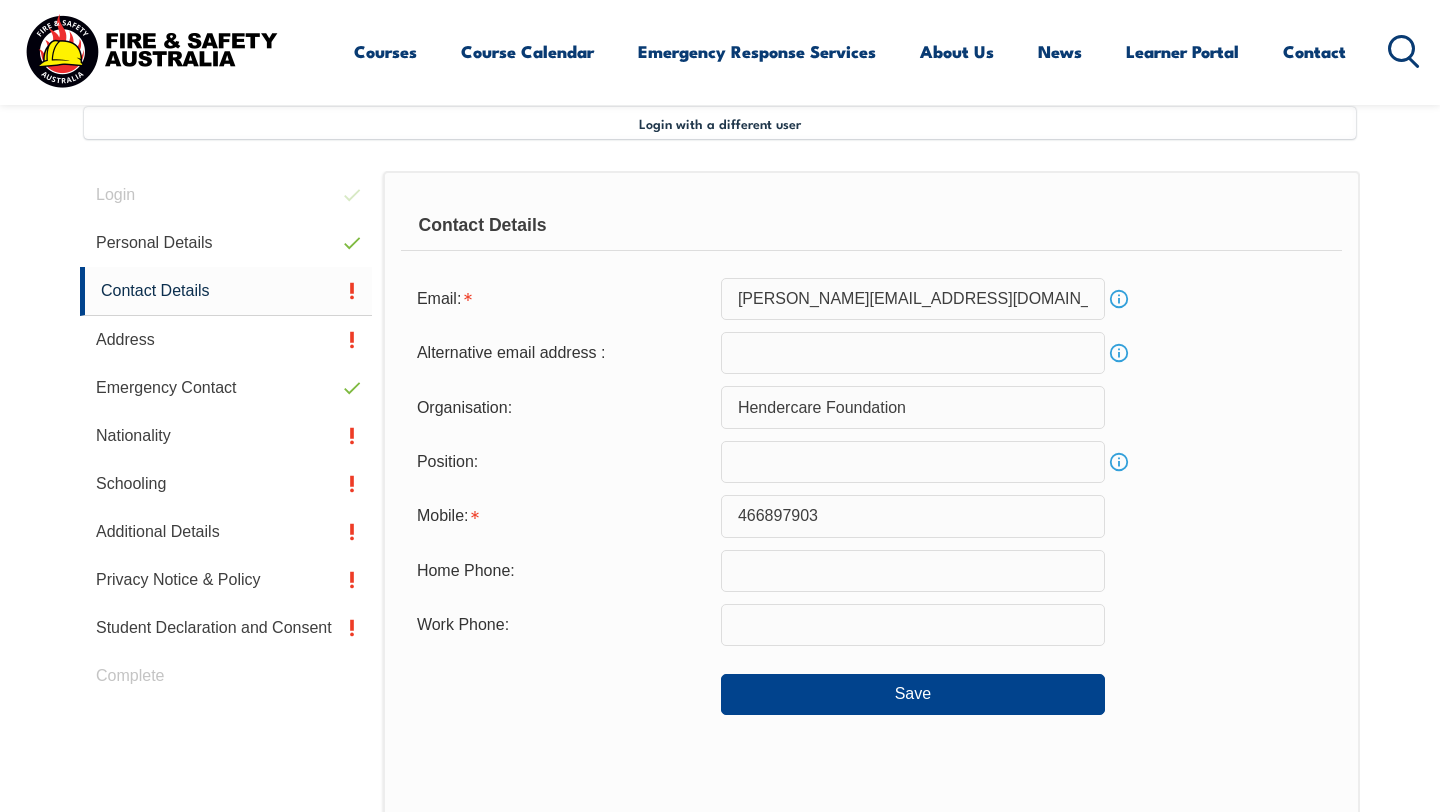 click at bounding box center [913, 353] 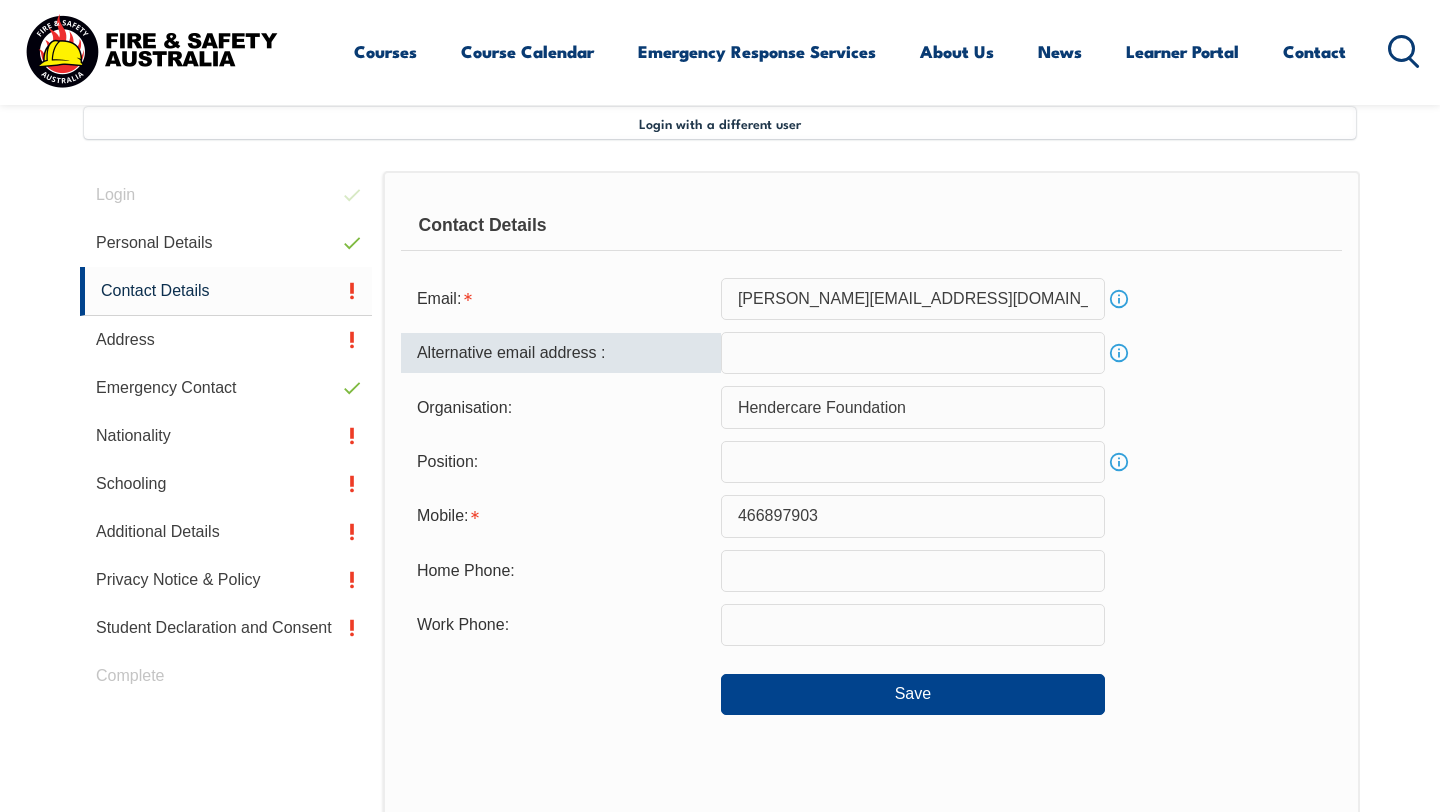 type on "[EMAIL_ADDRESS][DOMAIN_NAME]" 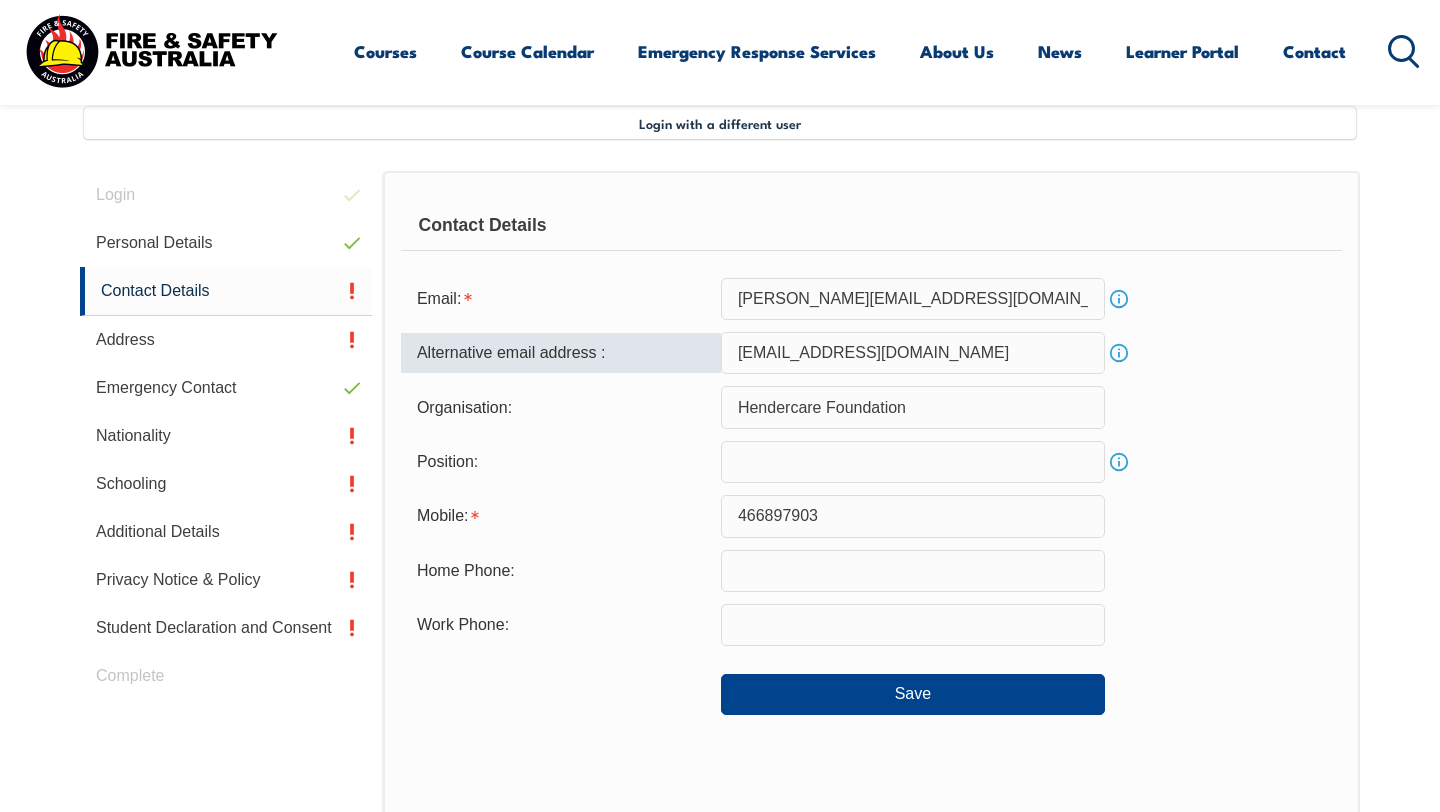 type on "[EMAIL_ADDRESS][DOMAIN_NAME]" 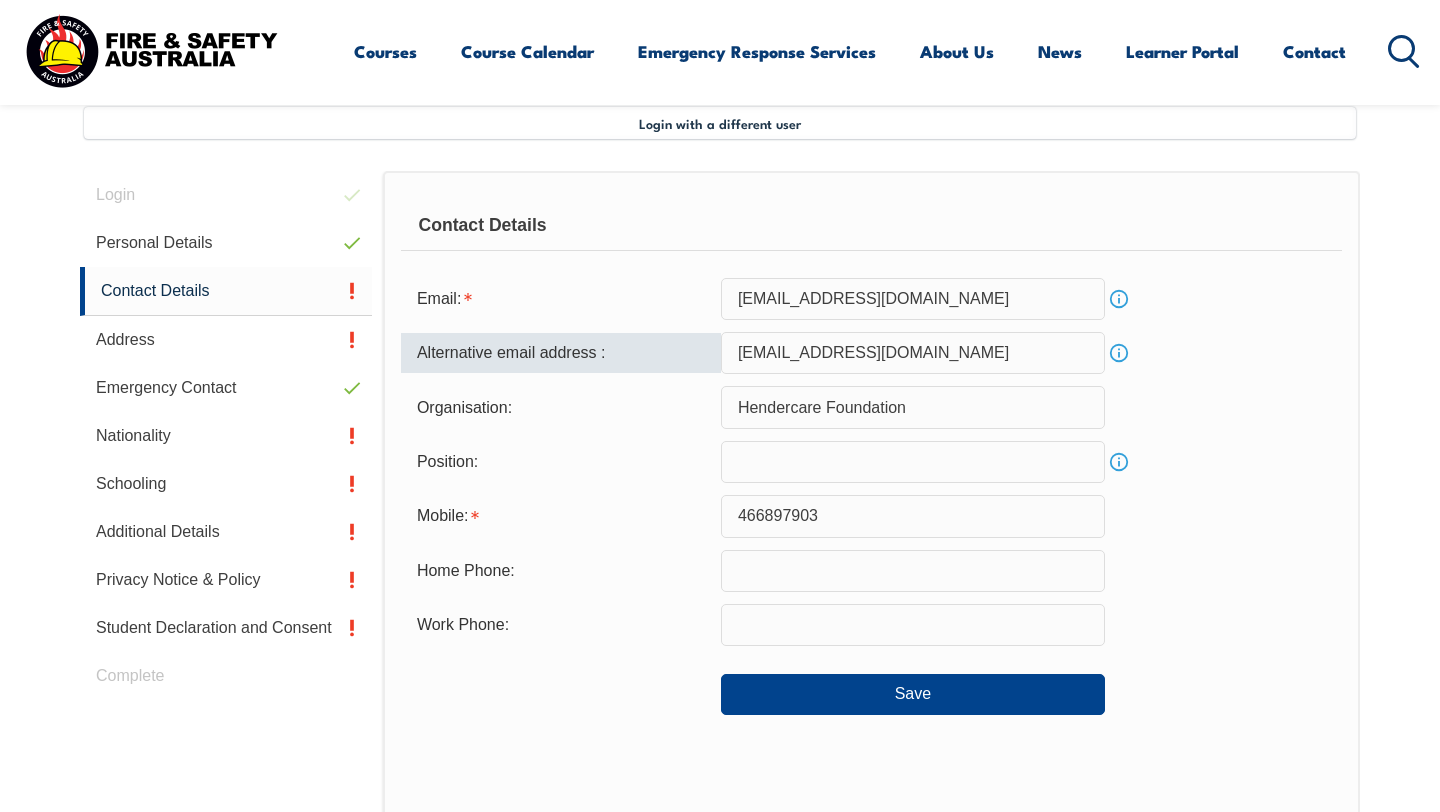 type on "0466897903" 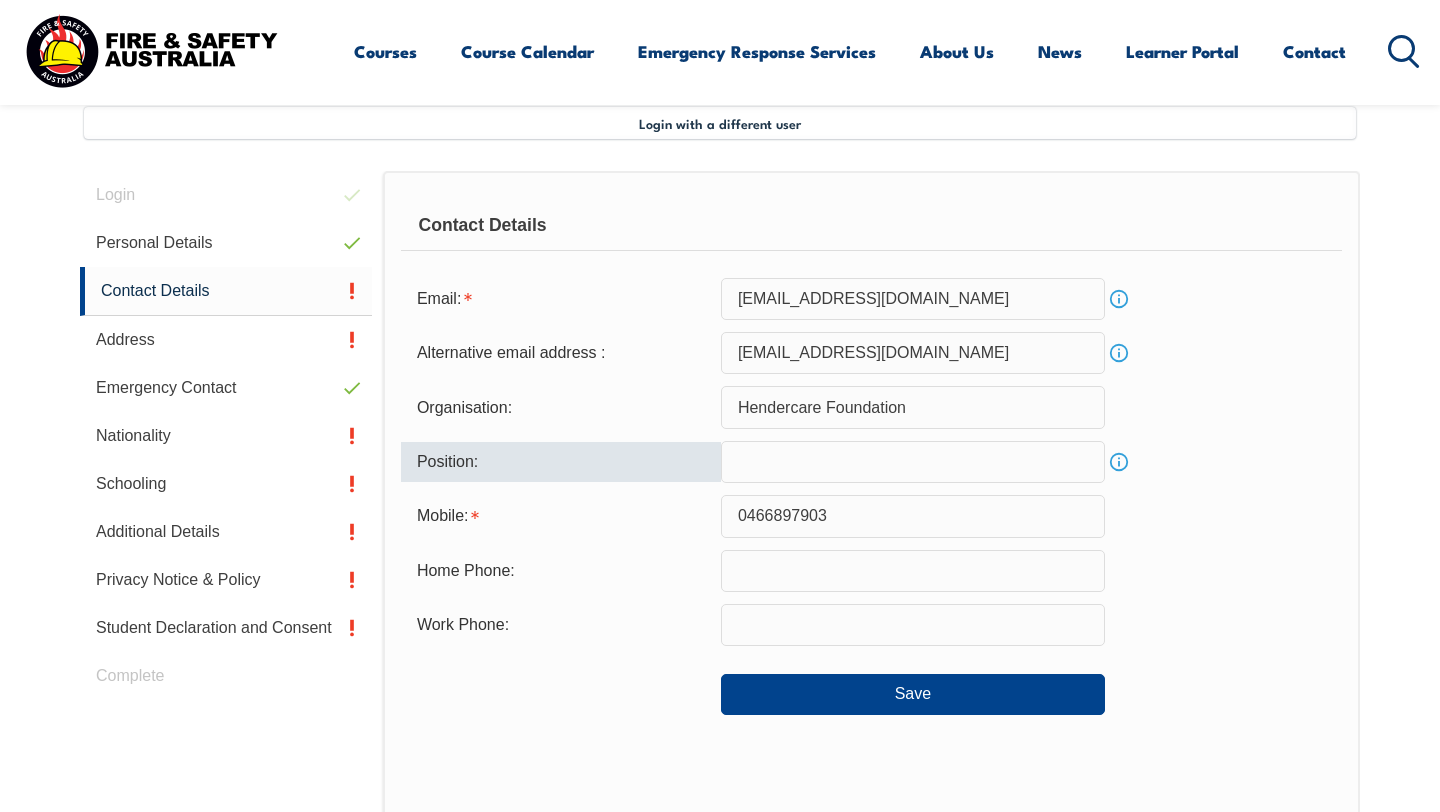 click at bounding box center (913, 462) 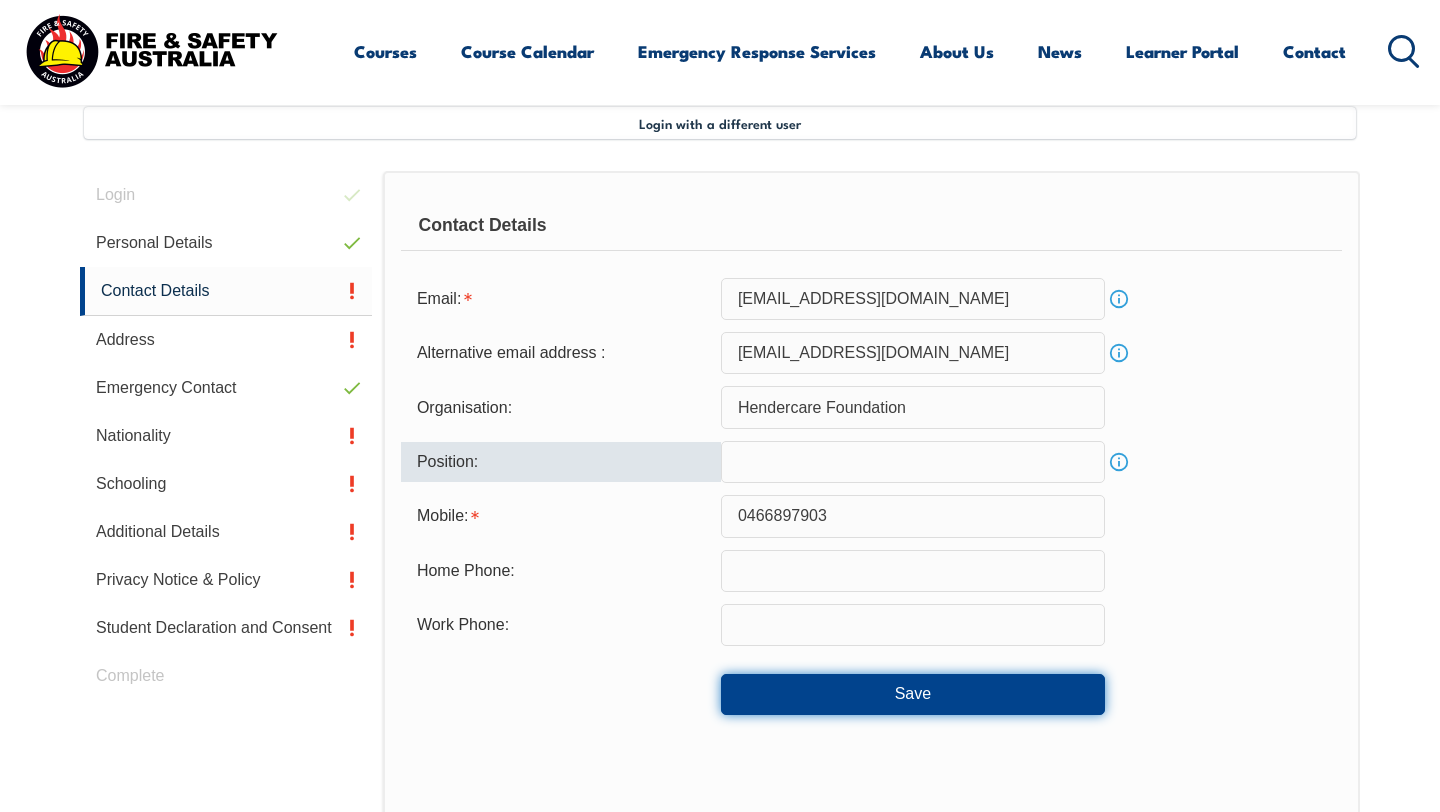 click on "Save" at bounding box center [913, 694] 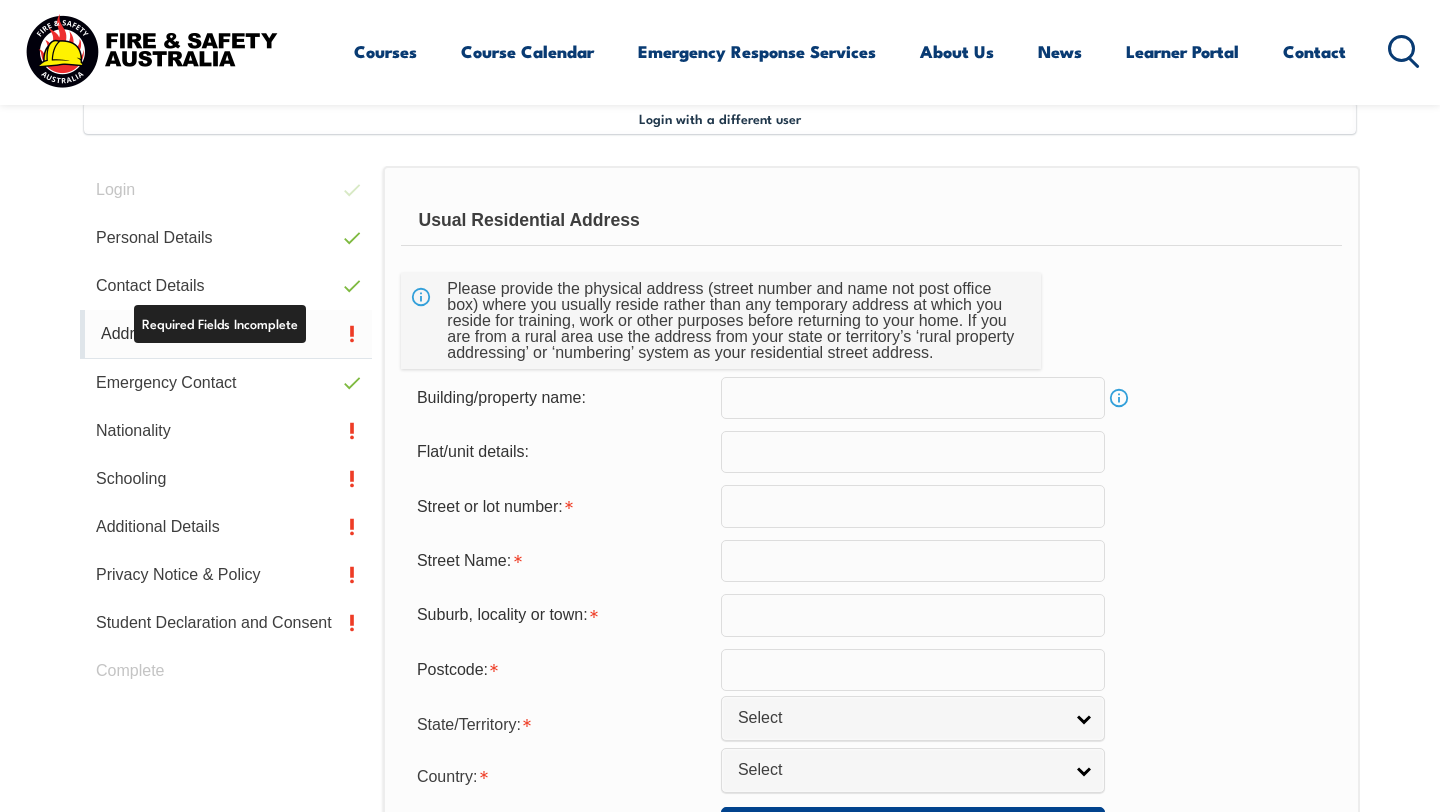 click on "Address" at bounding box center [226, 334] 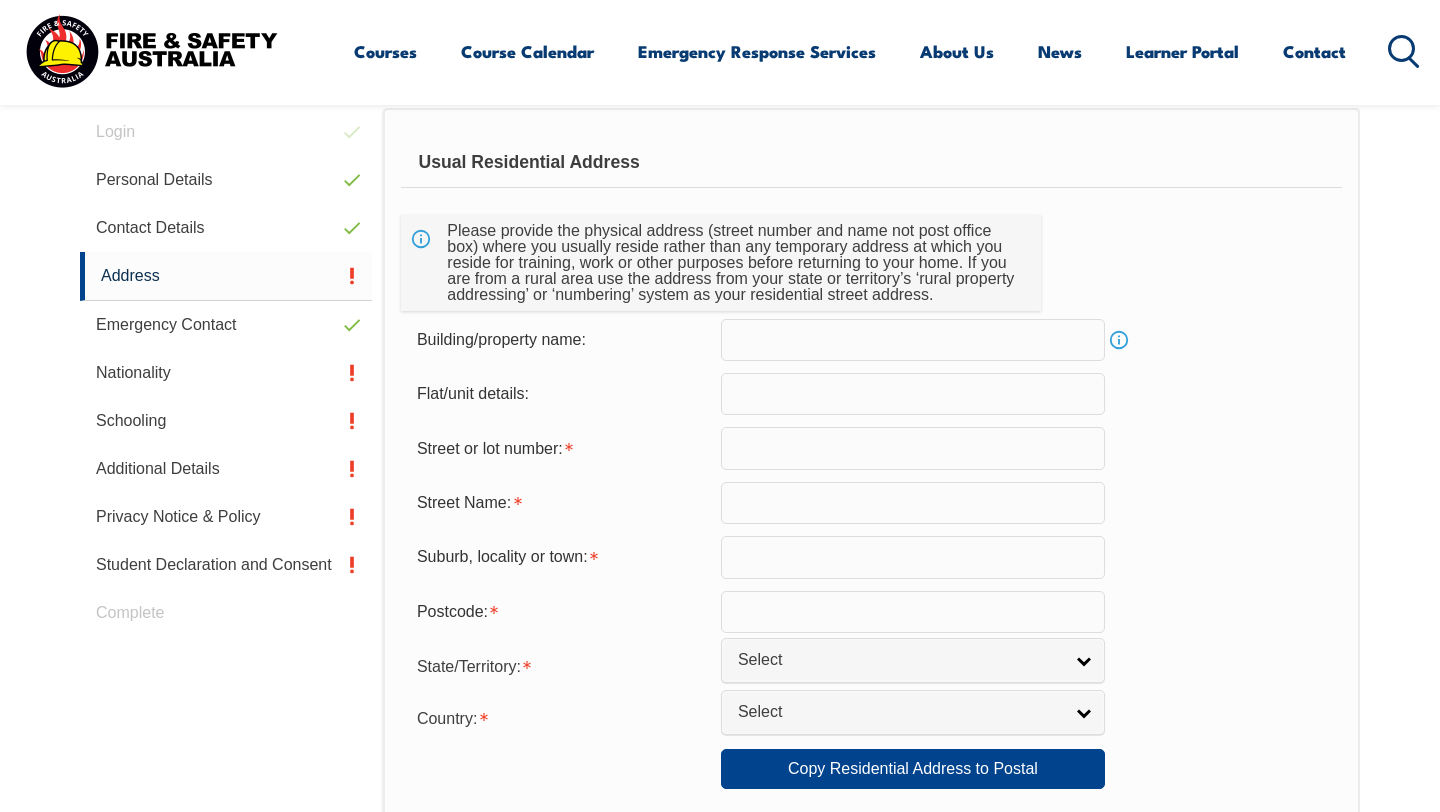 scroll, scrollTop: 606, scrollLeft: 0, axis: vertical 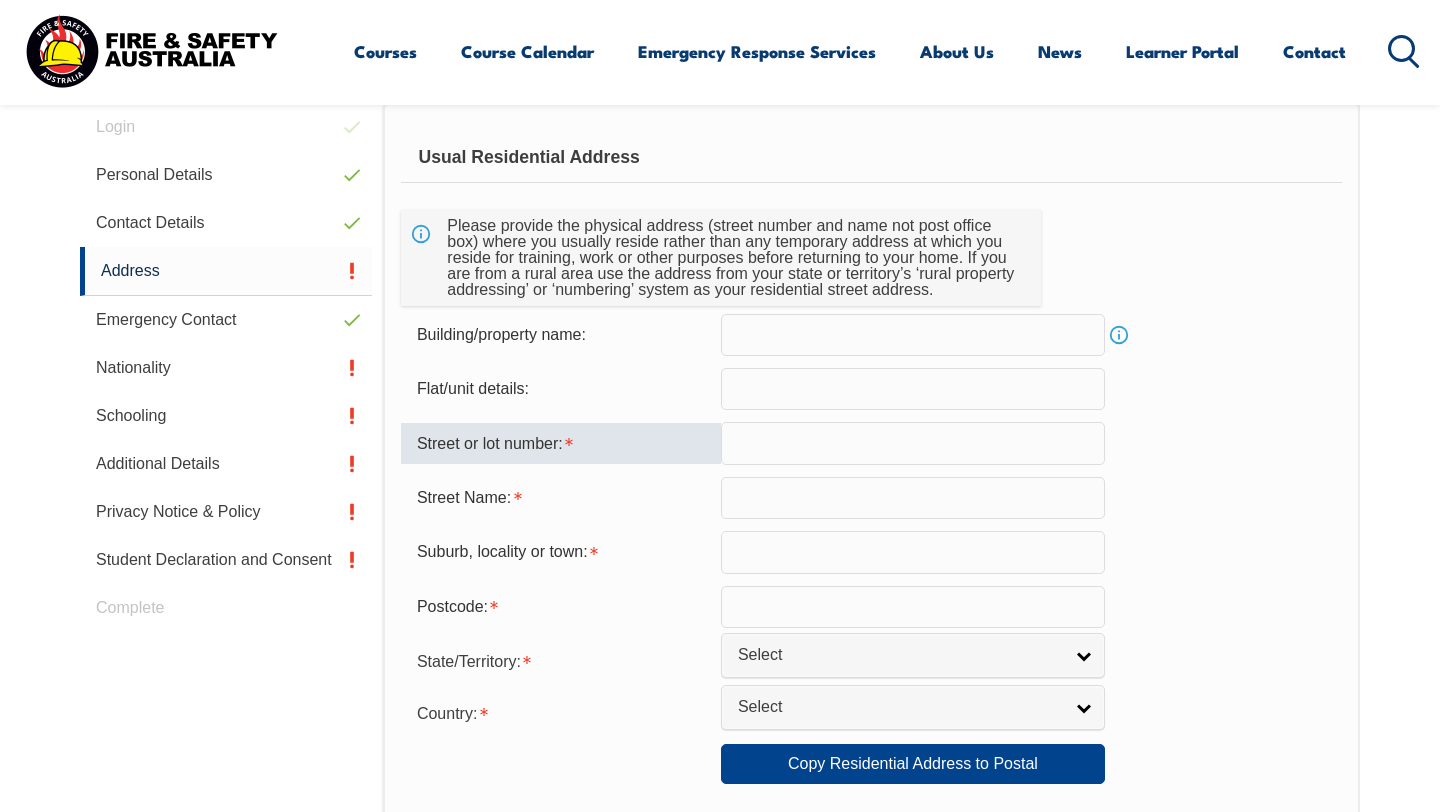 click at bounding box center [913, 443] 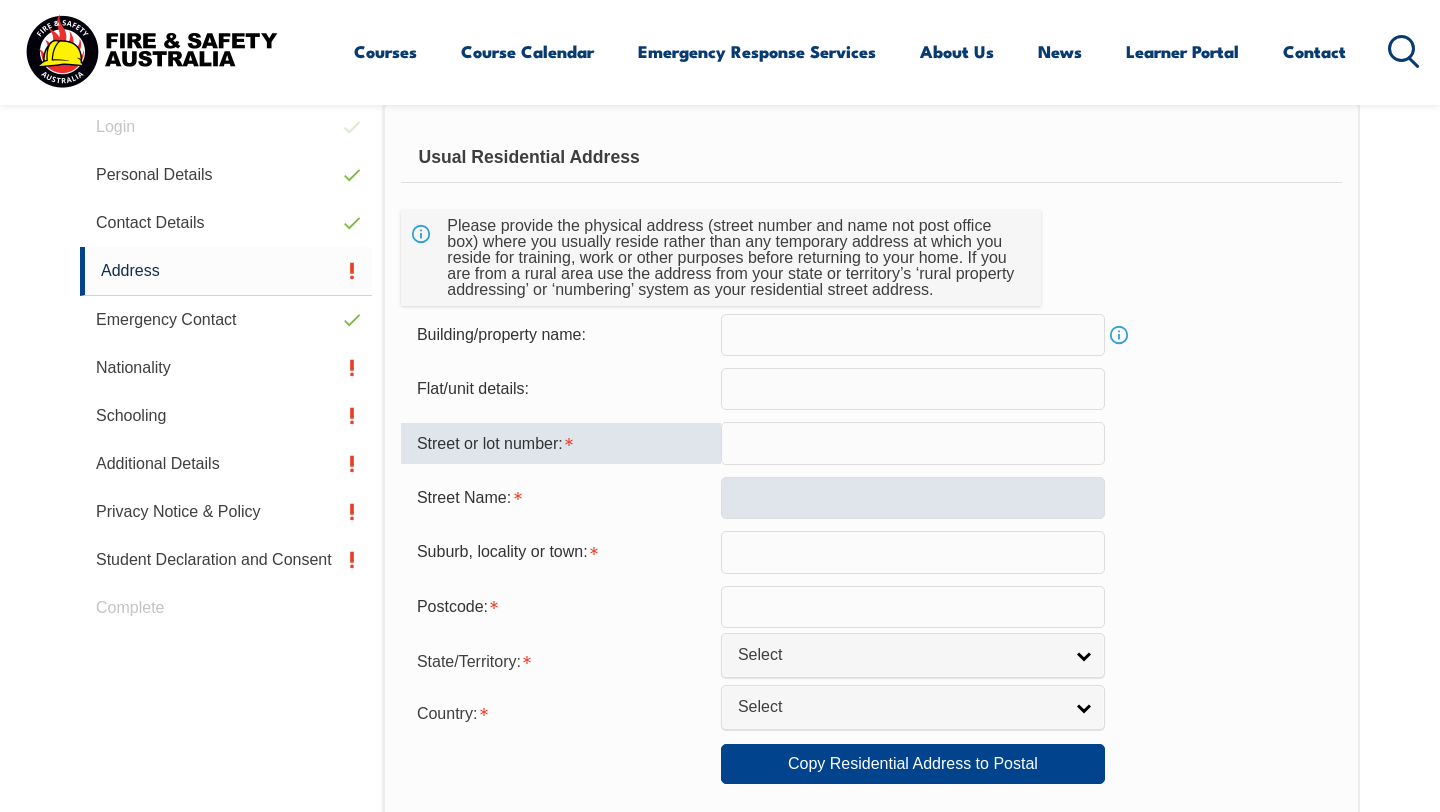 type on "25" 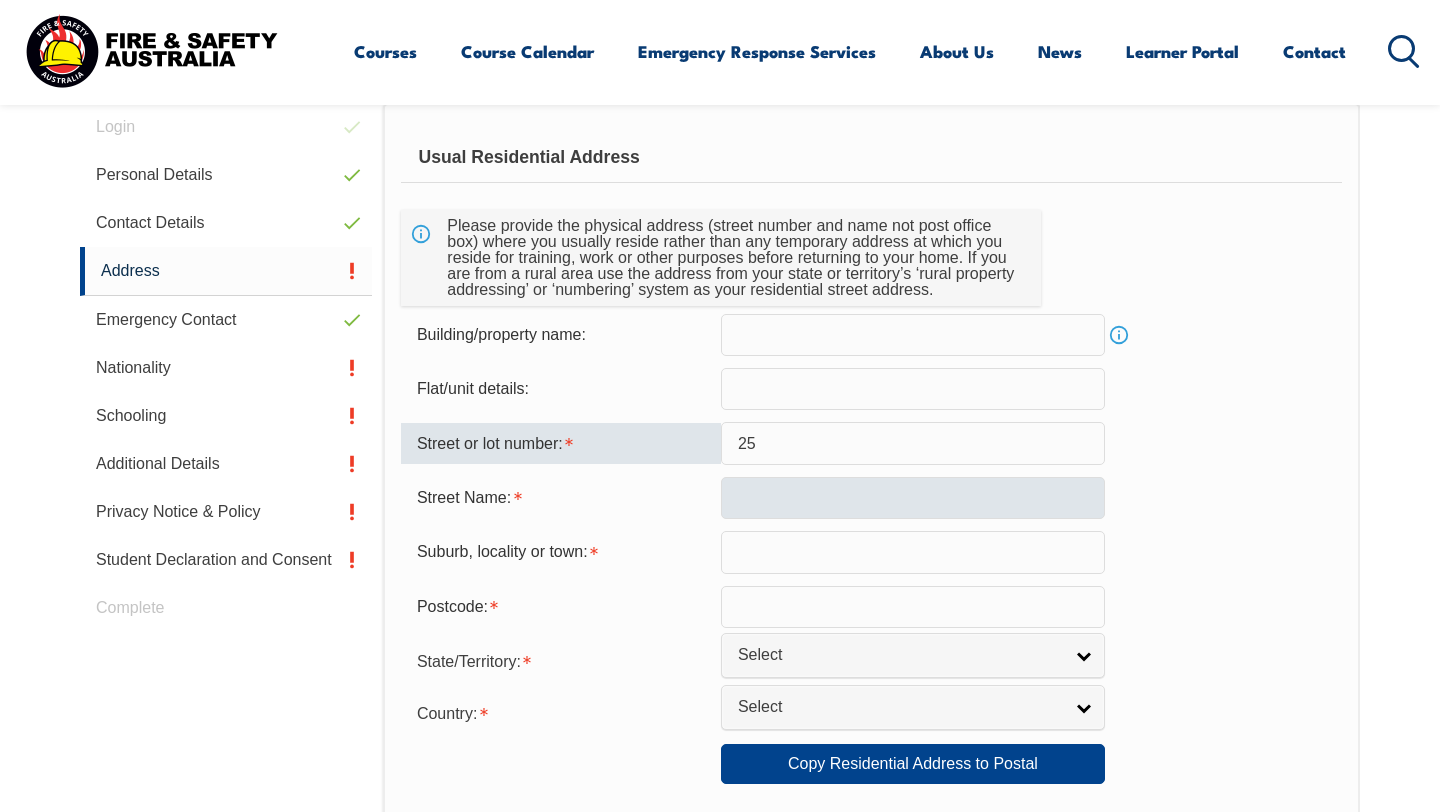 type on "[STREET_ADDRESS][PERSON_NAME]" 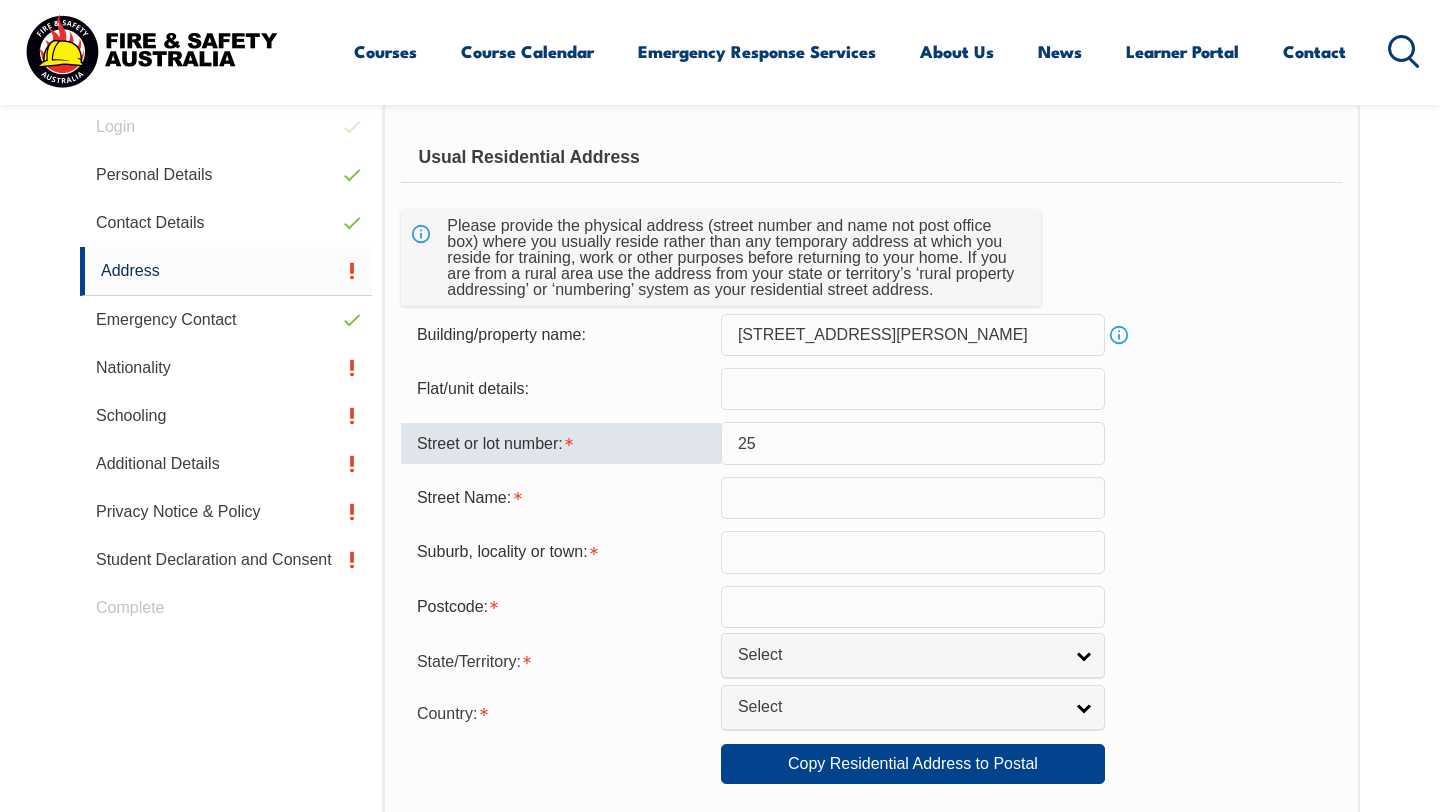 type on "[PERSON_NAME][GEOGRAPHIC_DATA]" 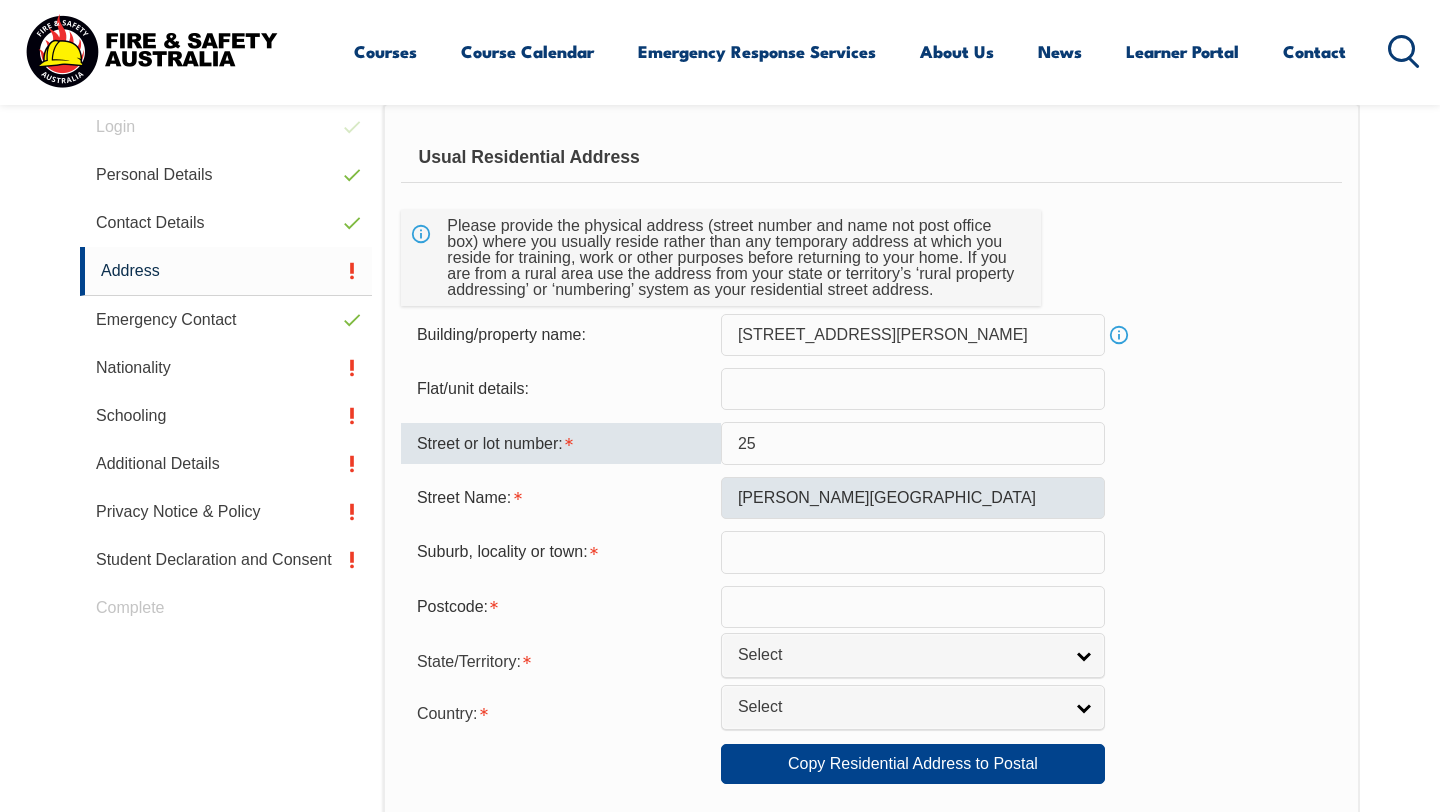 type on "[GEOGRAPHIC_DATA]" 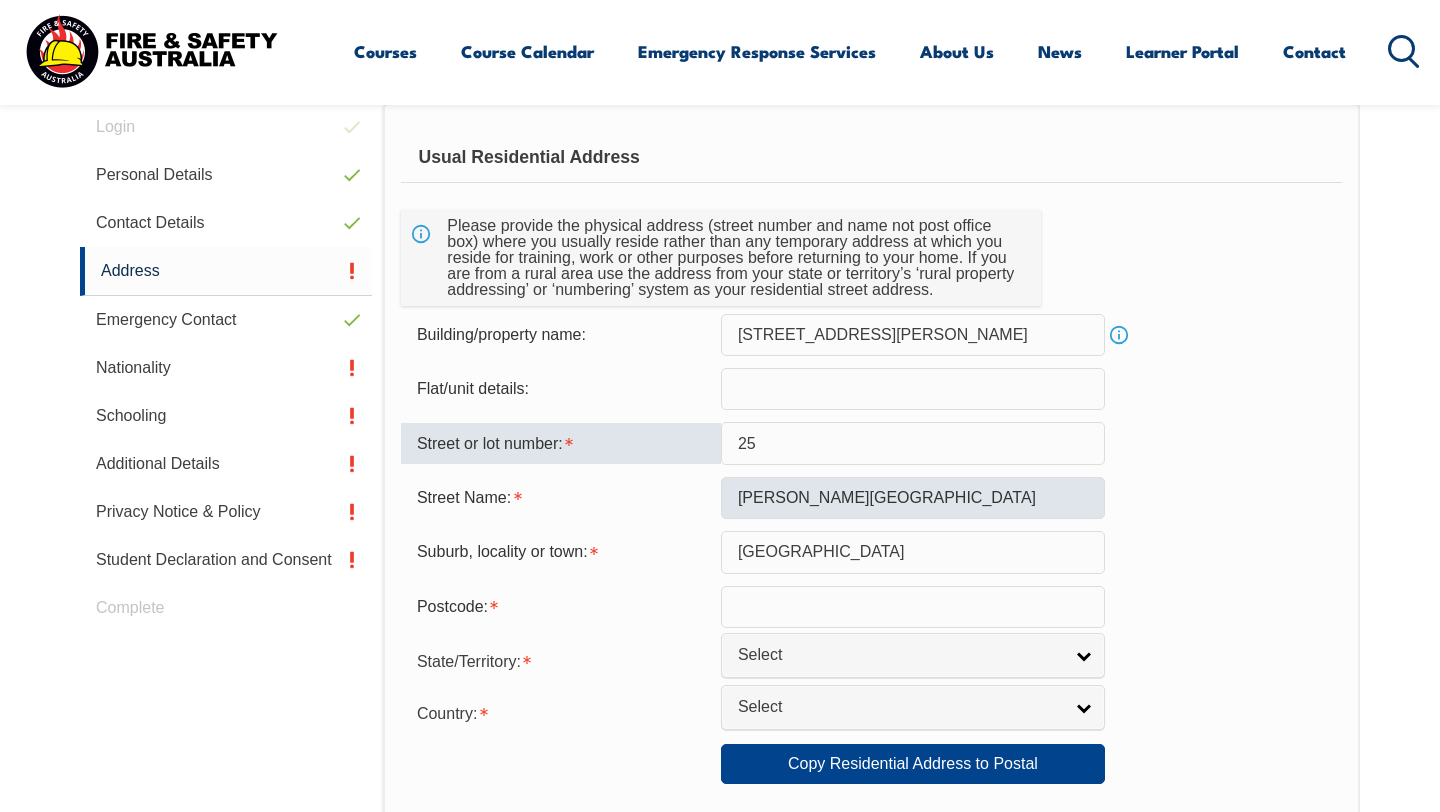 type on "5048" 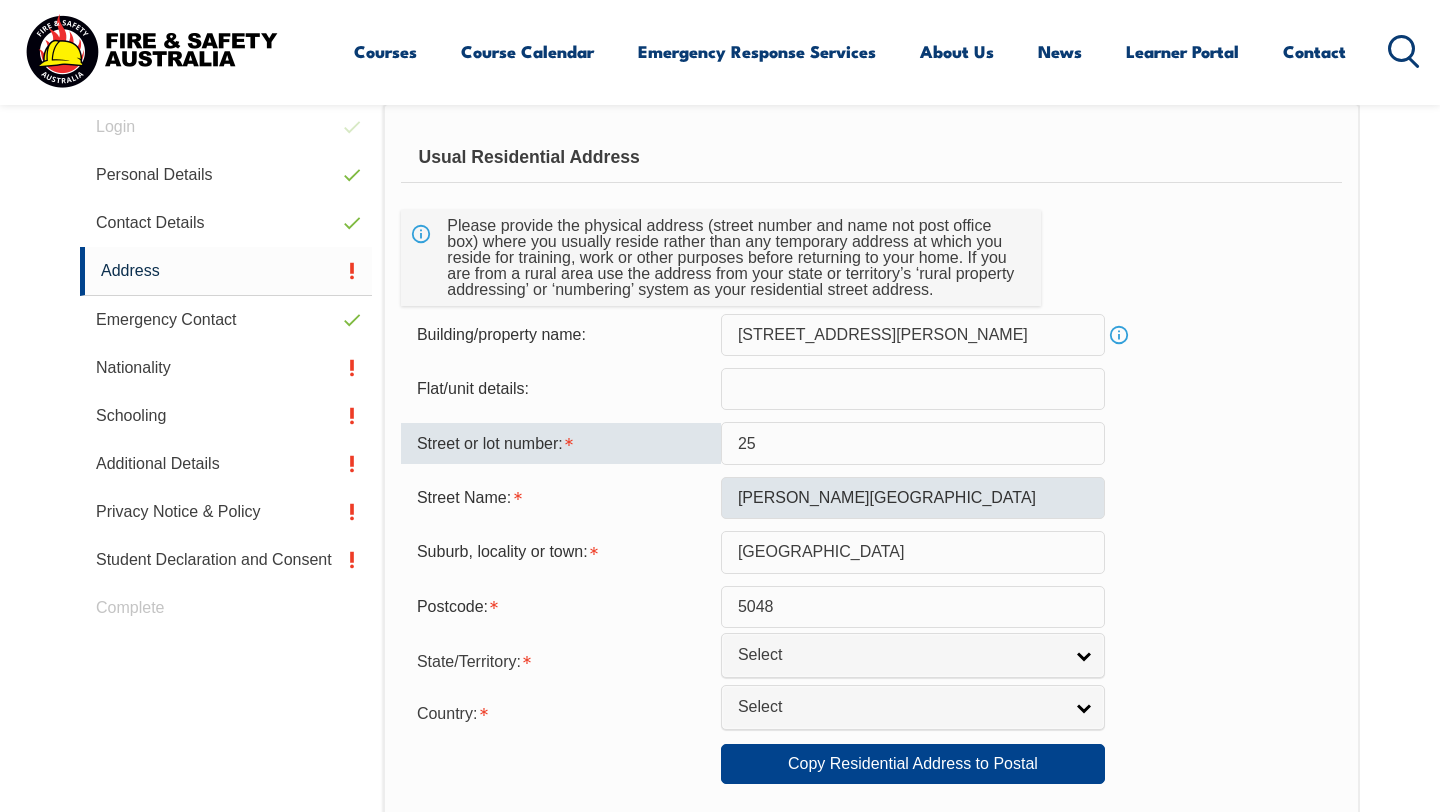 select on "SA" 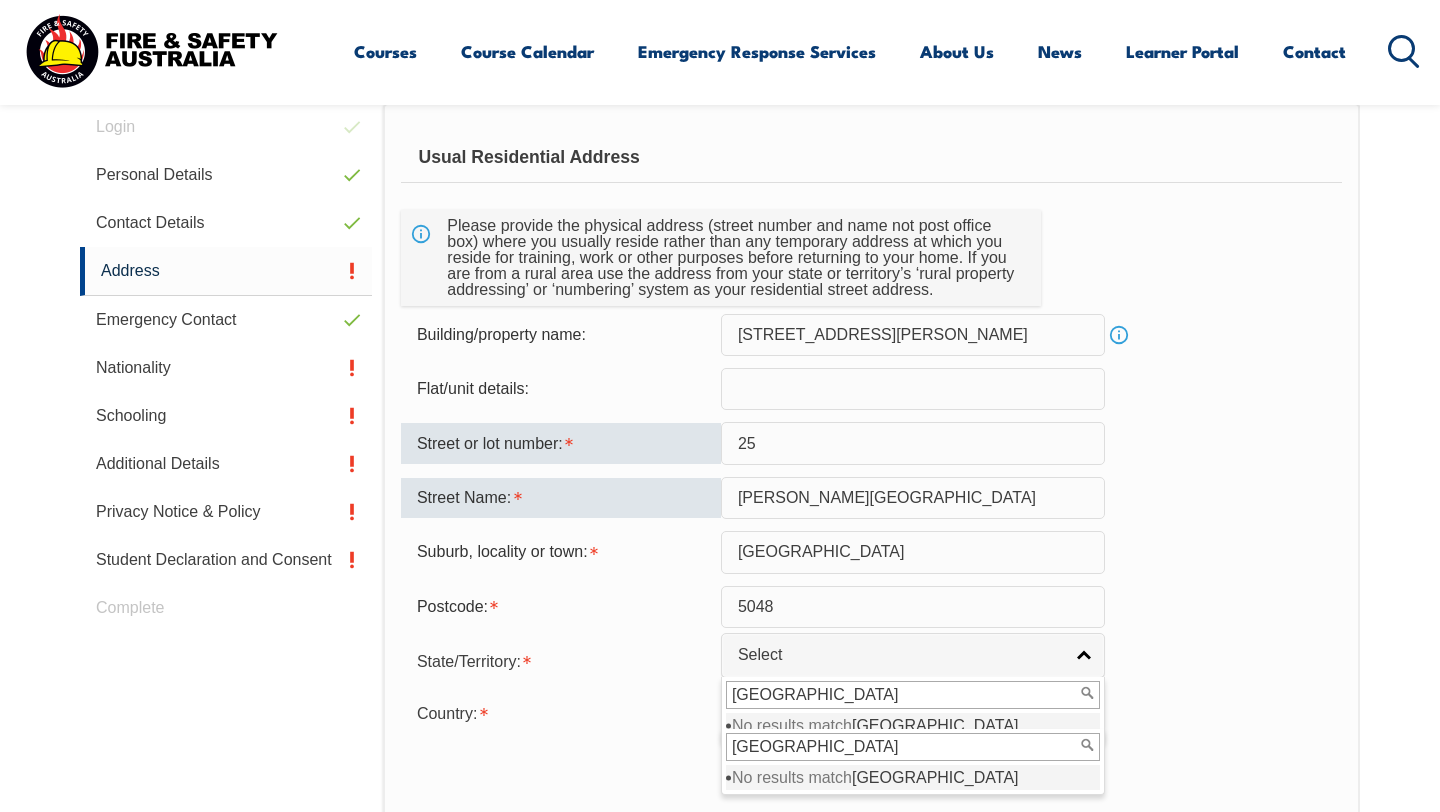 drag, startPoint x: 979, startPoint y: 499, endPoint x: 814, endPoint y: 498, distance: 165.00304 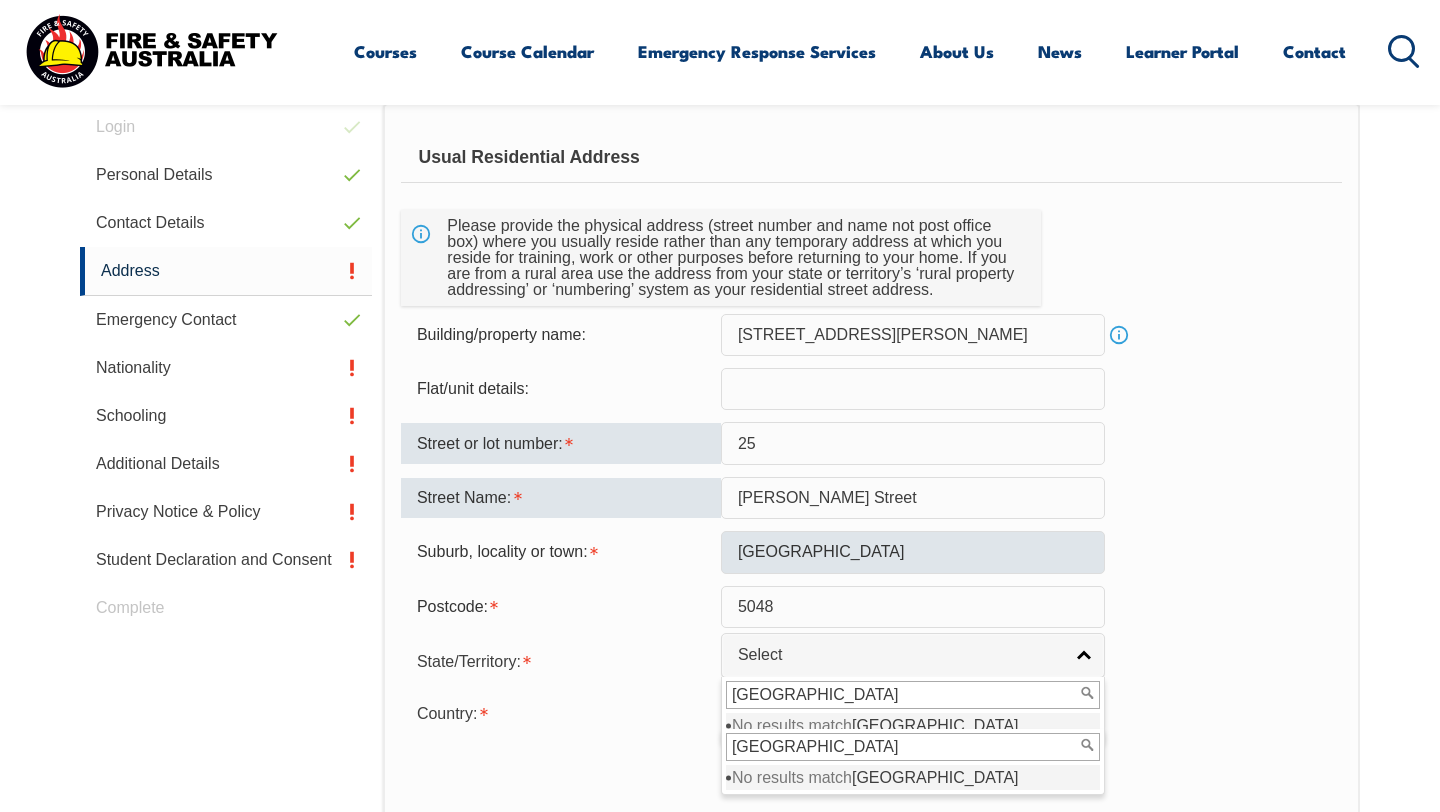type on "[PERSON_NAME] Street" 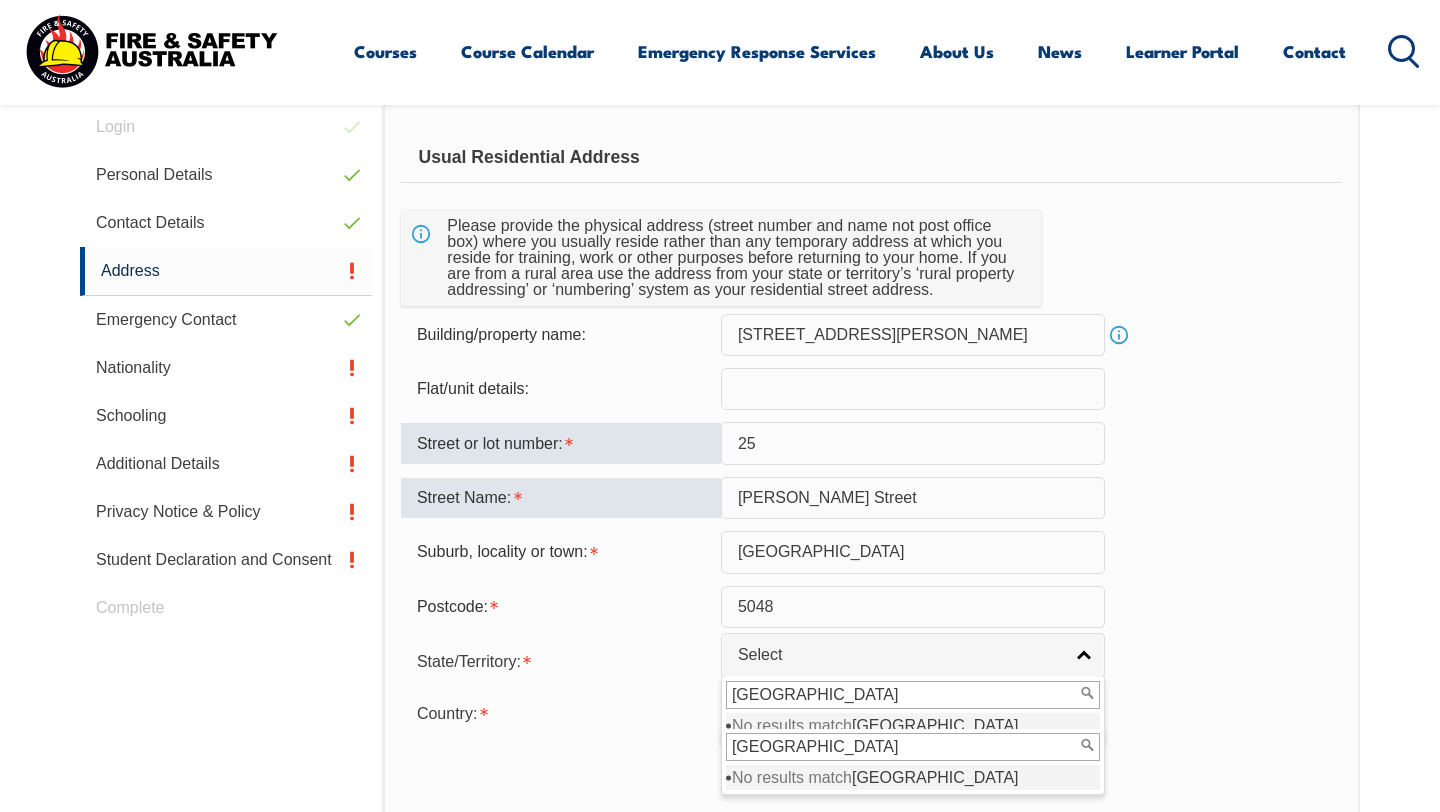 click on "[GEOGRAPHIC_DATA]" at bounding box center (913, 552) 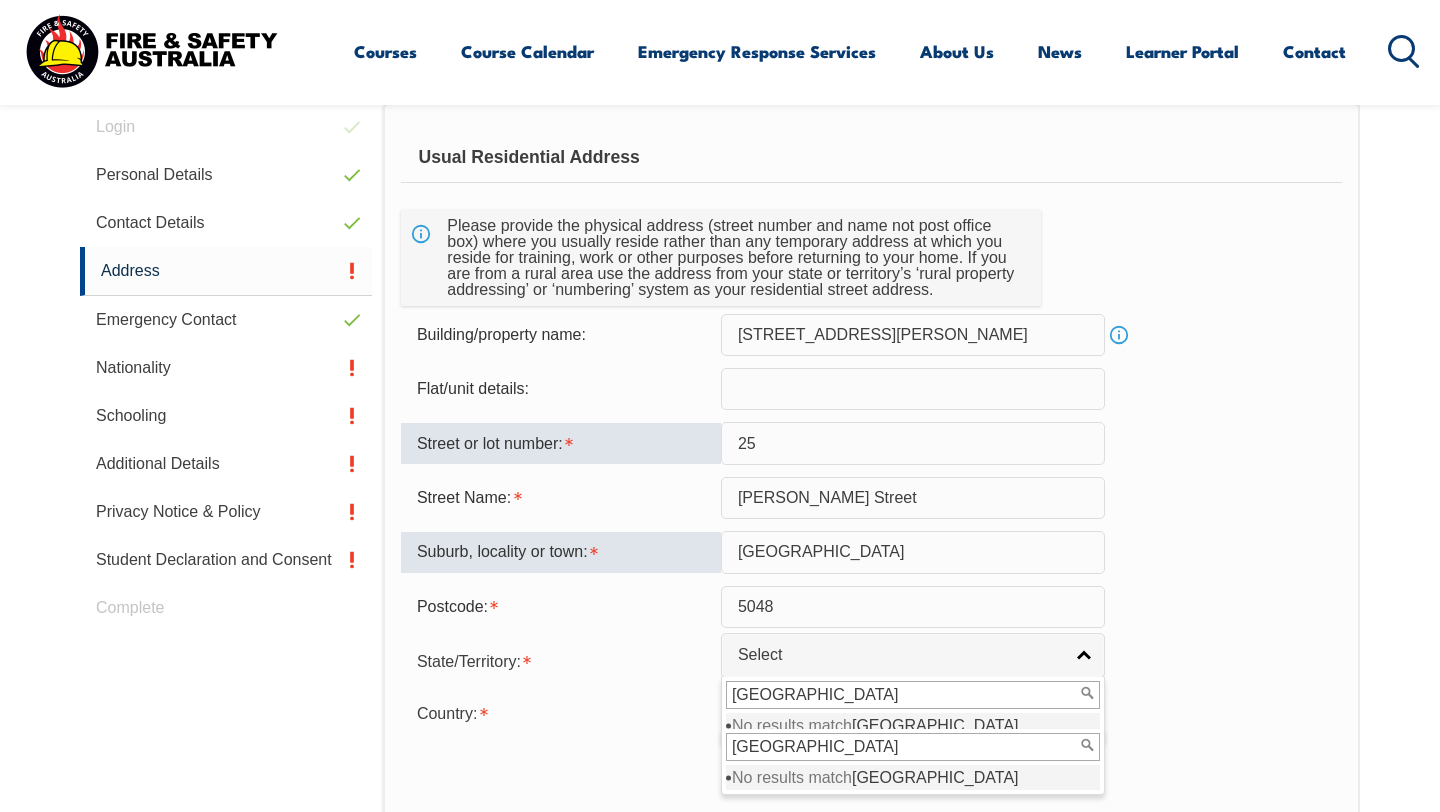 drag, startPoint x: 813, startPoint y: 549, endPoint x: 690, endPoint y: 548, distance: 123.00407 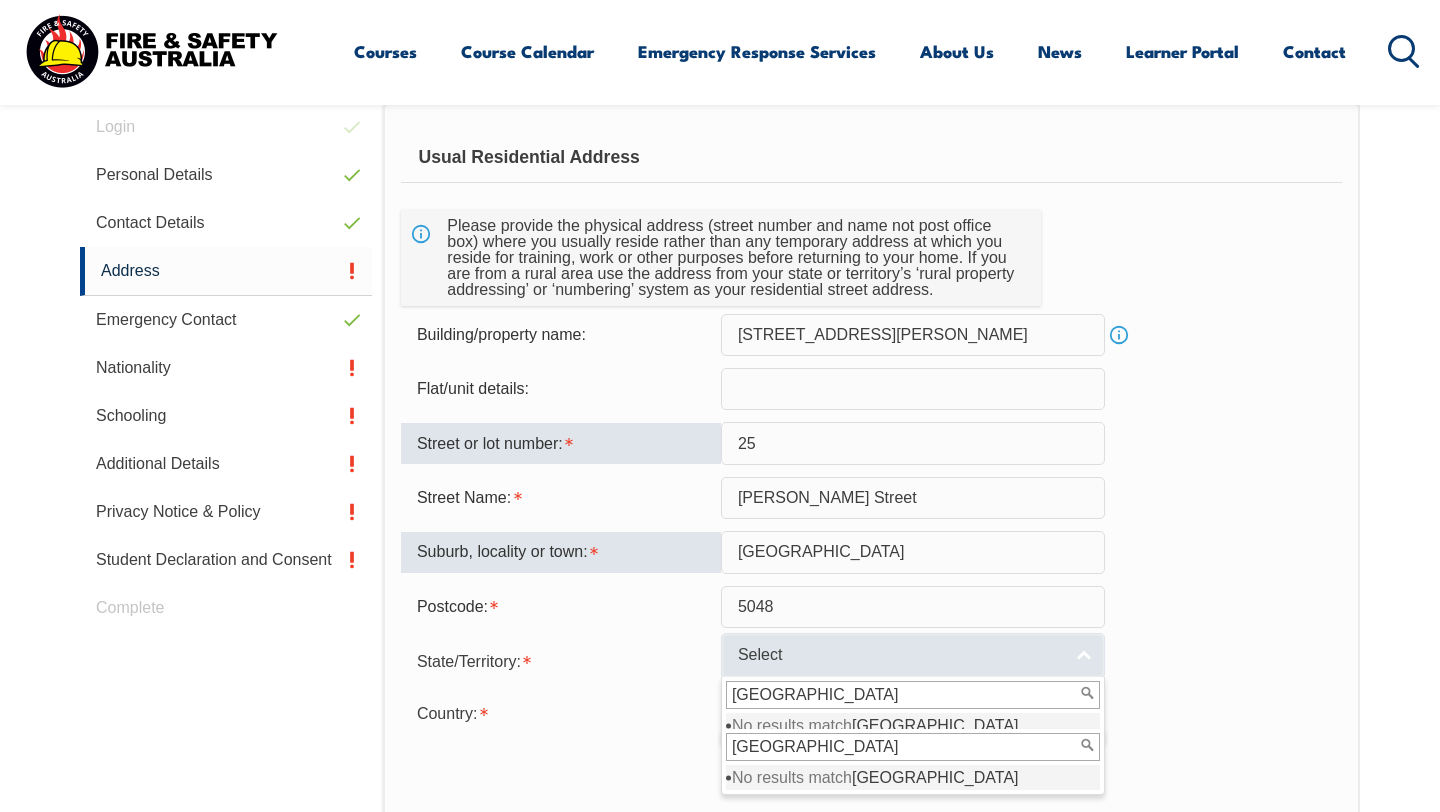type on "[GEOGRAPHIC_DATA]" 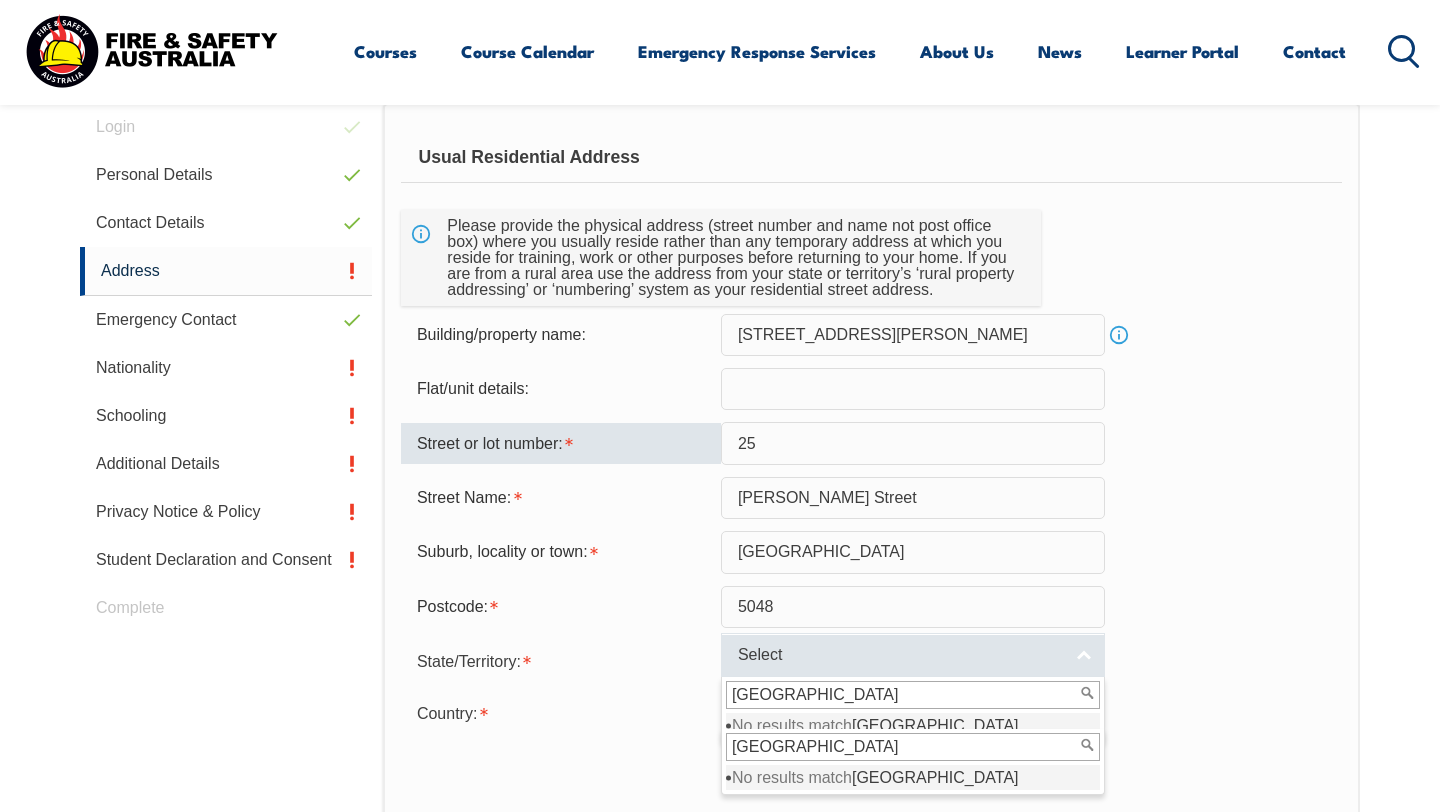 click on "Select" at bounding box center [900, 655] 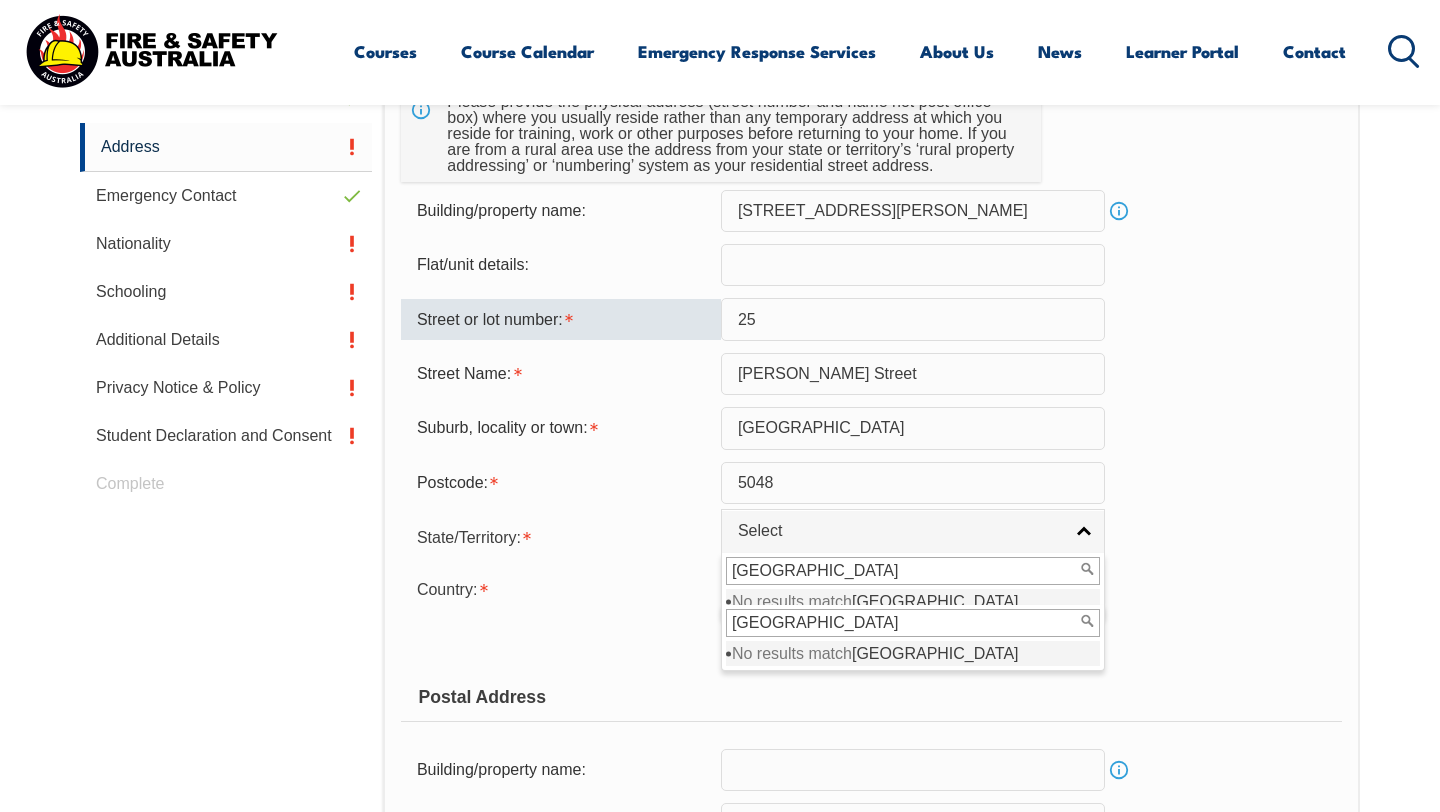 scroll, scrollTop: 733, scrollLeft: 0, axis: vertical 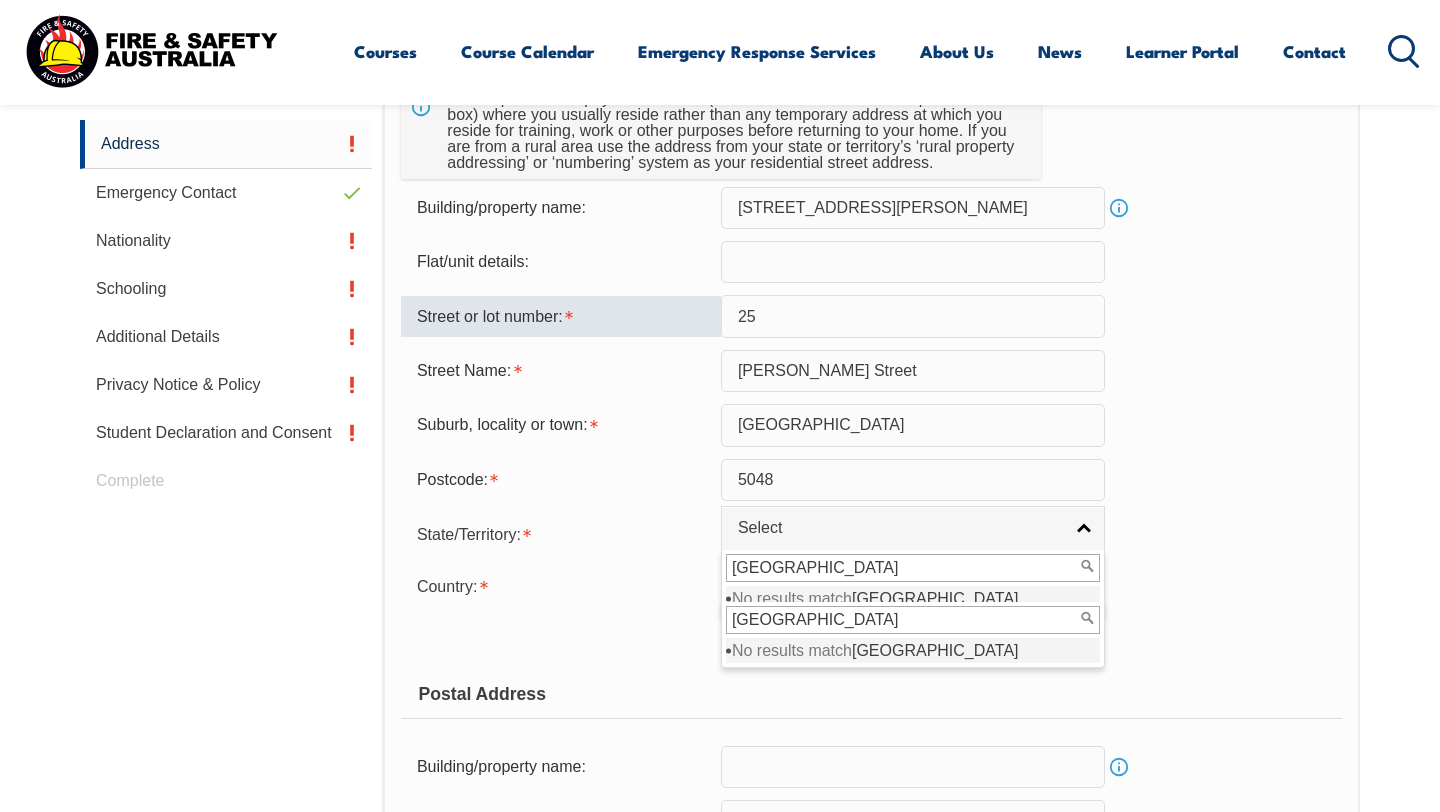 click on "[GEOGRAPHIC_DATA]" at bounding box center [913, 620] 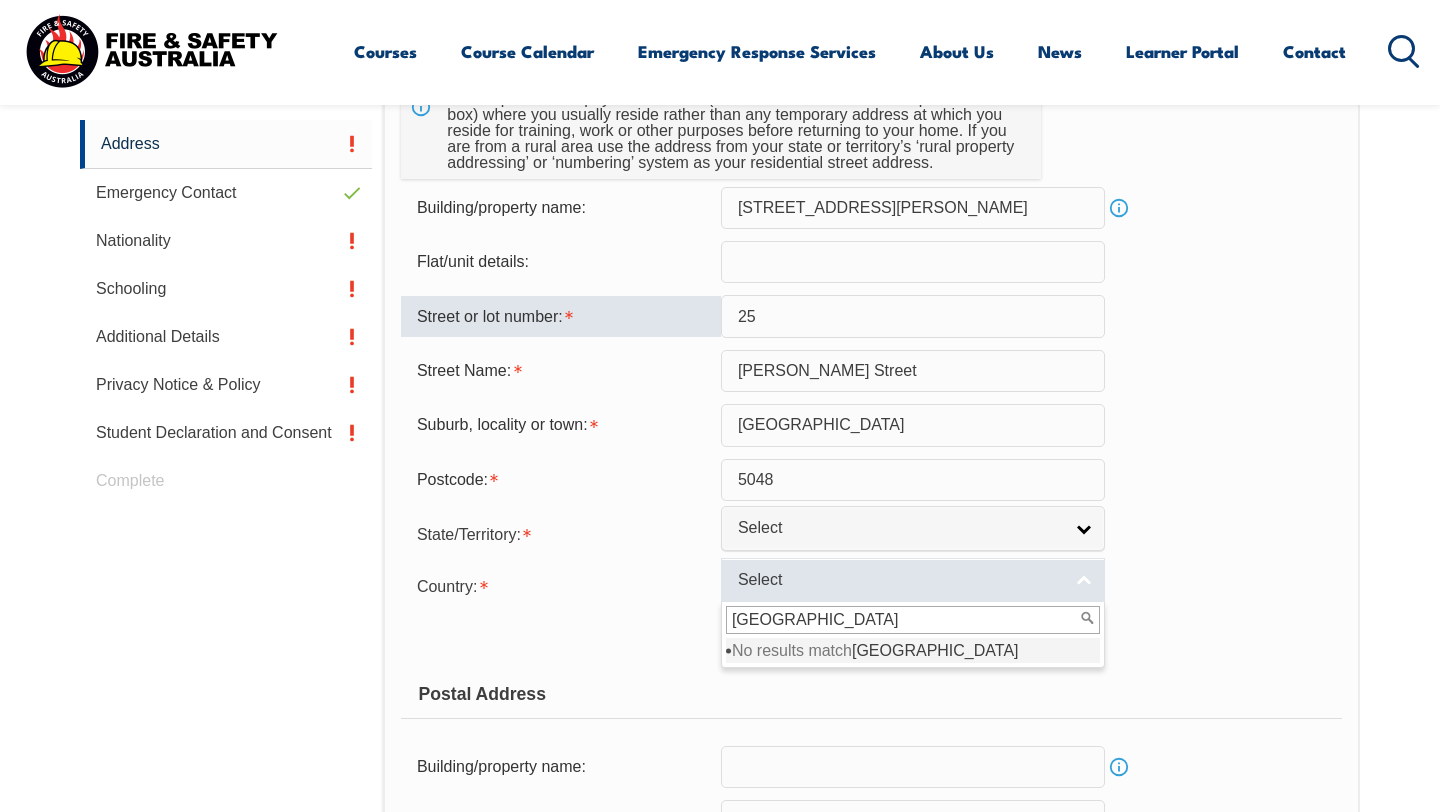 click on "Select" at bounding box center [913, 580] 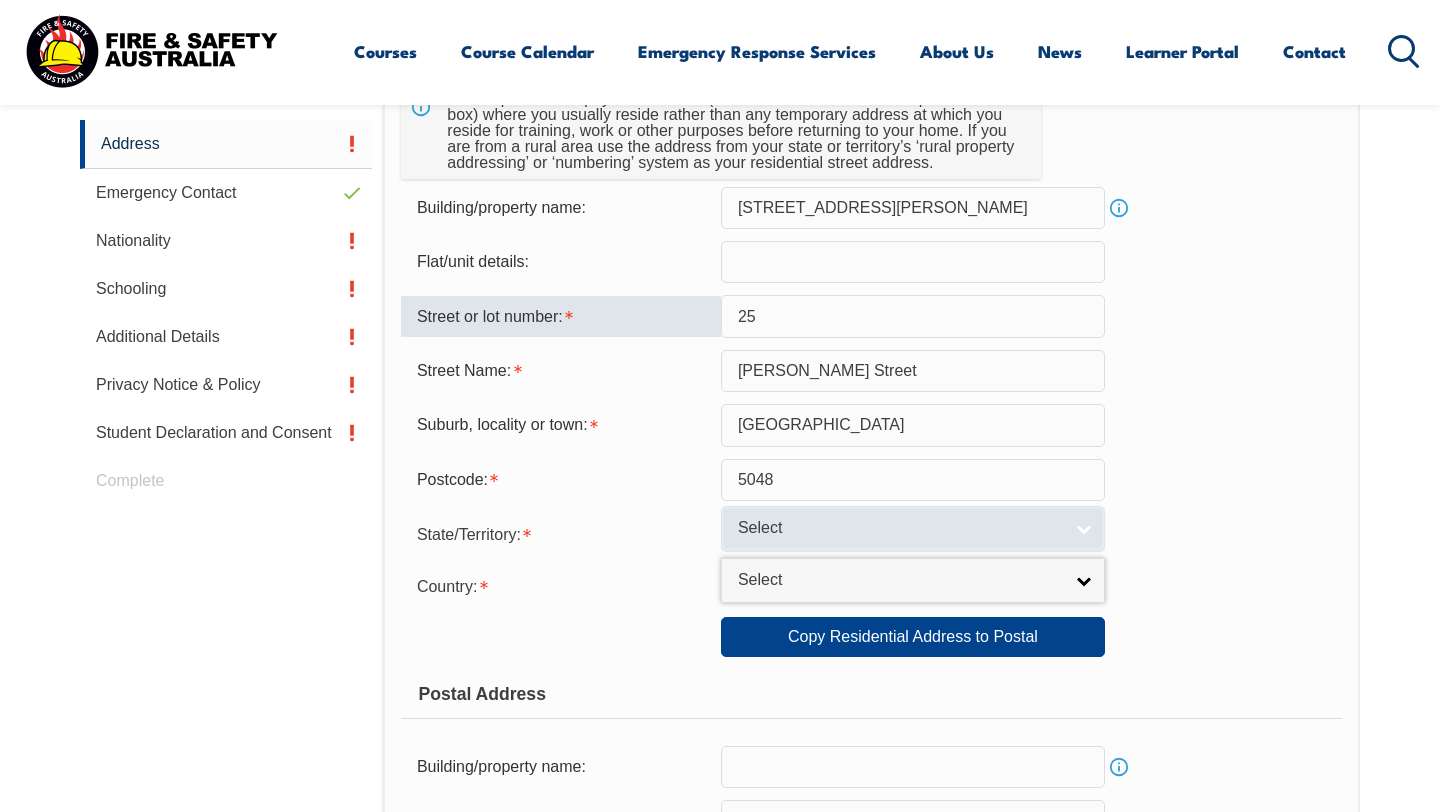 click on "Select" at bounding box center (900, 528) 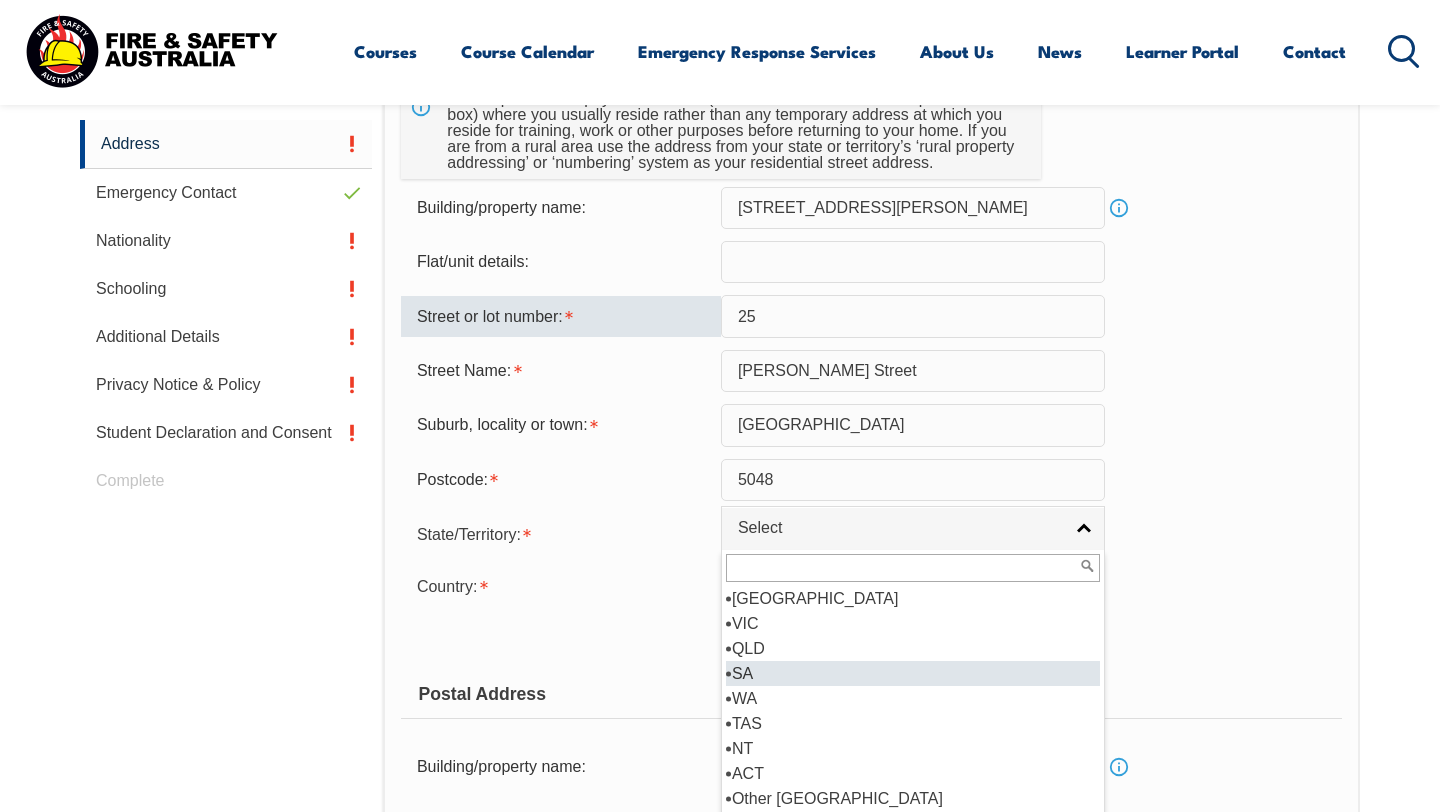 click on "SA" at bounding box center (913, 673) 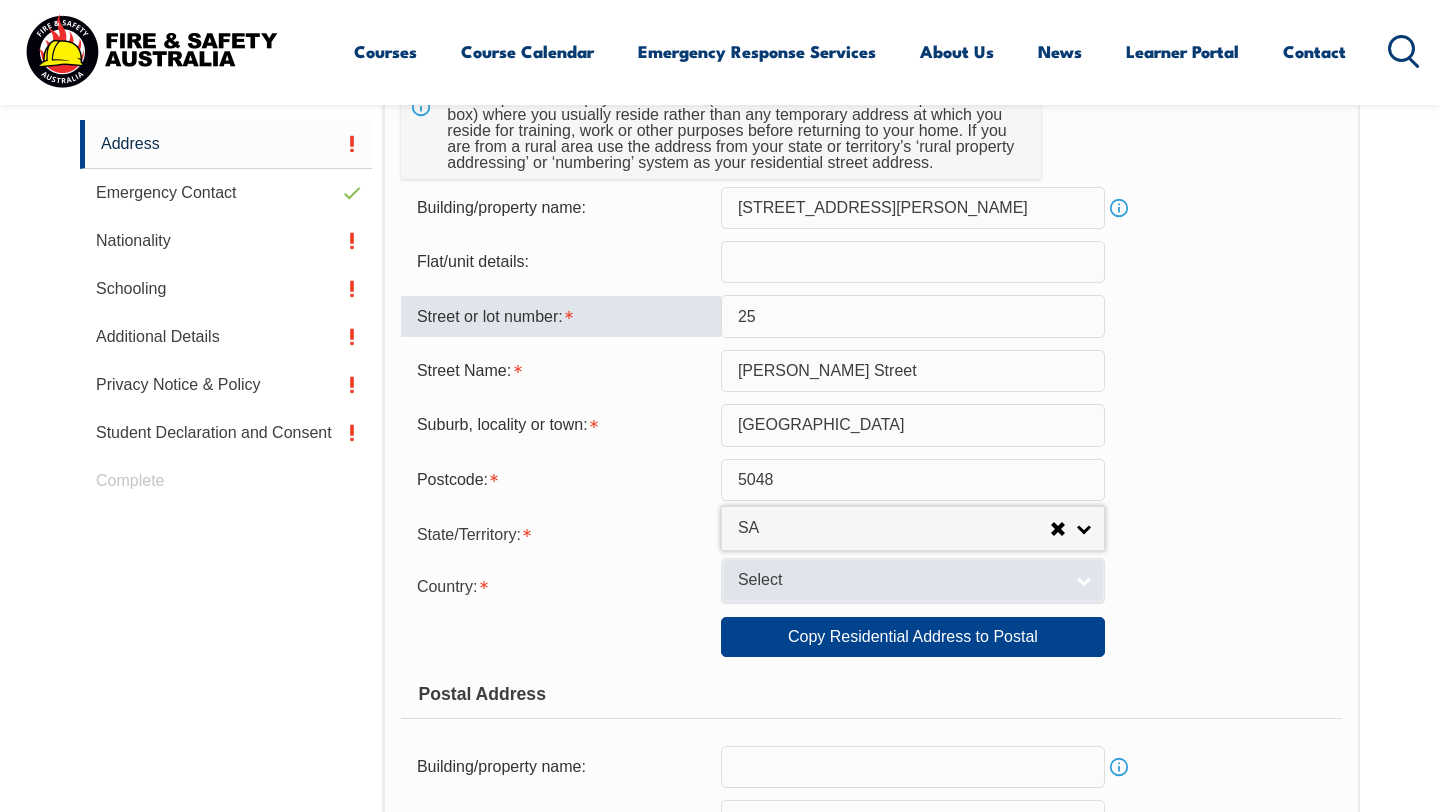 click on "Select" at bounding box center [913, 580] 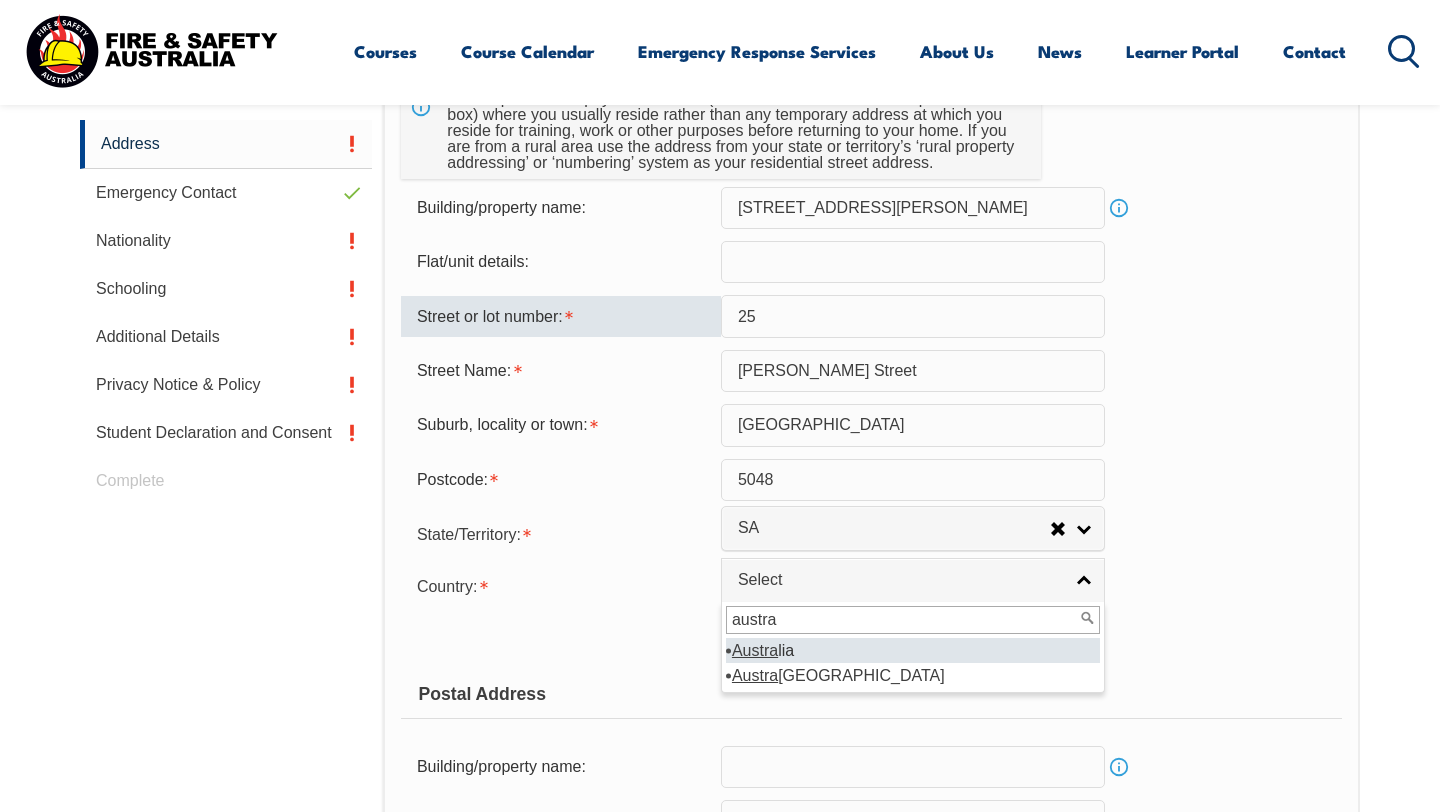 type on "austra" 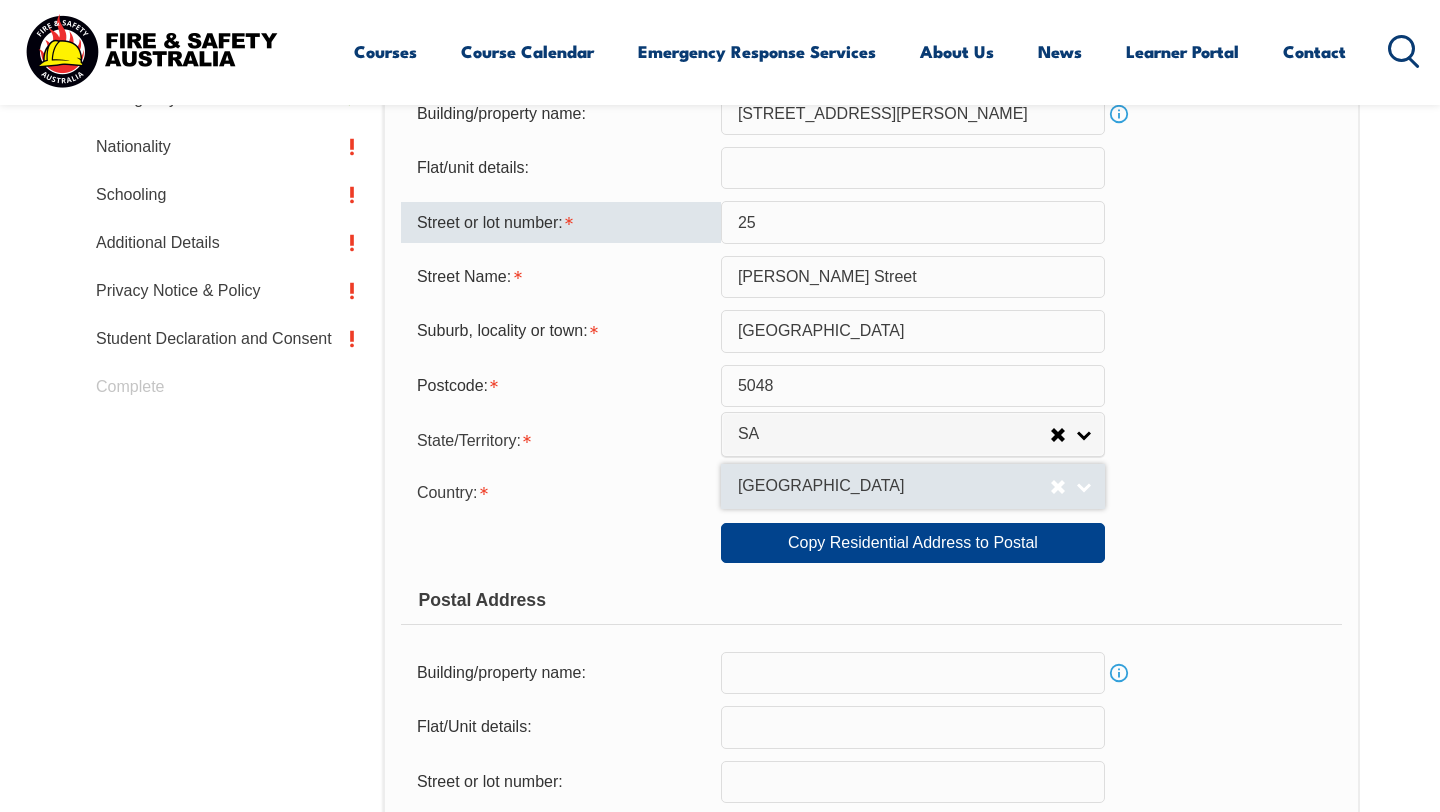 scroll, scrollTop: 850, scrollLeft: 0, axis: vertical 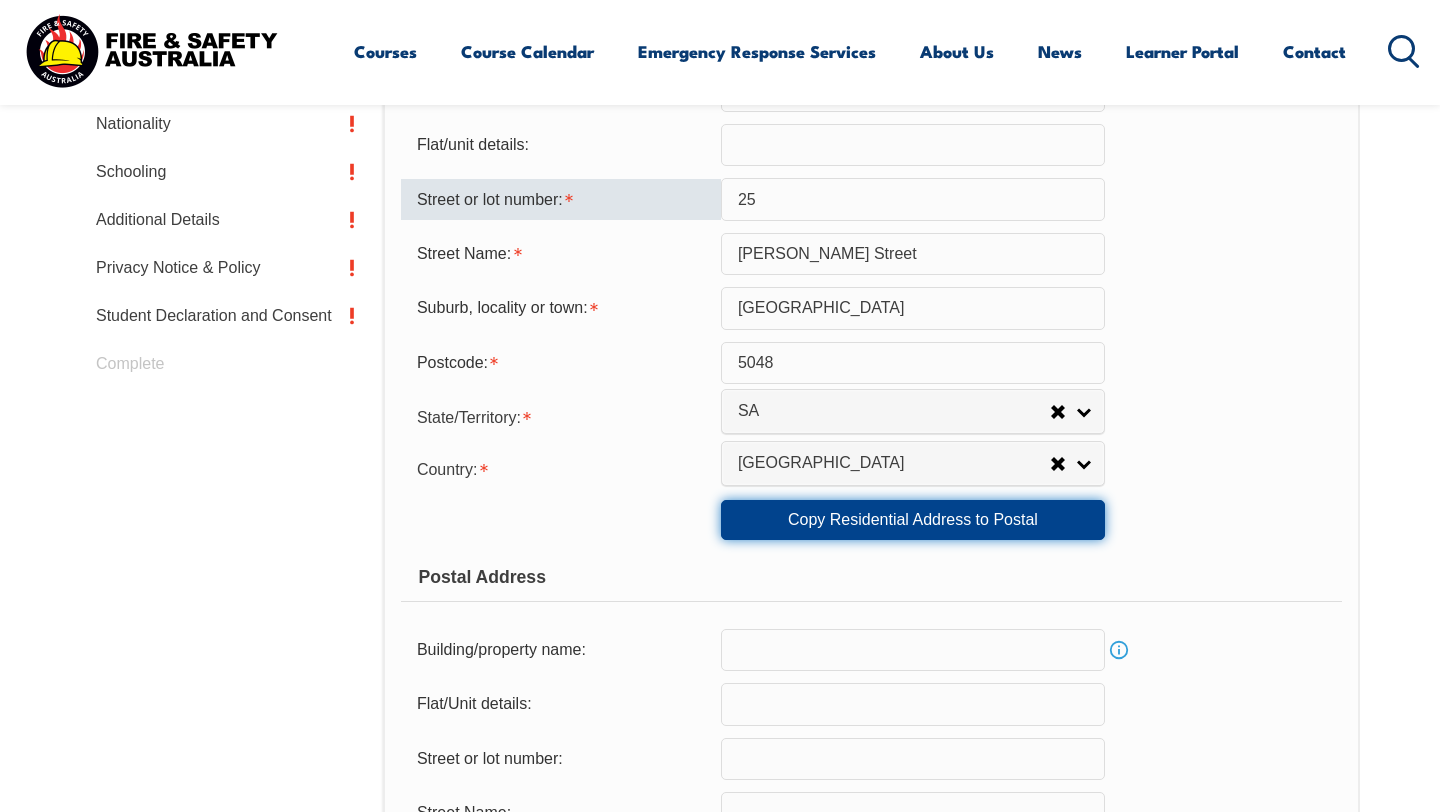 click on "Copy Residential Address to Postal" at bounding box center (913, 520) 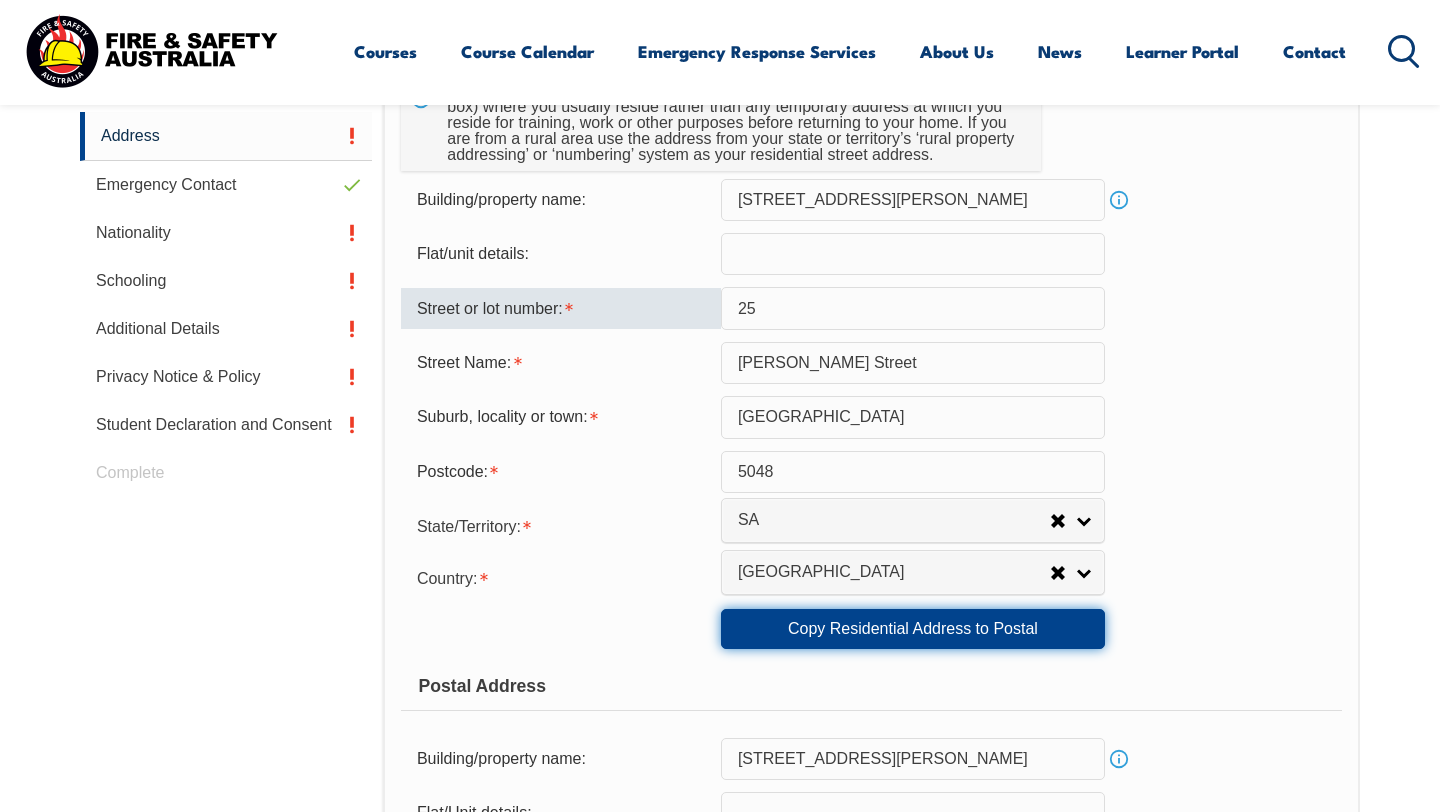 scroll, scrollTop: 739, scrollLeft: 0, axis: vertical 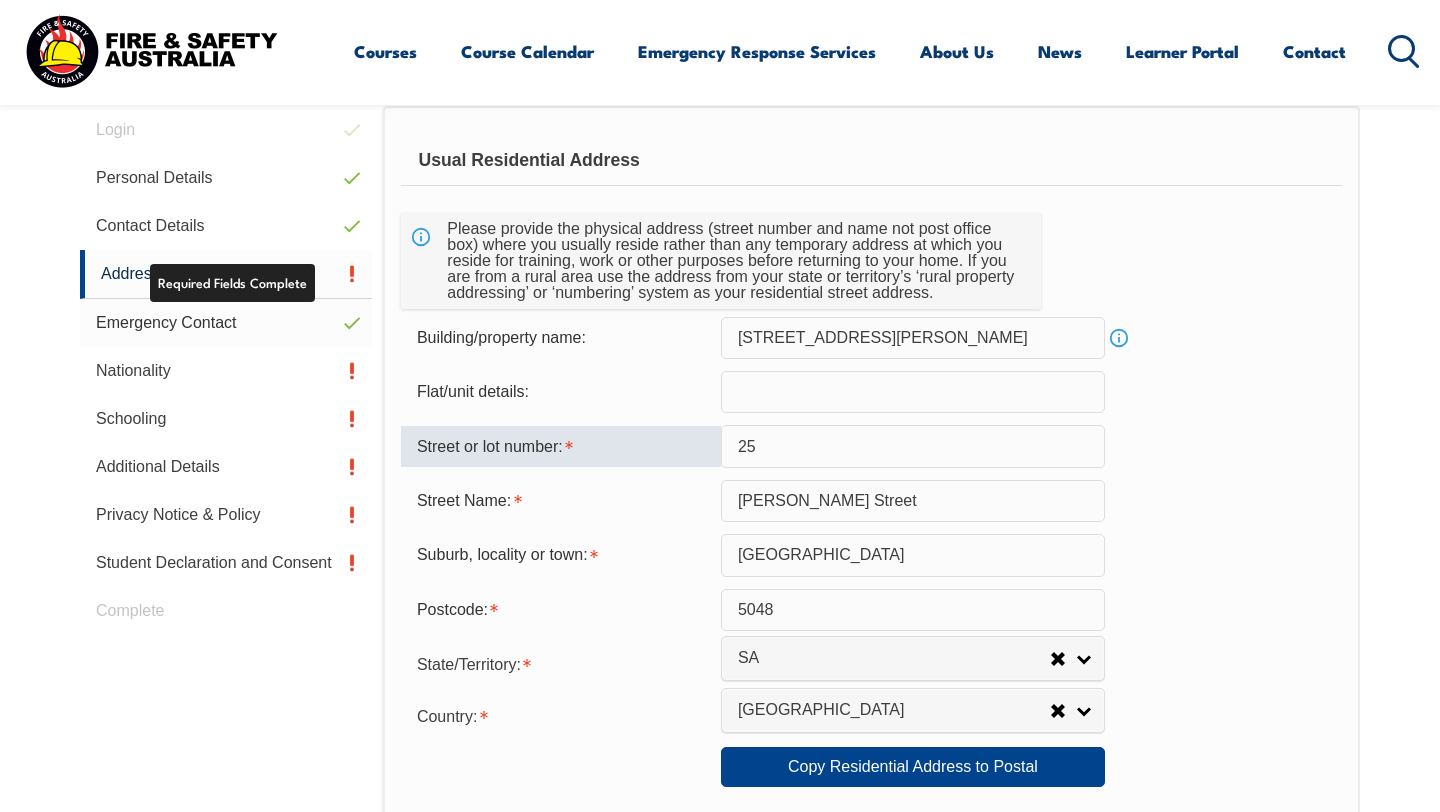 click on "Emergency Contact" at bounding box center [226, 323] 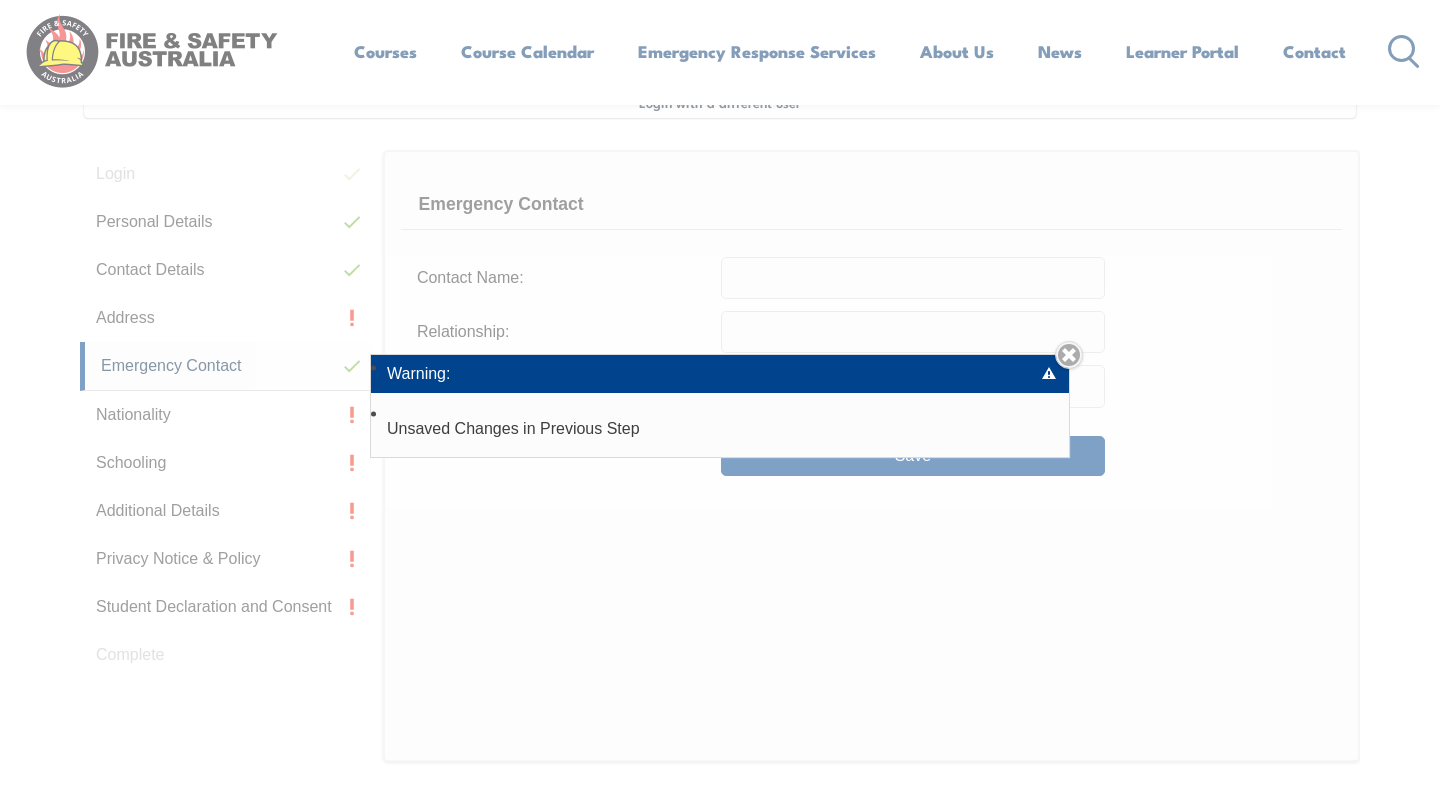 click on "Warning: Unsaved Changes in Previous Step Close" at bounding box center [720, 406] 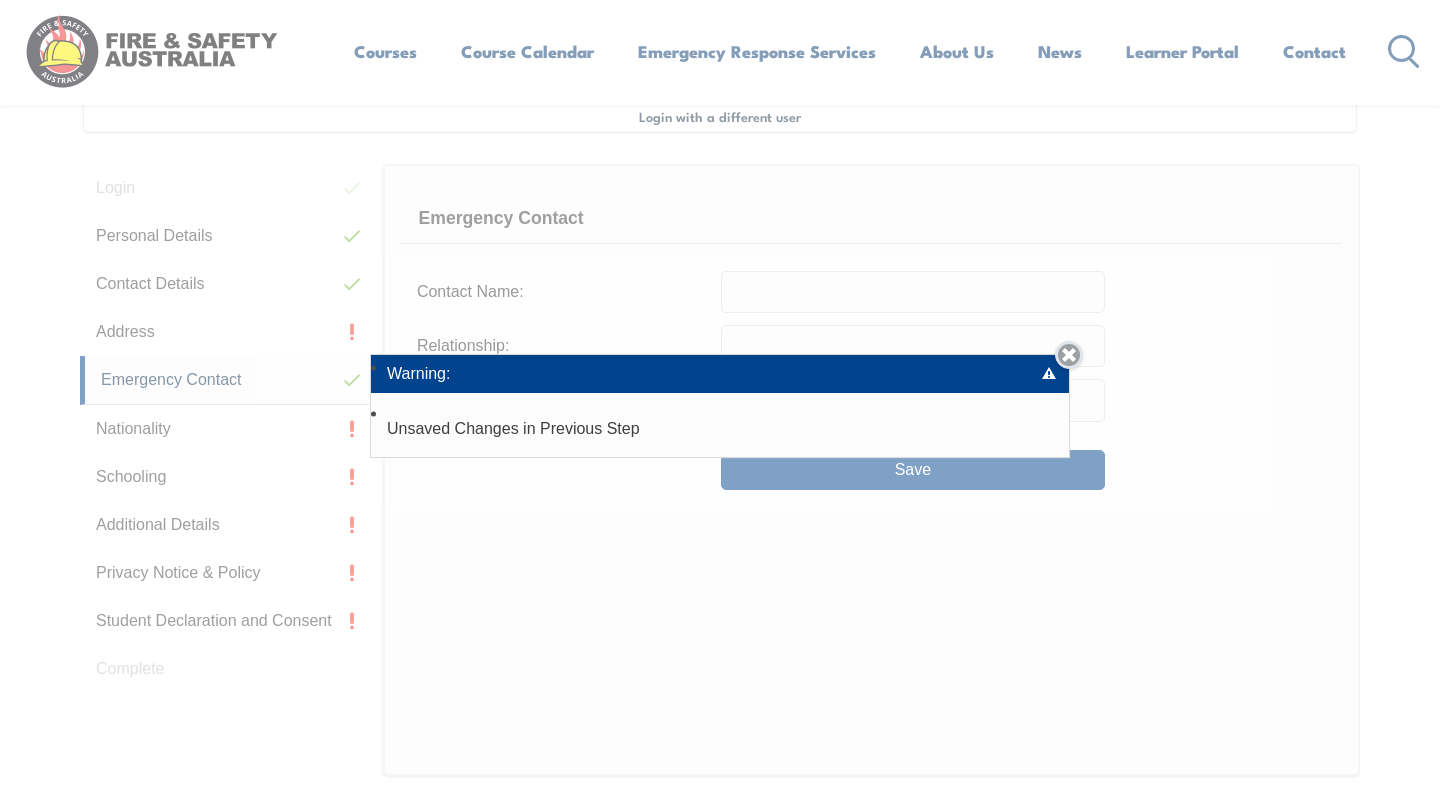 click on "Close" at bounding box center (1069, 355) 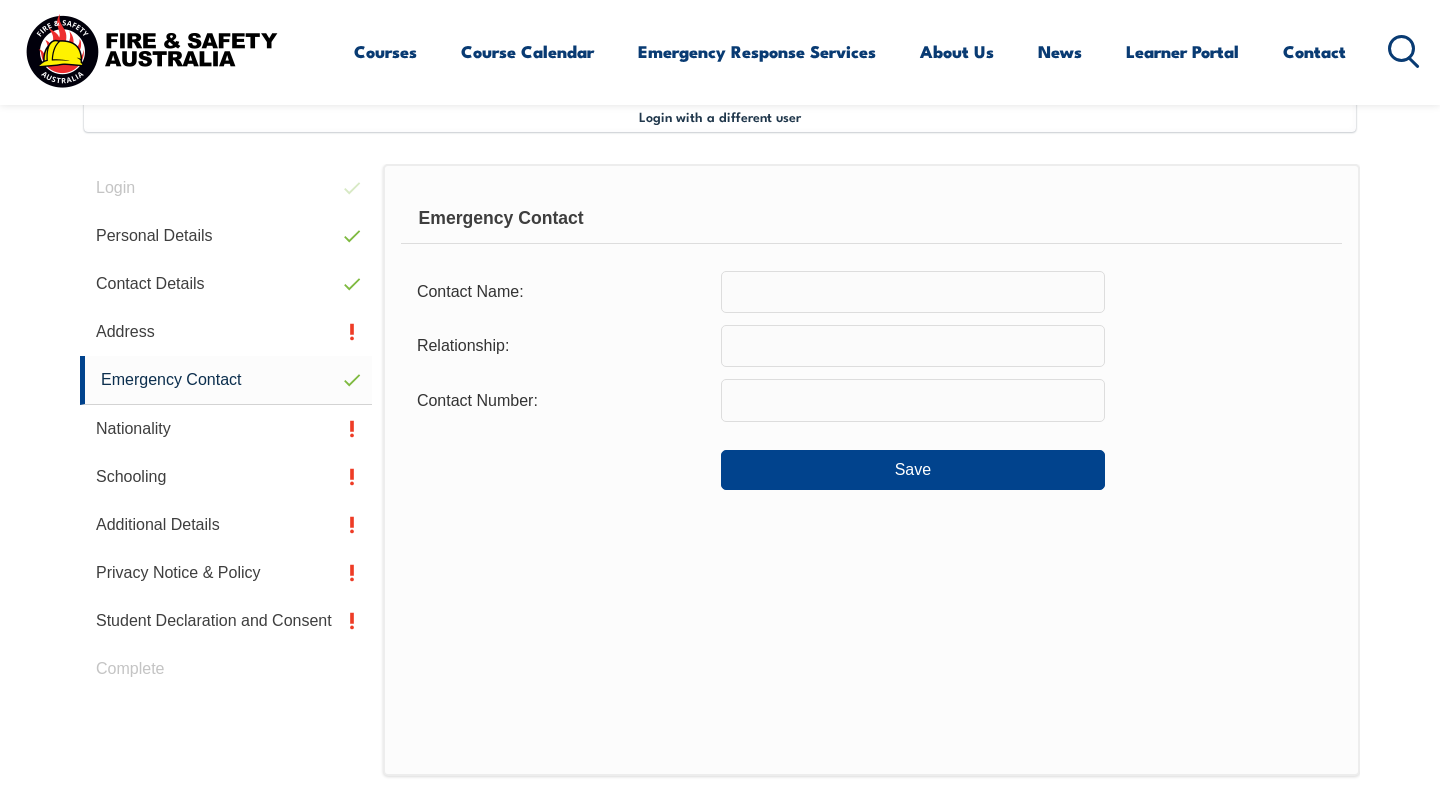 click at bounding box center (913, 292) 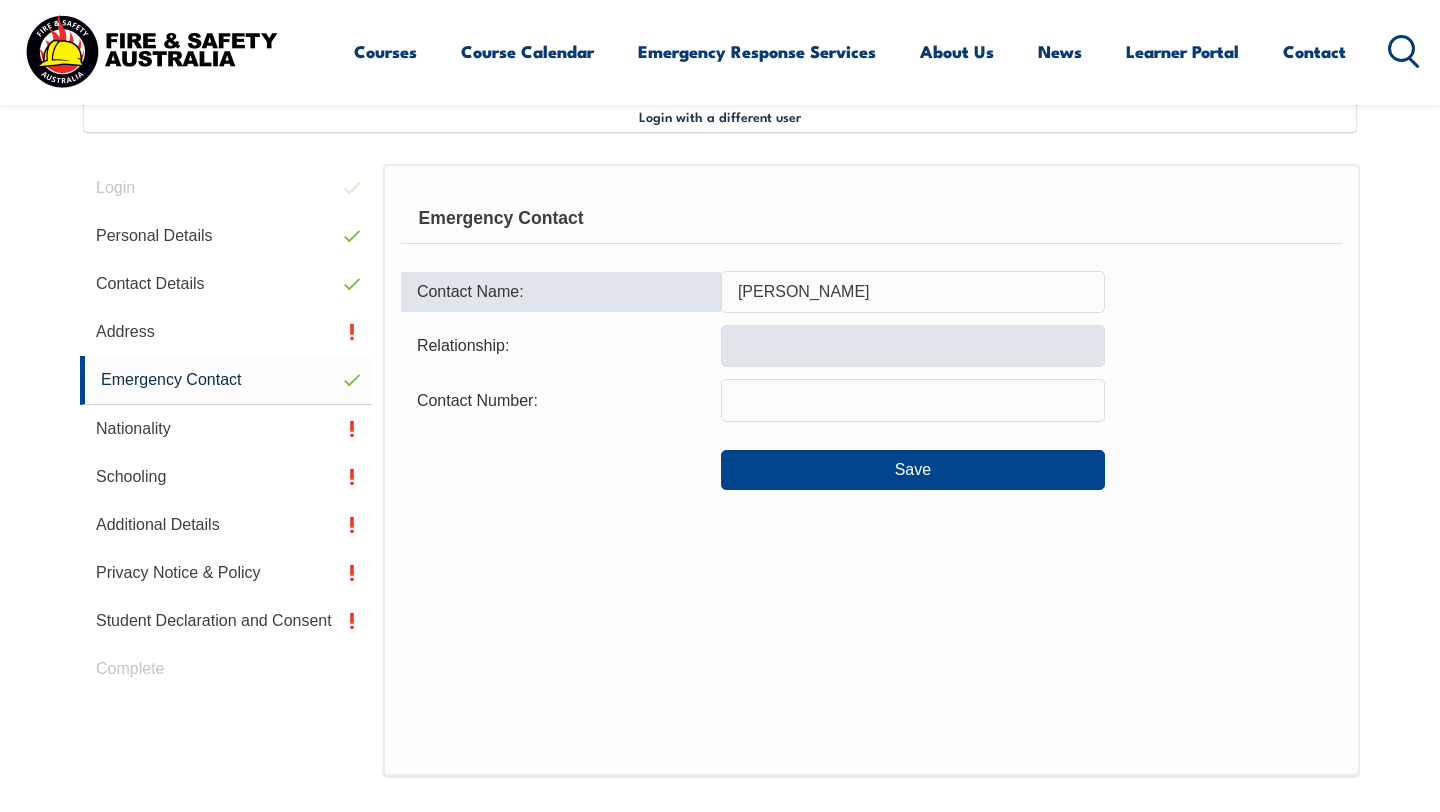 type on "[PERSON_NAME]" 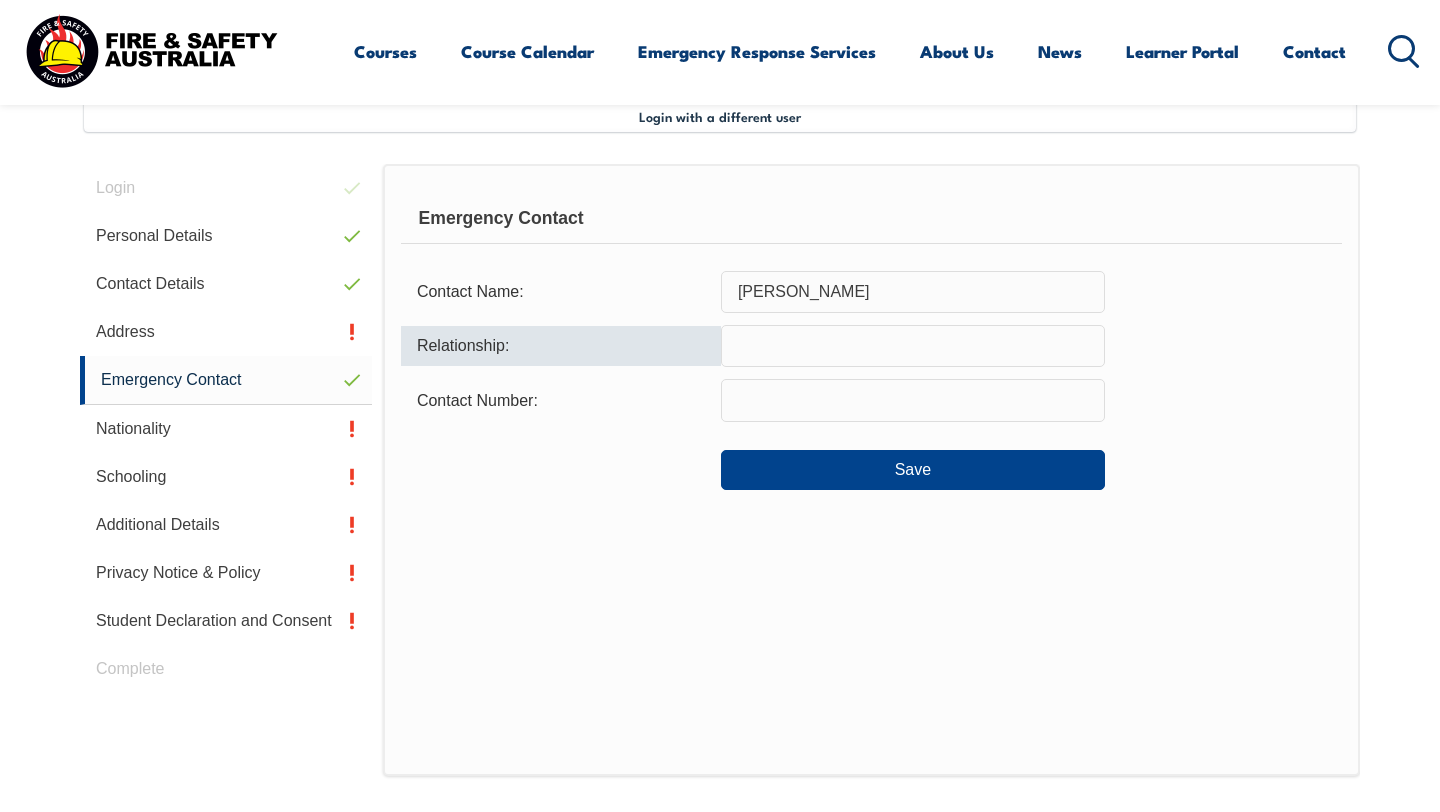 click at bounding box center (913, 346) 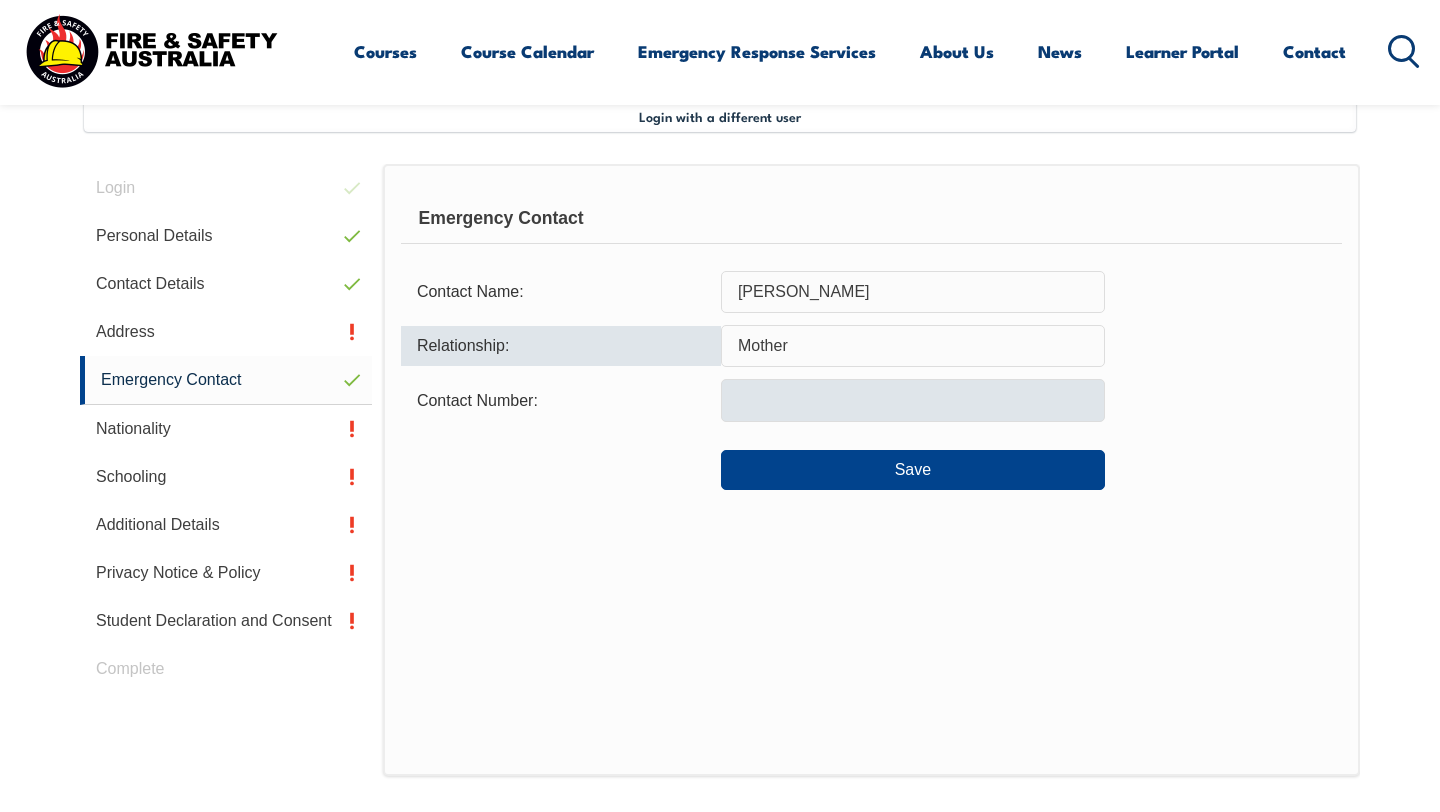 type on "Mother" 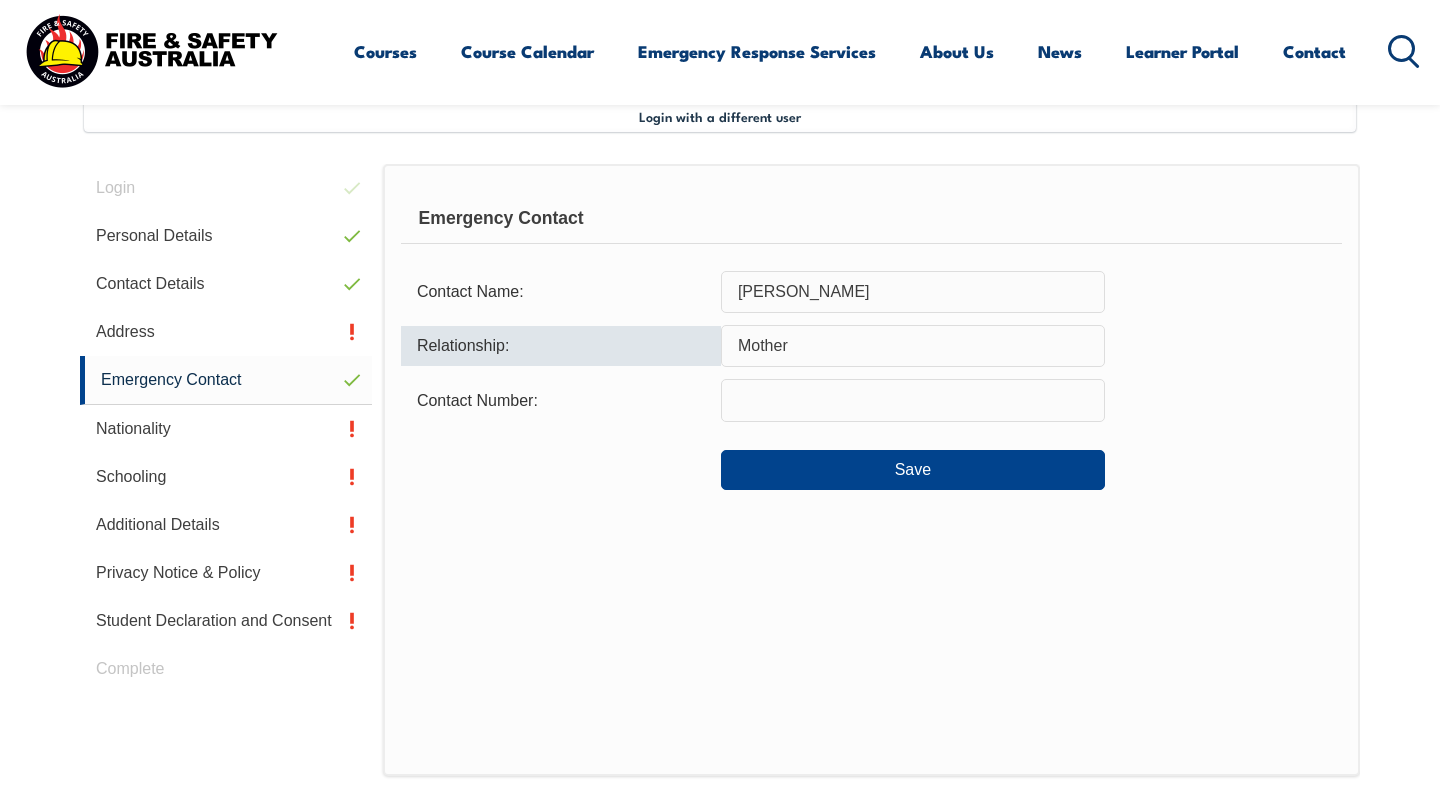 click at bounding box center [913, 400] 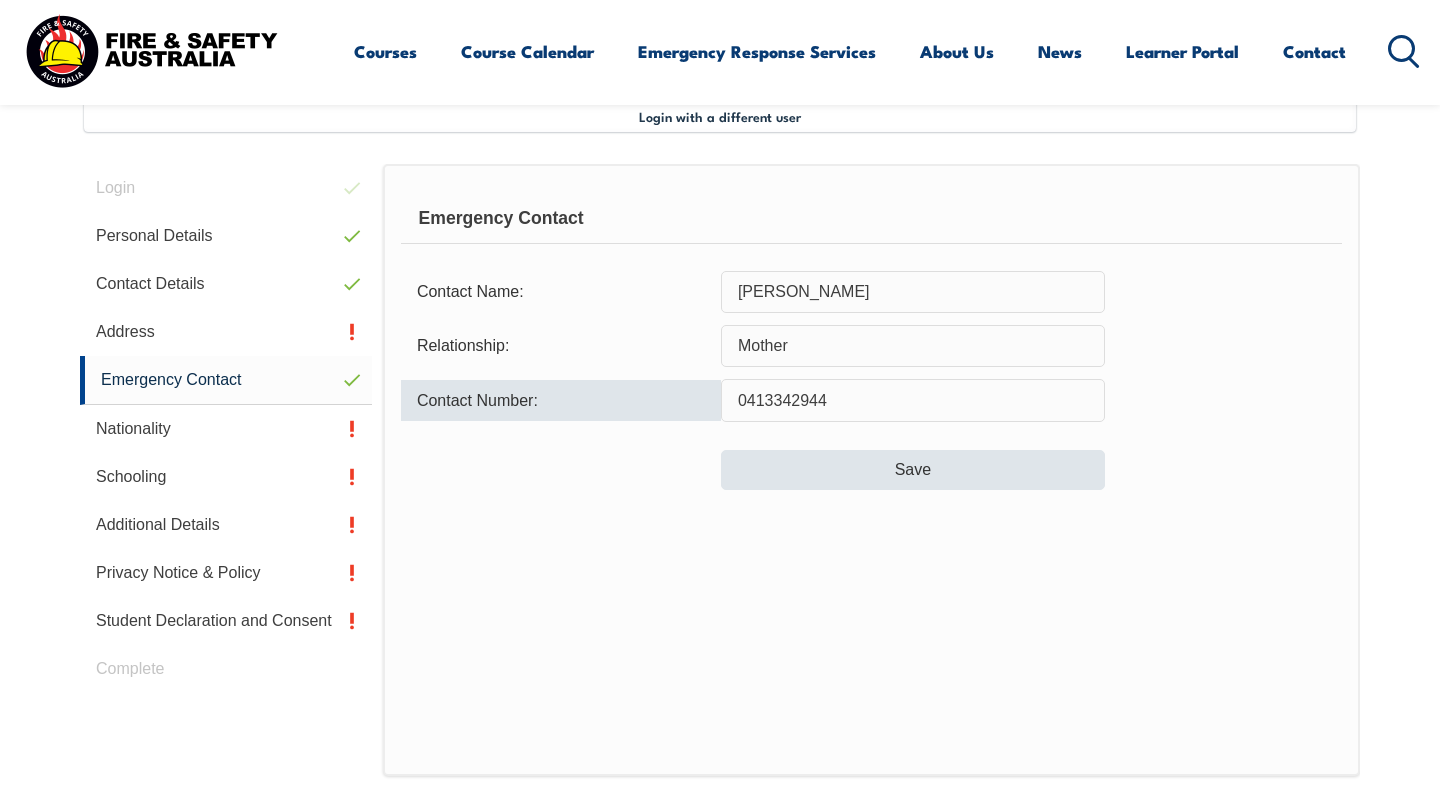 type on "0413342944" 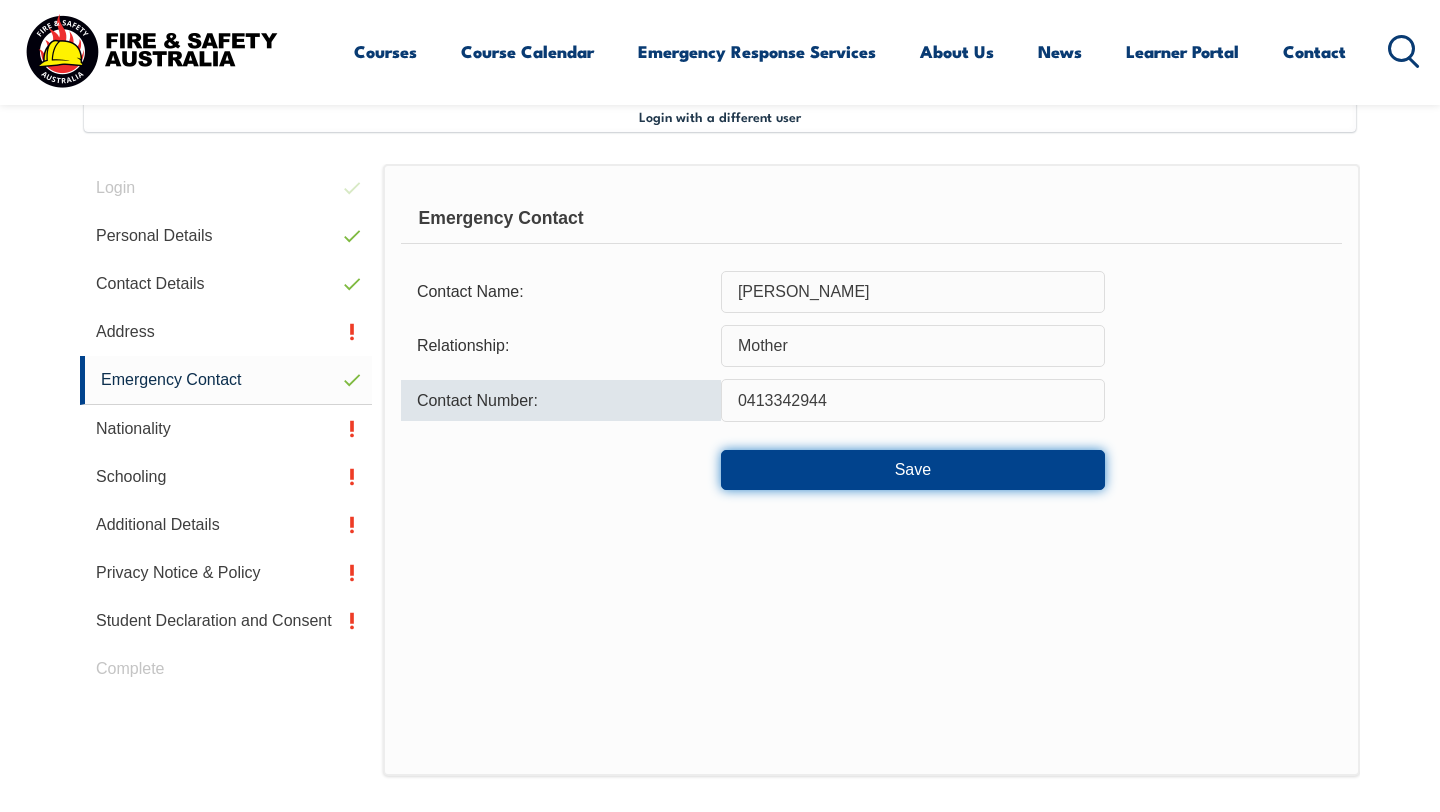 click on "Save" at bounding box center (913, 470) 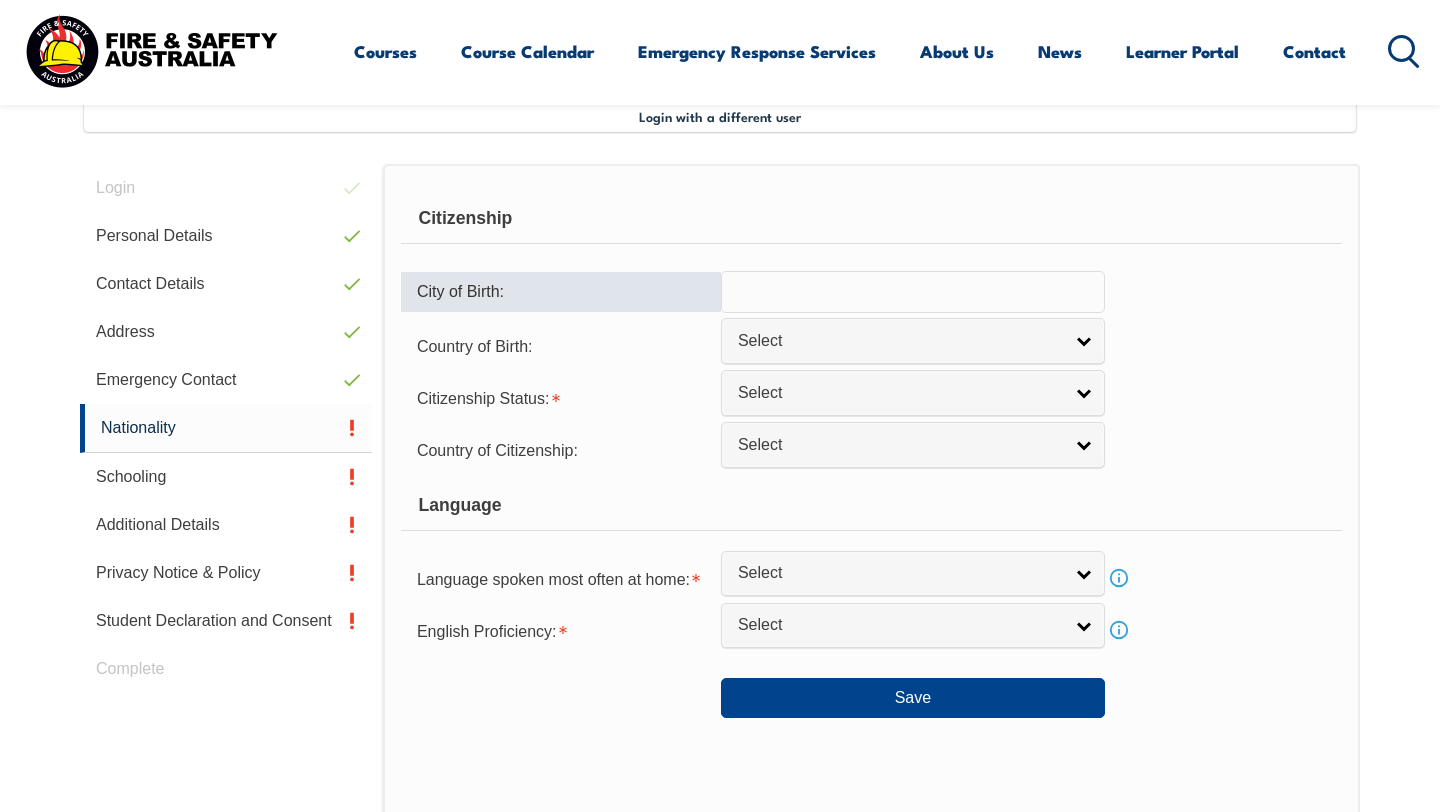 click at bounding box center [913, 292] 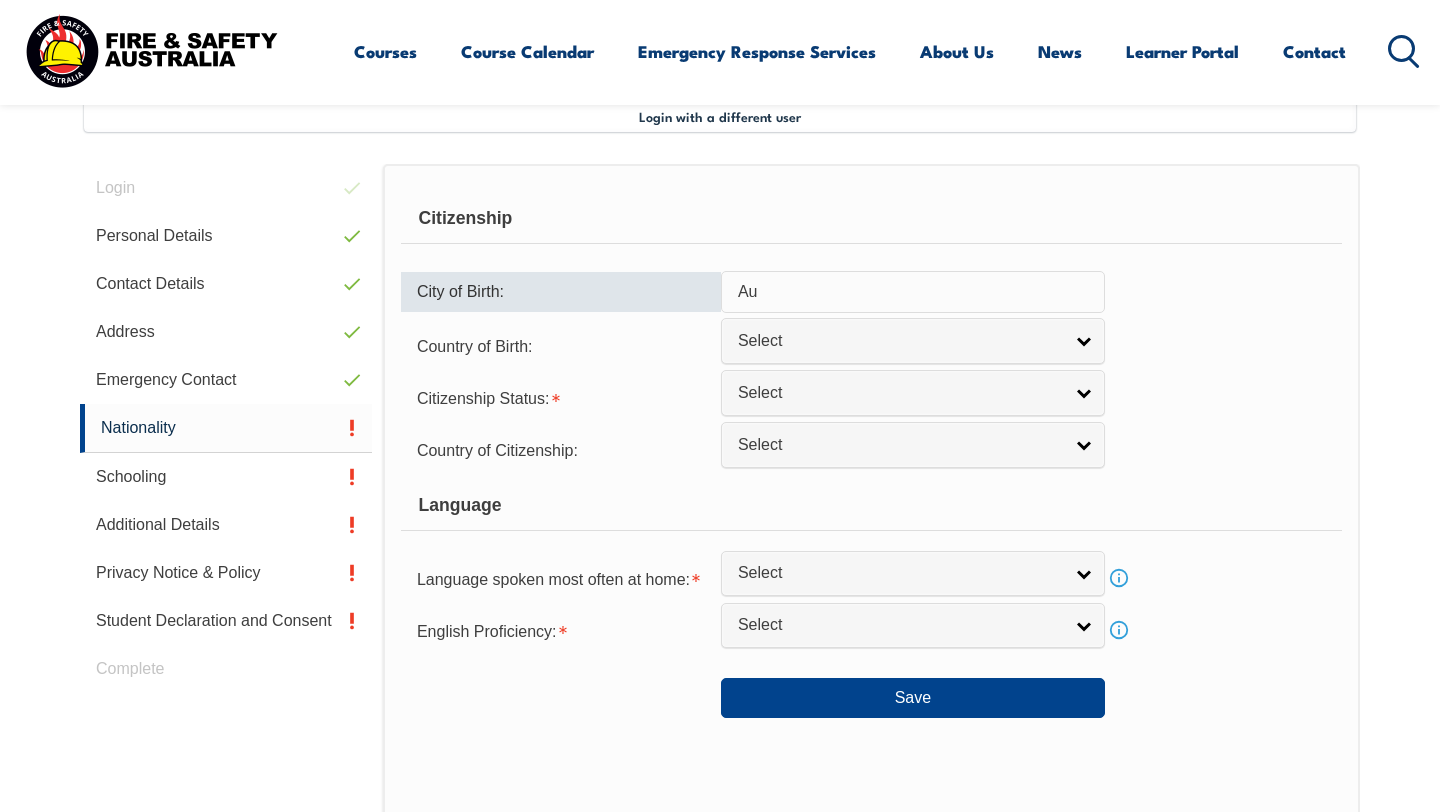 type on "A" 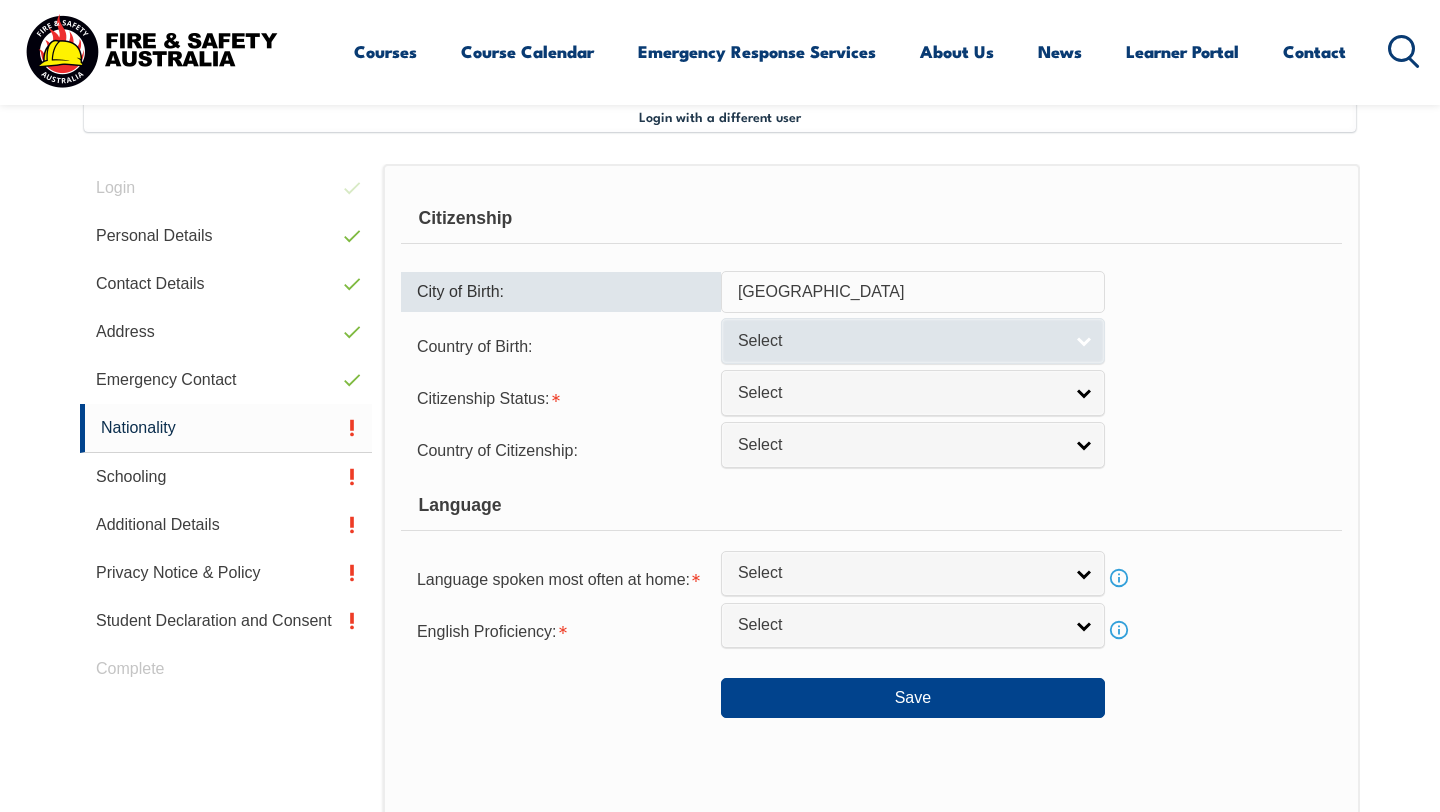 type on "[GEOGRAPHIC_DATA]" 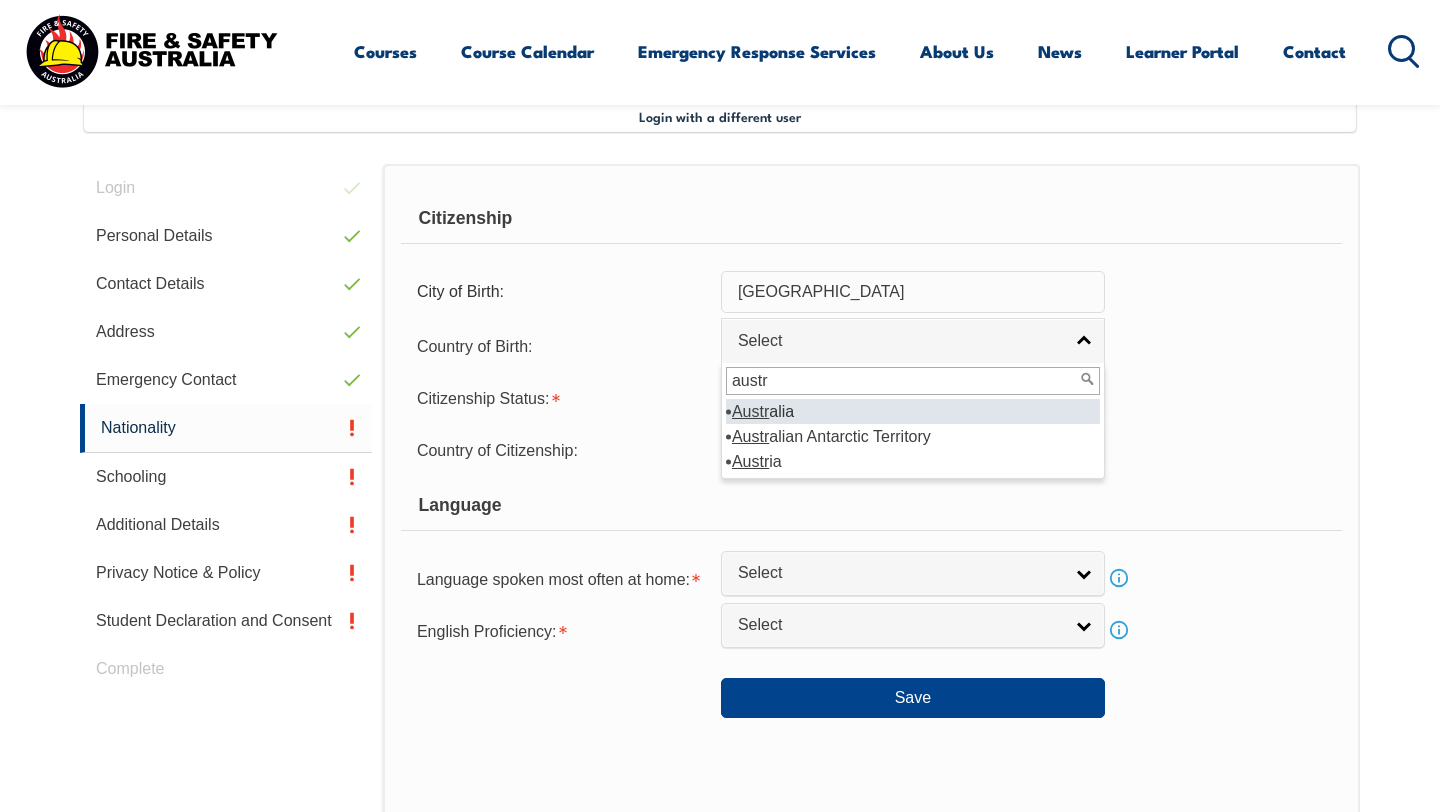 type on "austr" 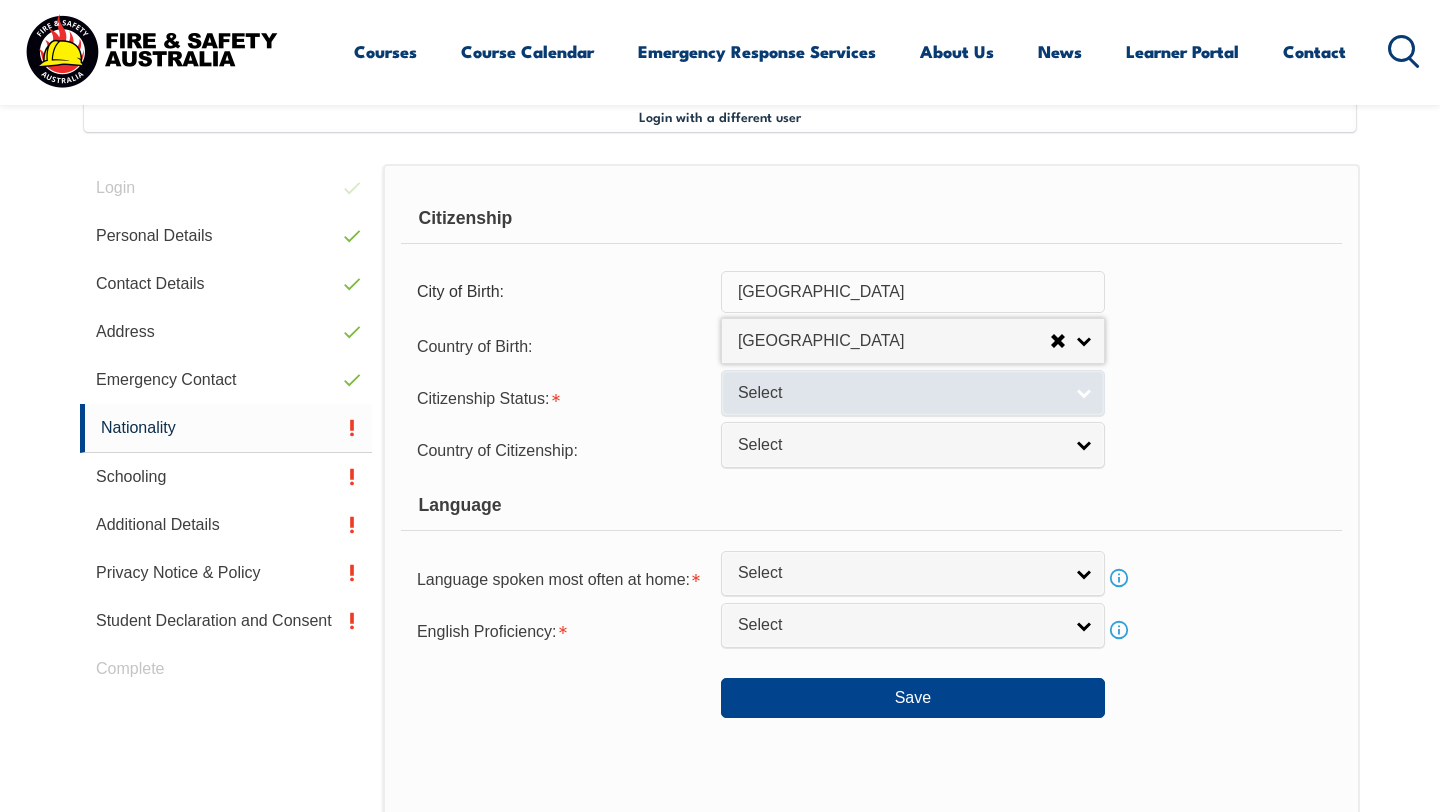 click on "Select" at bounding box center [913, 392] 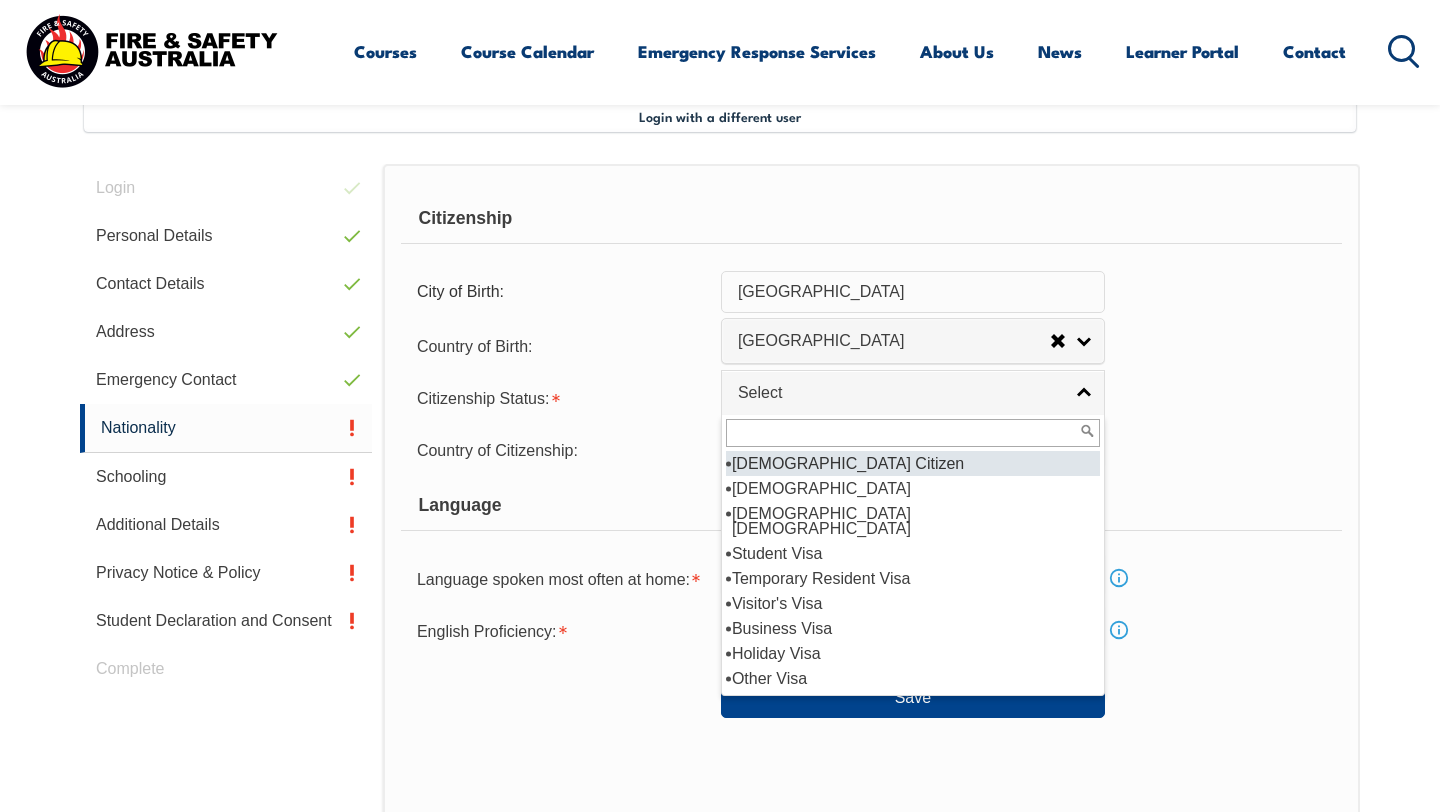 click on "[DEMOGRAPHIC_DATA] Citizen" at bounding box center [913, 463] 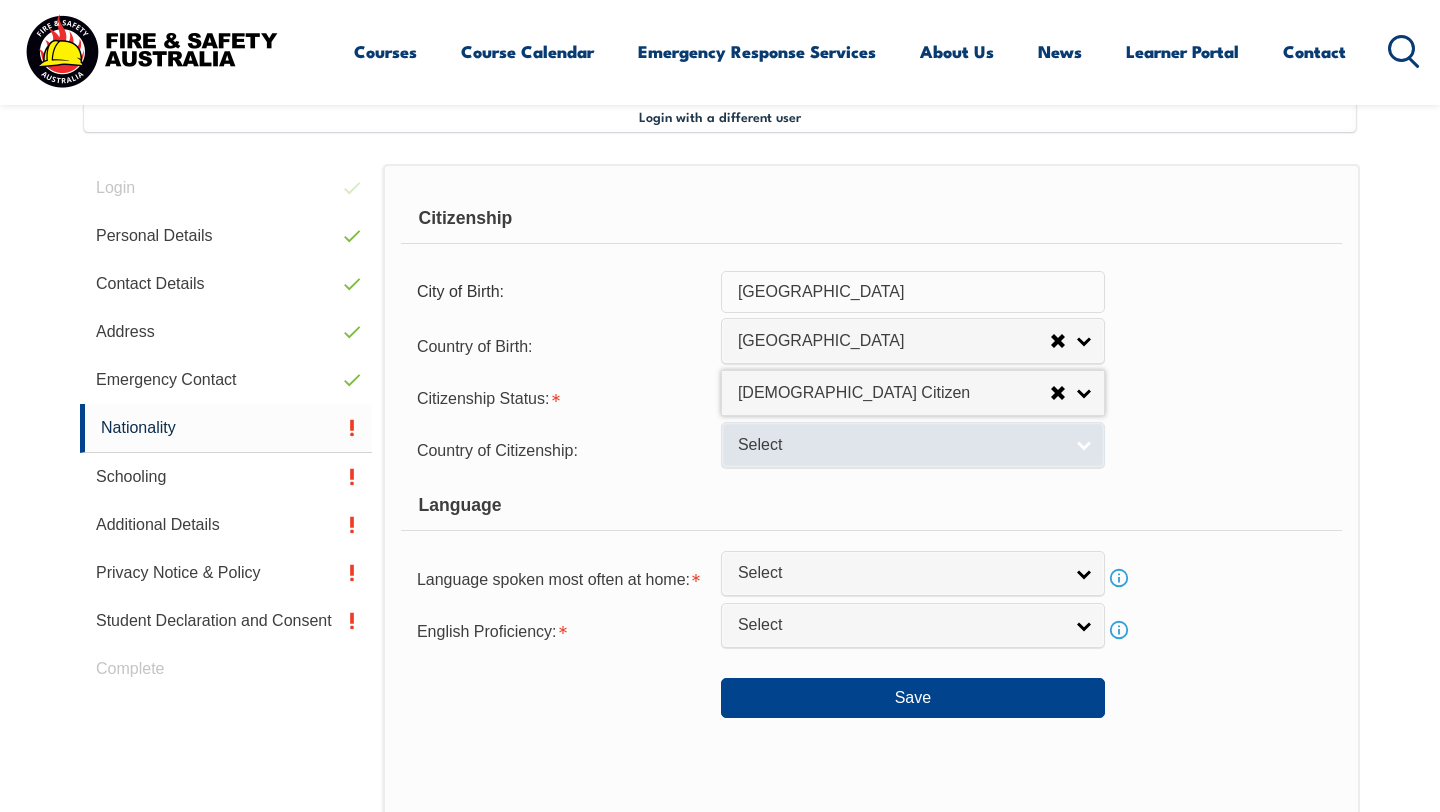 click on "Select" at bounding box center [913, 444] 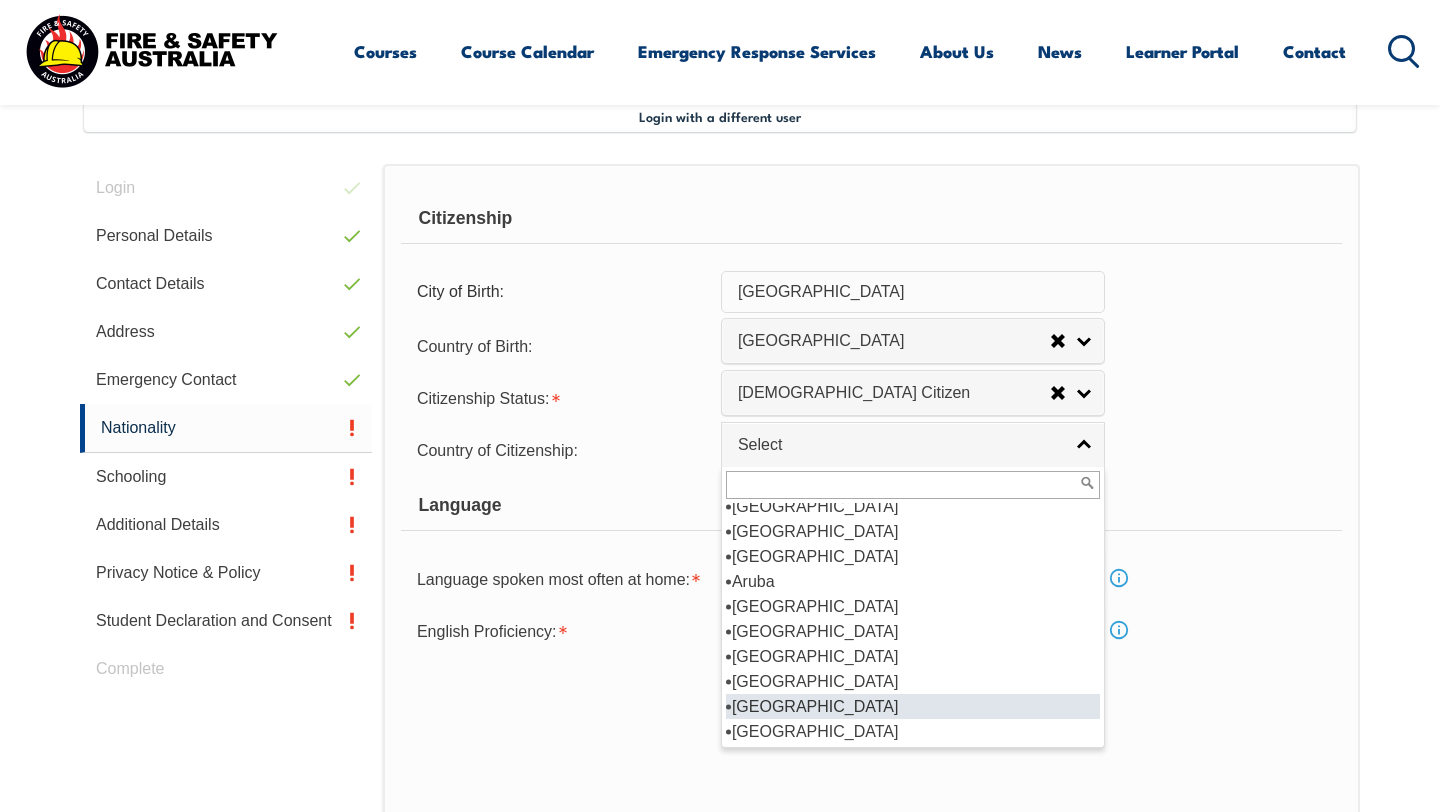 scroll, scrollTop: 235, scrollLeft: 0, axis: vertical 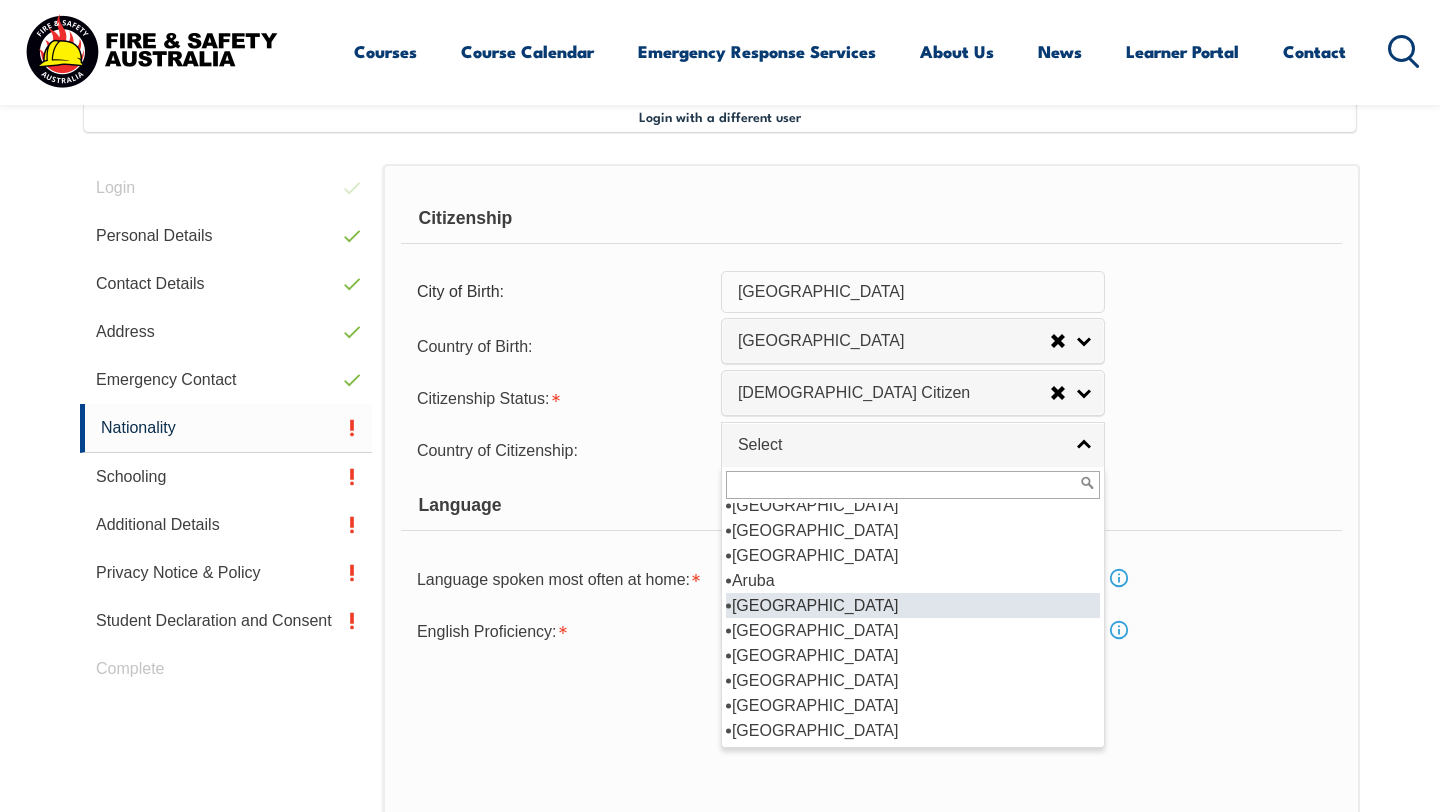 click on "[GEOGRAPHIC_DATA]" at bounding box center (913, 605) 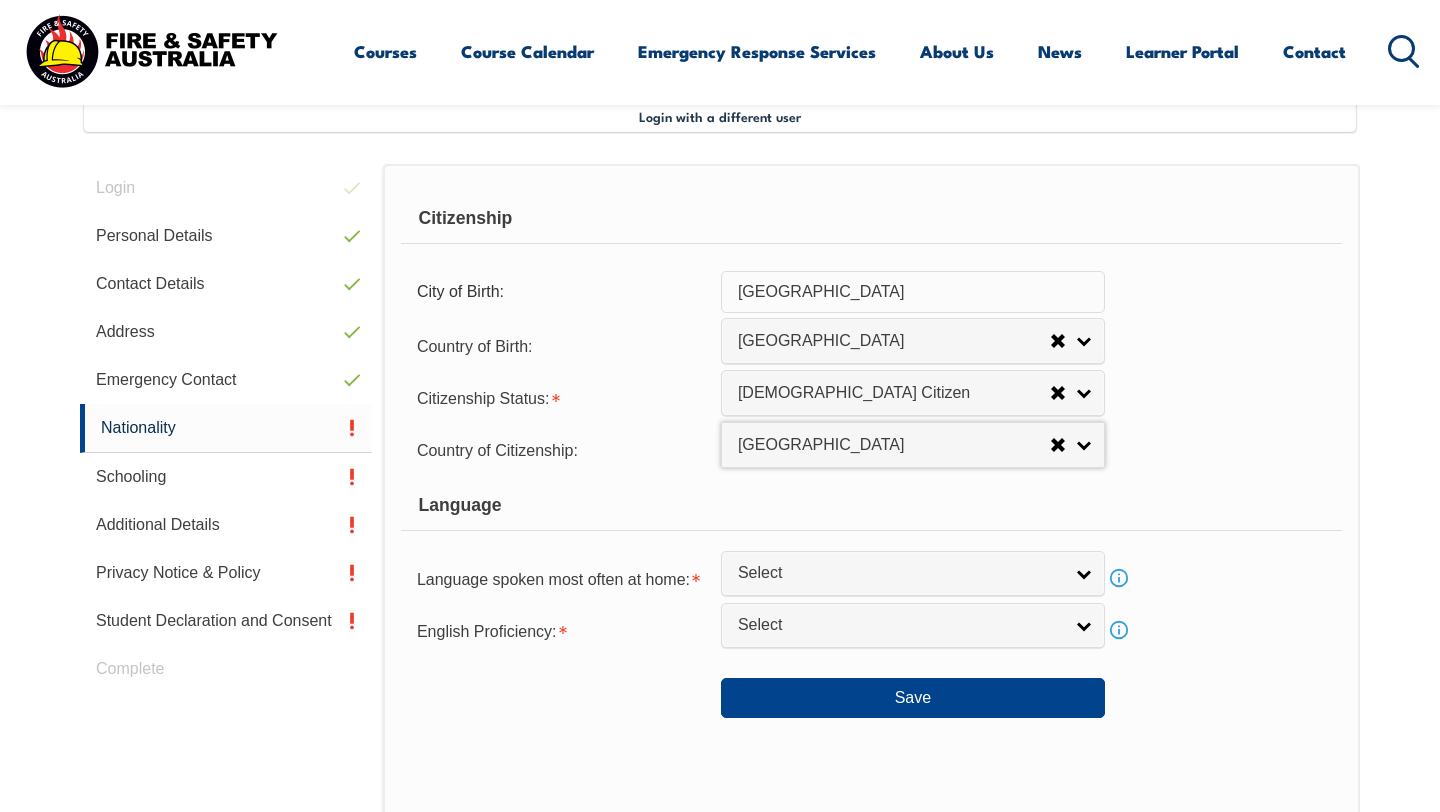 scroll, scrollTop: 573, scrollLeft: 0, axis: vertical 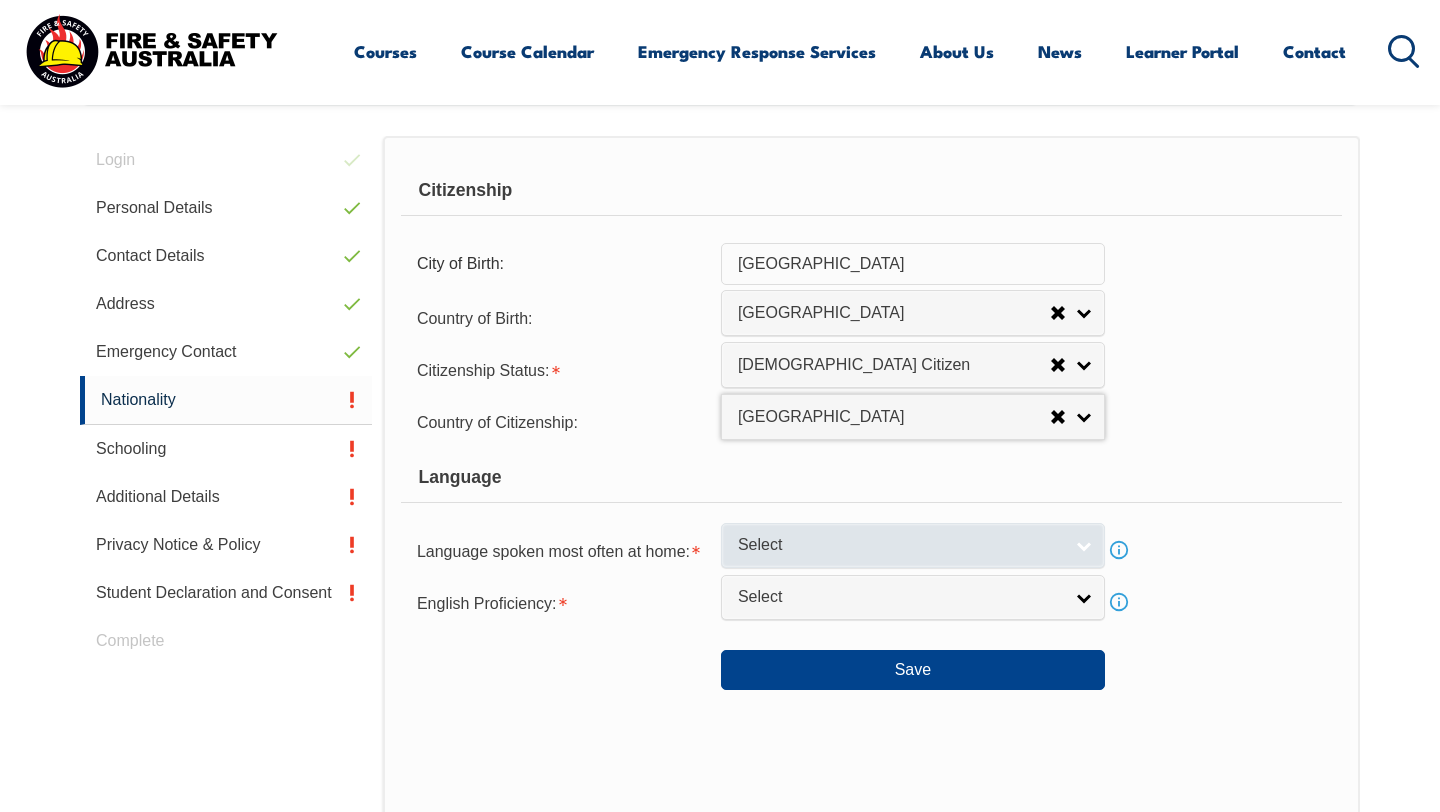 click on "Select" at bounding box center (900, 545) 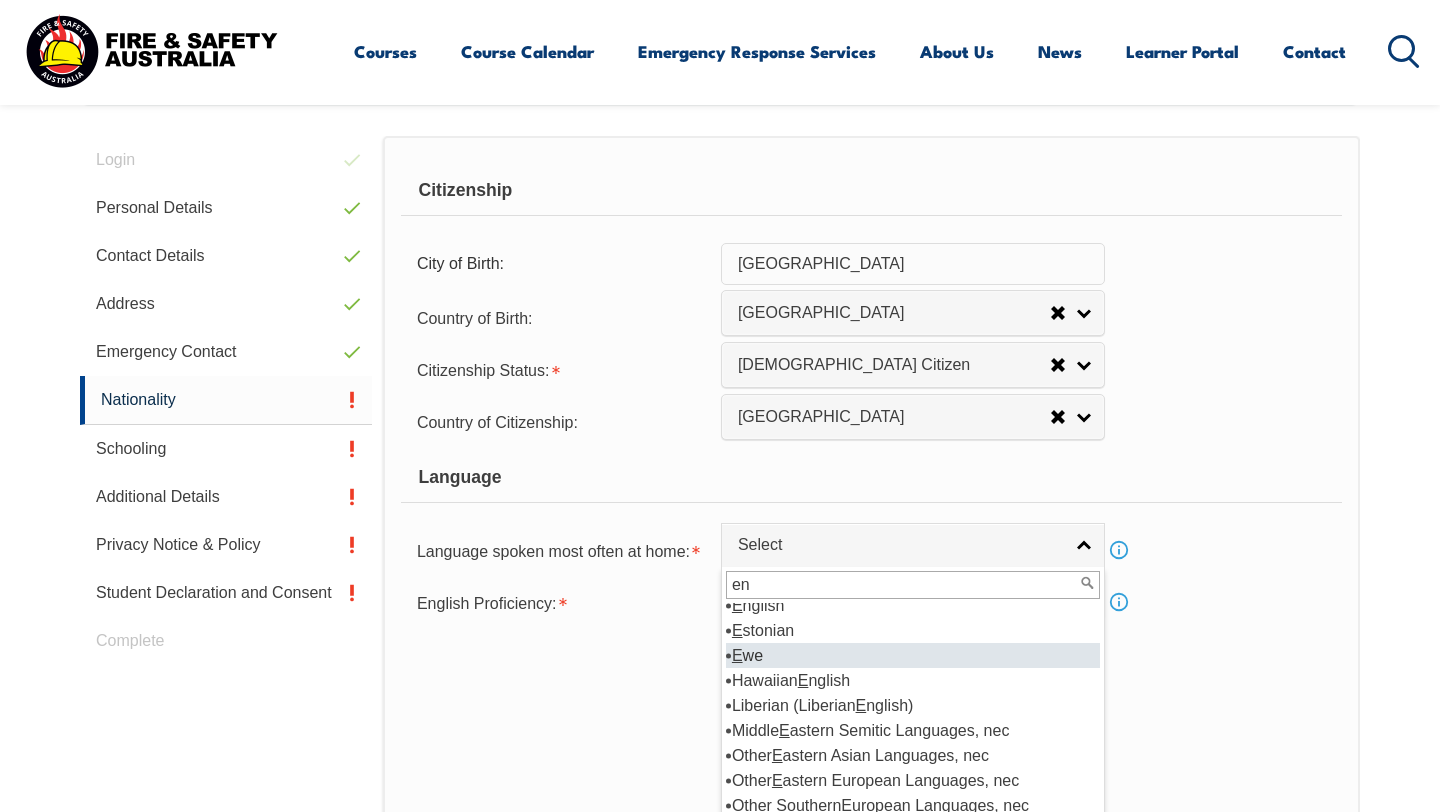 scroll, scrollTop: 0, scrollLeft: 0, axis: both 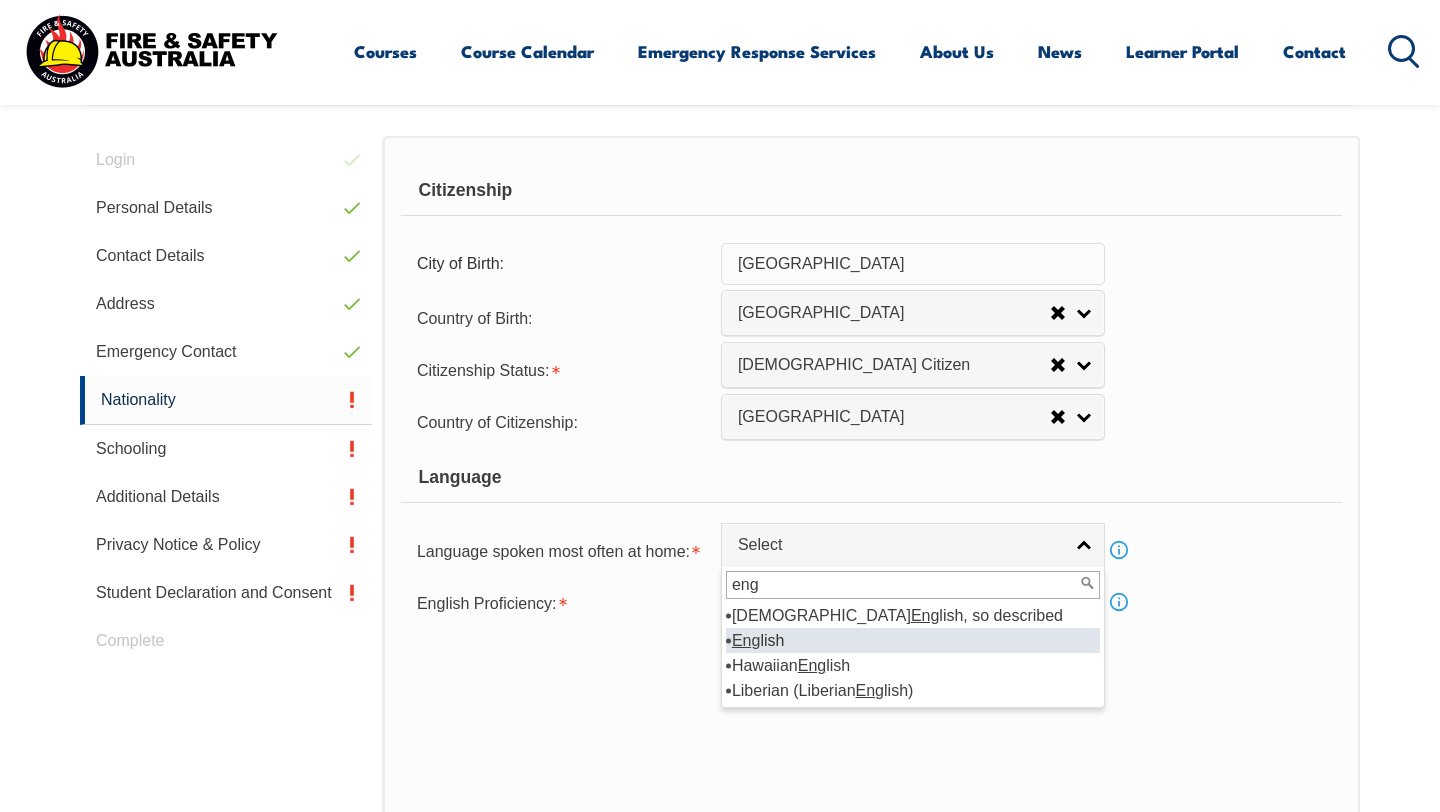 type on "eng" 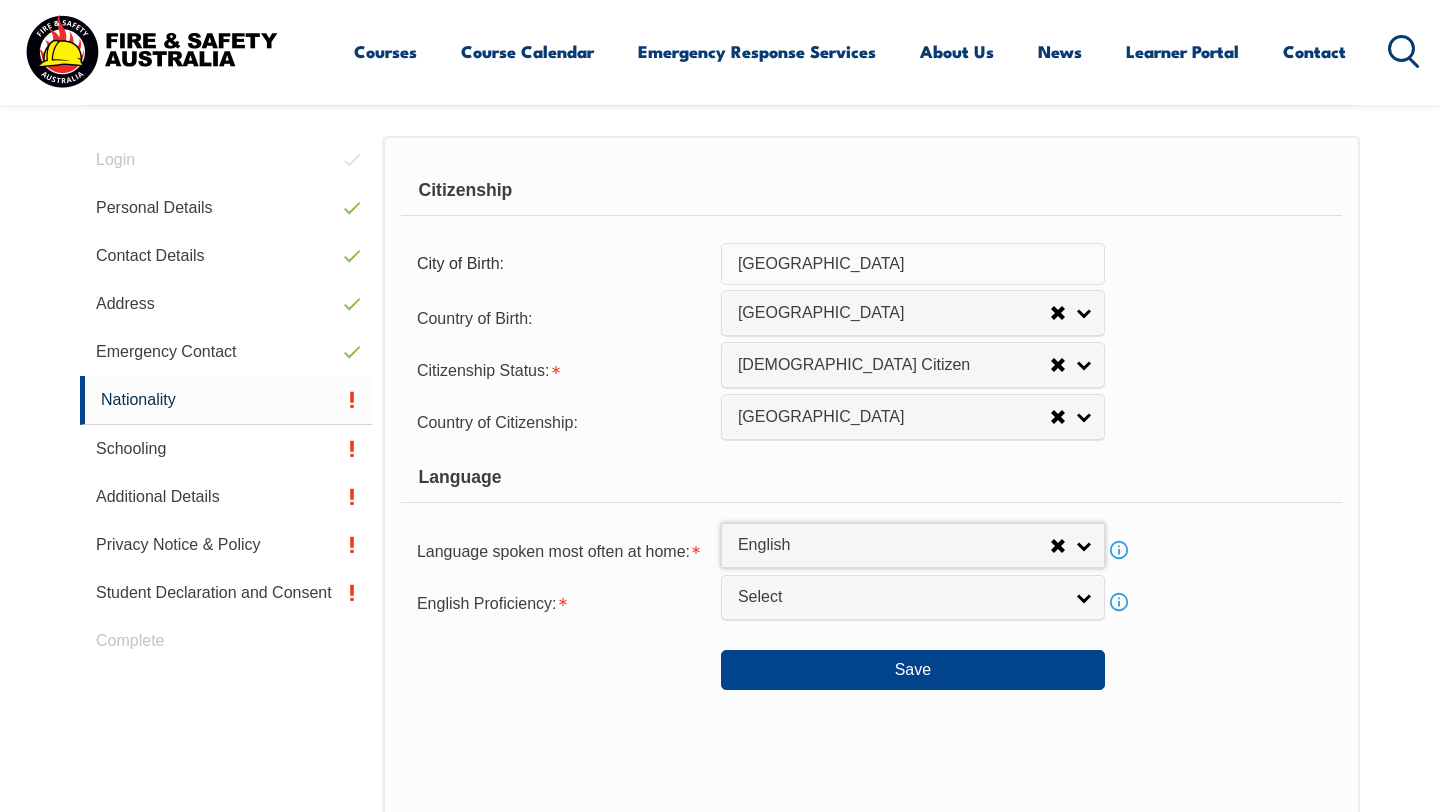 click on "Citizenship City of Birth: [GEOGRAPHIC_DATA] Country of Birth: [GEOGRAPHIC_DATA] ([DEMOGRAPHIC_DATA]) [GEOGRAPHIC_DATA] [DEMOGRAPHIC_DATA] [GEOGRAPHIC_DATA] [GEOGRAPHIC_DATA] [GEOGRAPHIC_DATA] [GEOGRAPHIC_DATA] [GEOGRAPHIC_DATA] [GEOGRAPHIC_DATA] [GEOGRAPHIC_DATA] [GEOGRAPHIC_DATA] [GEOGRAPHIC_DATA] [GEOGRAPHIC_DATA] [GEOGRAPHIC_DATA] [GEOGRAPHIC_DATA] [GEOGRAPHIC_DATA] [GEOGRAPHIC_DATA] [GEOGRAPHIC_DATA] [GEOGRAPHIC_DATA] [GEOGRAPHIC_DATA] [GEOGRAPHIC_DATA] [GEOGRAPHIC_DATA] [GEOGRAPHIC_DATA] [GEOGRAPHIC_DATA] [GEOGRAPHIC_DATA] [GEOGRAPHIC_DATA] [GEOGRAPHIC_DATA] [GEOGRAPHIC_DATA] [GEOGRAPHIC_DATA] [GEOGRAPHIC_DATA] [GEOGRAPHIC_DATA] [GEOGRAPHIC_DATA] [GEOGRAPHIC_DATA] [GEOGRAPHIC_DATA] [GEOGRAPHIC_DATA] [GEOGRAPHIC_DATA] [GEOGRAPHIC_DATA] [GEOGRAPHIC_DATA] [GEOGRAPHIC_DATA] [GEOGRAPHIC_DATA] [GEOGRAPHIC_DATA] [GEOGRAPHIC_DATA] [GEOGRAPHIC_DATA] [GEOGRAPHIC_DATA] [GEOGRAPHIC_DATA] [GEOGRAPHIC_DATA] [GEOGRAPHIC_DATA] [GEOGRAPHIC_DATA] [GEOGRAPHIC_DATA] (excludes [GEOGRAPHIC_DATA] and [GEOGRAPHIC_DATA]) [GEOGRAPHIC_DATA] [GEOGRAPHIC_DATA] [GEOGRAPHIC_DATA], [GEOGRAPHIC_DATA], [GEOGRAPHIC_DATA] [GEOGRAPHIC_DATA] [GEOGRAPHIC_DATA] [GEOGRAPHIC_DATA] [GEOGRAPHIC_DATA] [GEOGRAPHIC_DATA] [GEOGRAPHIC_DATA] [GEOGRAPHIC_DATA] [GEOGRAPHIC_DATA] [GEOGRAPHIC_DATA] [GEOGRAPHIC_DATA] [GEOGRAPHIC_DATA] [GEOGRAPHIC_DATA] [GEOGRAPHIC_DATA] [GEOGRAPHIC_DATA][PERSON_NAME][GEOGRAPHIC_DATA] [GEOGRAPHIC_DATA] [GEOGRAPHIC_DATA] [GEOGRAPHIC_DATA] [GEOGRAPHIC_DATA] [GEOGRAPHIC_DATA] [GEOGRAPHIC_DATA] [GEOGRAPHIC_DATA] [GEOGRAPHIC_DATA] [GEOGRAPHIC_DATA] [GEOGRAPHIC_DATA] [GEOGRAPHIC_DATA] [GEOGRAPHIC_DATA] [GEOGRAPHIC_DATA] [US_STATE]" at bounding box center [871, 428] 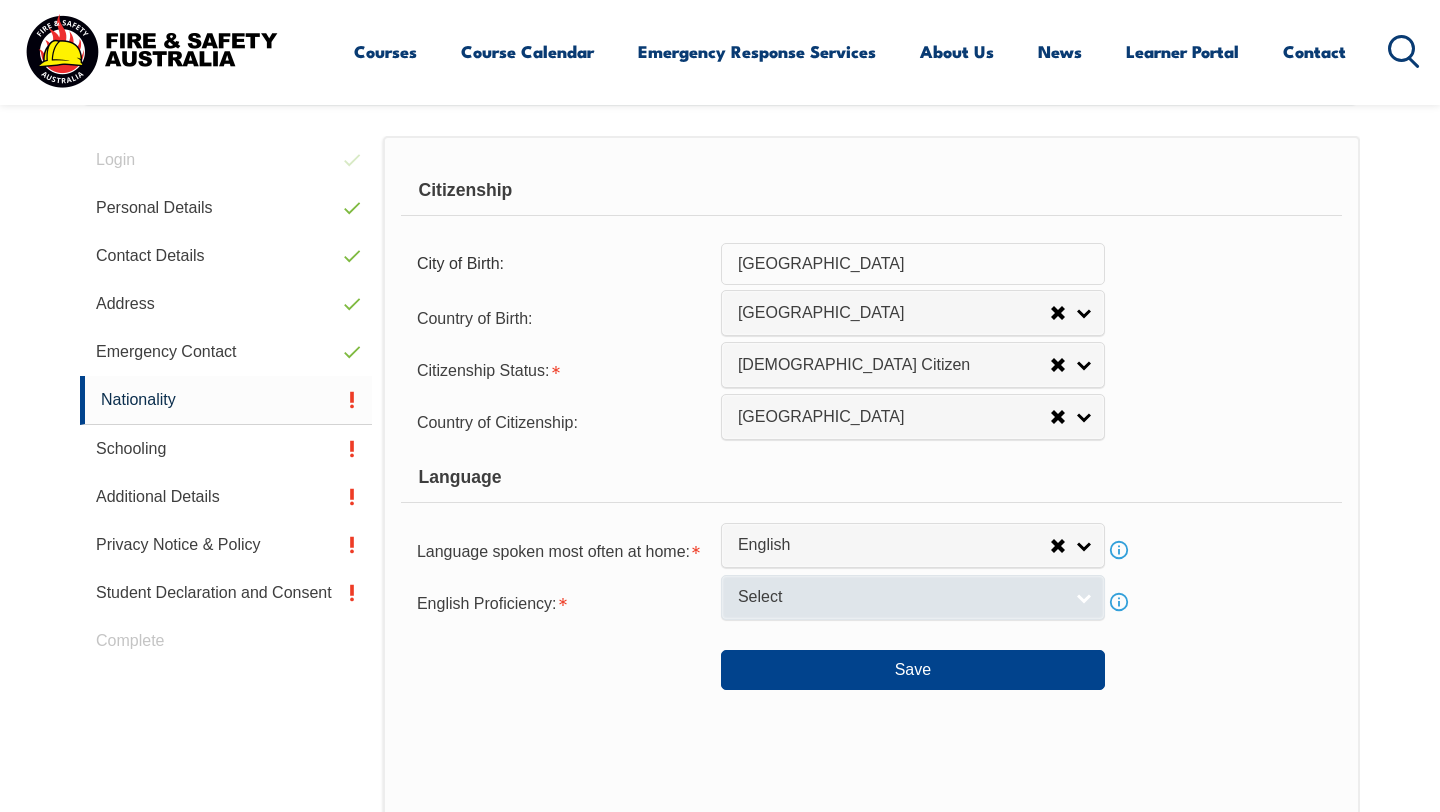 click on "Select" at bounding box center (900, 597) 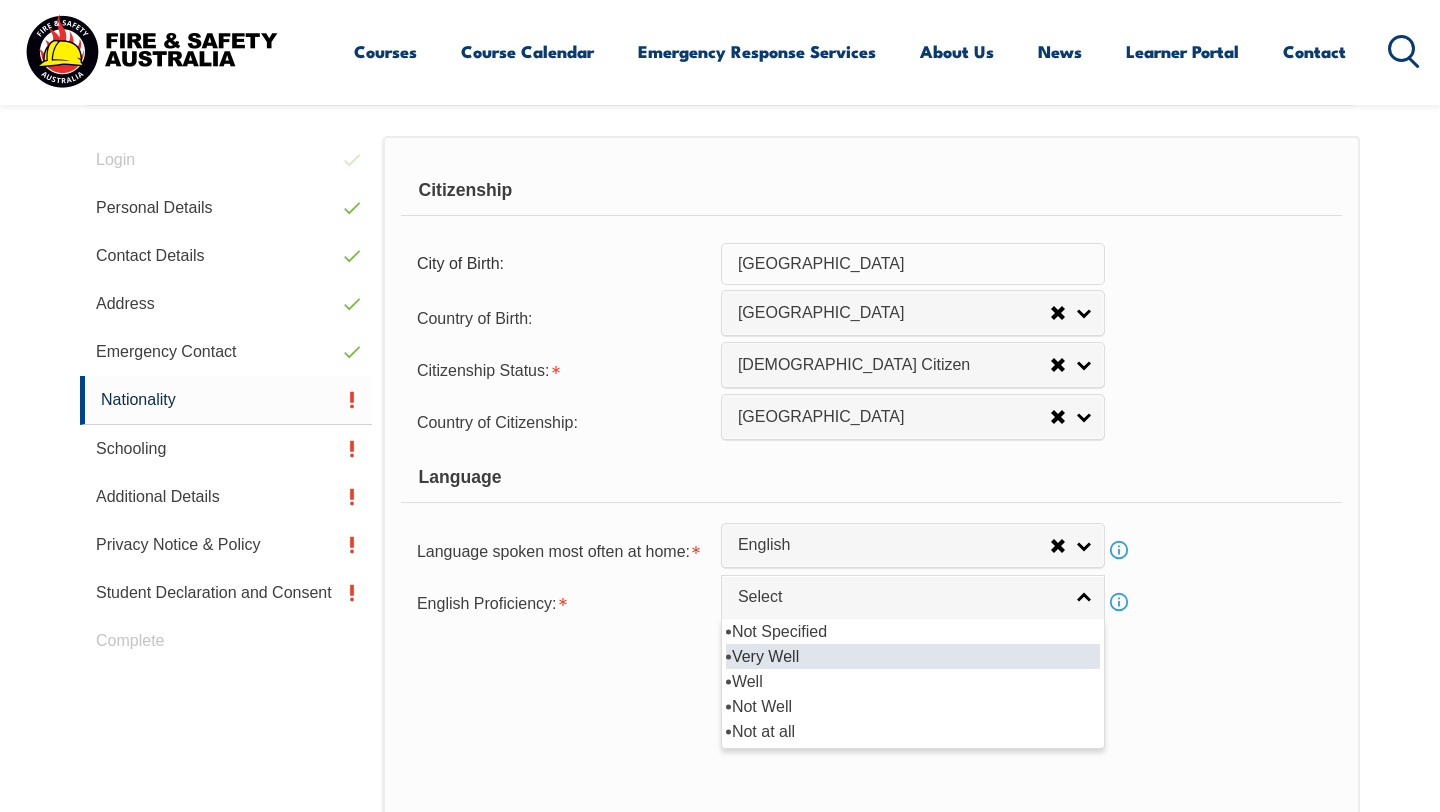 click on "Very Well" at bounding box center (913, 656) 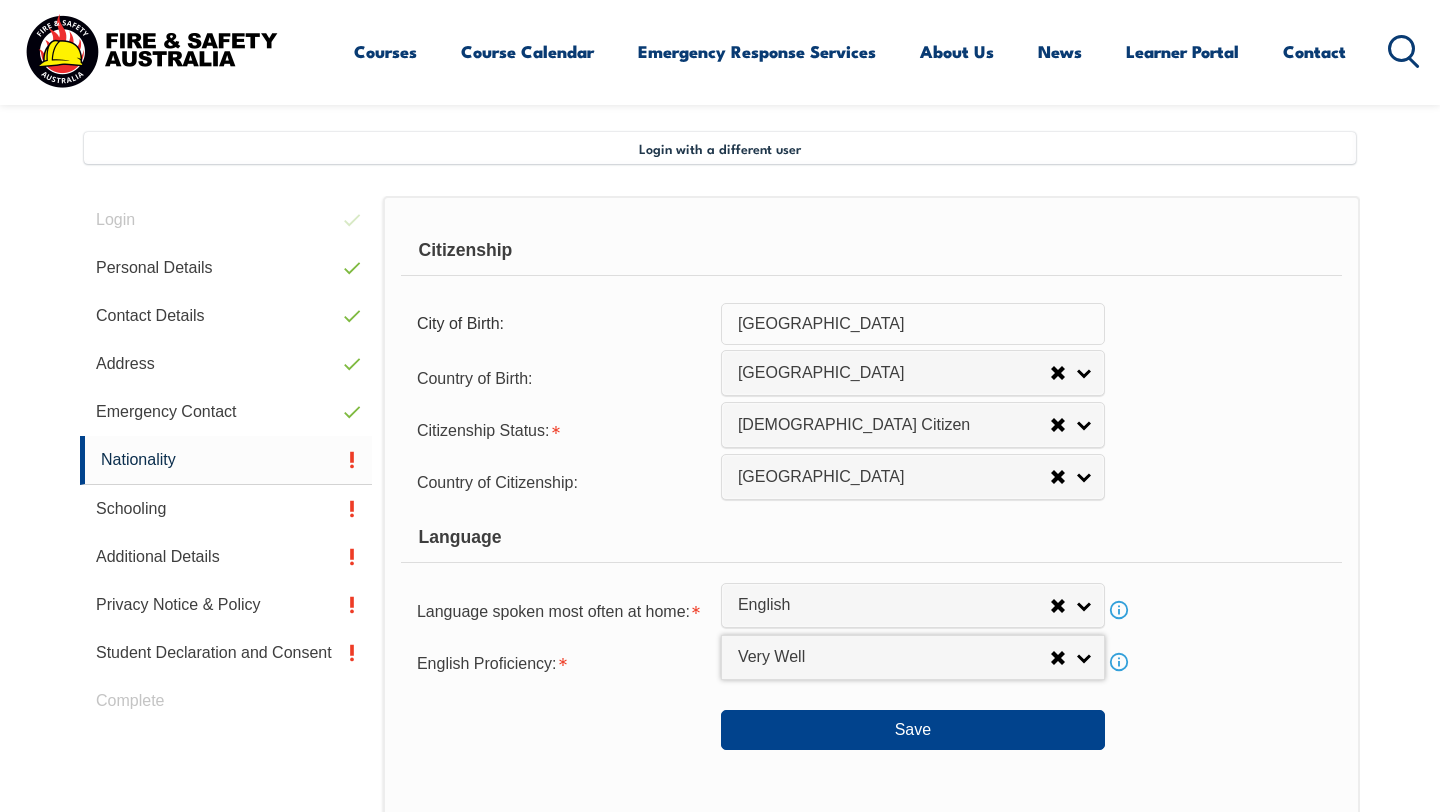 scroll, scrollTop: 507, scrollLeft: 0, axis: vertical 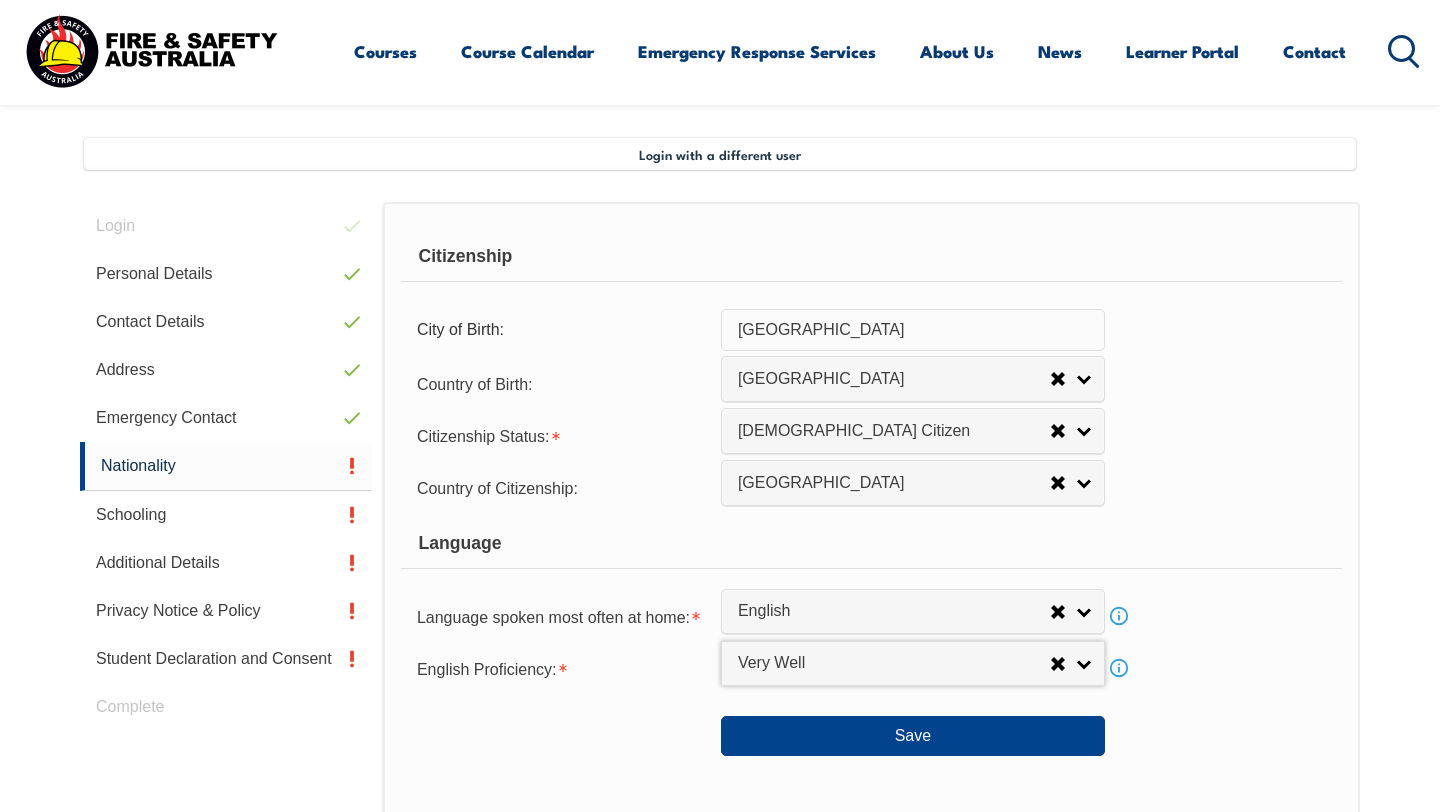 click on "Citizenship City of Birth: [GEOGRAPHIC_DATA] Country of Birth: [GEOGRAPHIC_DATA] ([DEMOGRAPHIC_DATA]) [GEOGRAPHIC_DATA] [DEMOGRAPHIC_DATA] [GEOGRAPHIC_DATA] [GEOGRAPHIC_DATA] [GEOGRAPHIC_DATA] [GEOGRAPHIC_DATA] [GEOGRAPHIC_DATA] [GEOGRAPHIC_DATA] [GEOGRAPHIC_DATA] [GEOGRAPHIC_DATA] [GEOGRAPHIC_DATA] [GEOGRAPHIC_DATA] [GEOGRAPHIC_DATA] [GEOGRAPHIC_DATA] [GEOGRAPHIC_DATA] [GEOGRAPHIC_DATA] [GEOGRAPHIC_DATA] [GEOGRAPHIC_DATA] [GEOGRAPHIC_DATA] [GEOGRAPHIC_DATA] [GEOGRAPHIC_DATA] [GEOGRAPHIC_DATA] [GEOGRAPHIC_DATA] [GEOGRAPHIC_DATA] [GEOGRAPHIC_DATA] [GEOGRAPHIC_DATA] [GEOGRAPHIC_DATA] [GEOGRAPHIC_DATA] [GEOGRAPHIC_DATA] [GEOGRAPHIC_DATA] [GEOGRAPHIC_DATA] [GEOGRAPHIC_DATA] [GEOGRAPHIC_DATA] [GEOGRAPHIC_DATA] [GEOGRAPHIC_DATA] [GEOGRAPHIC_DATA] [GEOGRAPHIC_DATA] [GEOGRAPHIC_DATA] [GEOGRAPHIC_DATA] [GEOGRAPHIC_DATA] [GEOGRAPHIC_DATA] [GEOGRAPHIC_DATA] [GEOGRAPHIC_DATA] [GEOGRAPHIC_DATA] [GEOGRAPHIC_DATA] [GEOGRAPHIC_DATA] [GEOGRAPHIC_DATA] [GEOGRAPHIC_DATA] (excludes [GEOGRAPHIC_DATA] and [GEOGRAPHIC_DATA]) [GEOGRAPHIC_DATA] [GEOGRAPHIC_DATA] [GEOGRAPHIC_DATA], [GEOGRAPHIC_DATA], [GEOGRAPHIC_DATA] [GEOGRAPHIC_DATA] [GEOGRAPHIC_DATA] [GEOGRAPHIC_DATA] [GEOGRAPHIC_DATA] [GEOGRAPHIC_DATA] [GEOGRAPHIC_DATA] [GEOGRAPHIC_DATA] [GEOGRAPHIC_DATA] [GEOGRAPHIC_DATA] [GEOGRAPHIC_DATA] [GEOGRAPHIC_DATA] [GEOGRAPHIC_DATA] [GEOGRAPHIC_DATA] [GEOGRAPHIC_DATA][PERSON_NAME][GEOGRAPHIC_DATA] [GEOGRAPHIC_DATA] [GEOGRAPHIC_DATA] [GEOGRAPHIC_DATA] [GEOGRAPHIC_DATA] [GEOGRAPHIC_DATA] [GEOGRAPHIC_DATA] [GEOGRAPHIC_DATA] [GEOGRAPHIC_DATA] [GEOGRAPHIC_DATA] [GEOGRAPHIC_DATA] [GEOGRAPHIC_DATA] [GEOGRAPHIC_DATA] [GEOGRAPHIC_DATA] [US_STATE]" at bounding box center (871, 622) 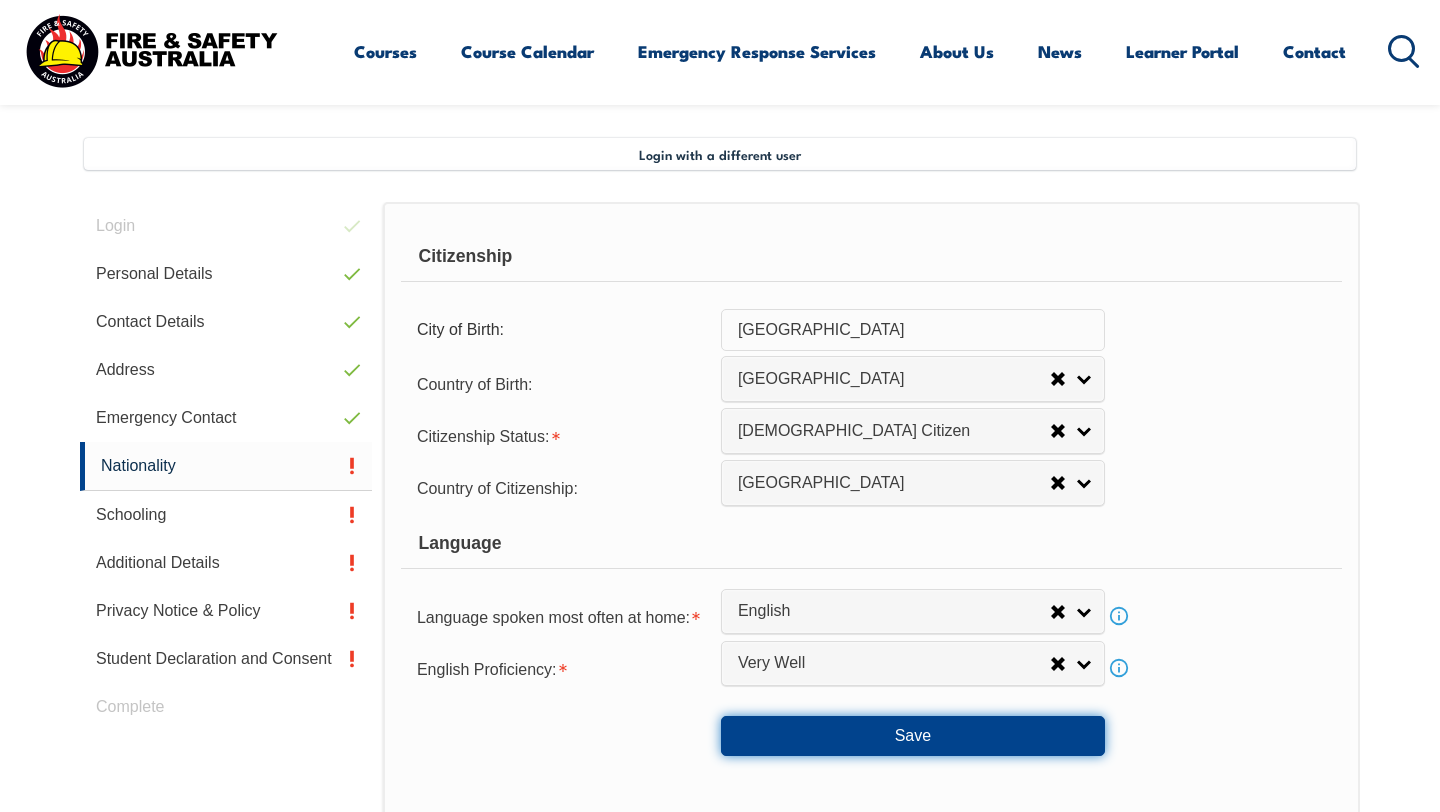 click on "Save" at bounding box center (913, 736) 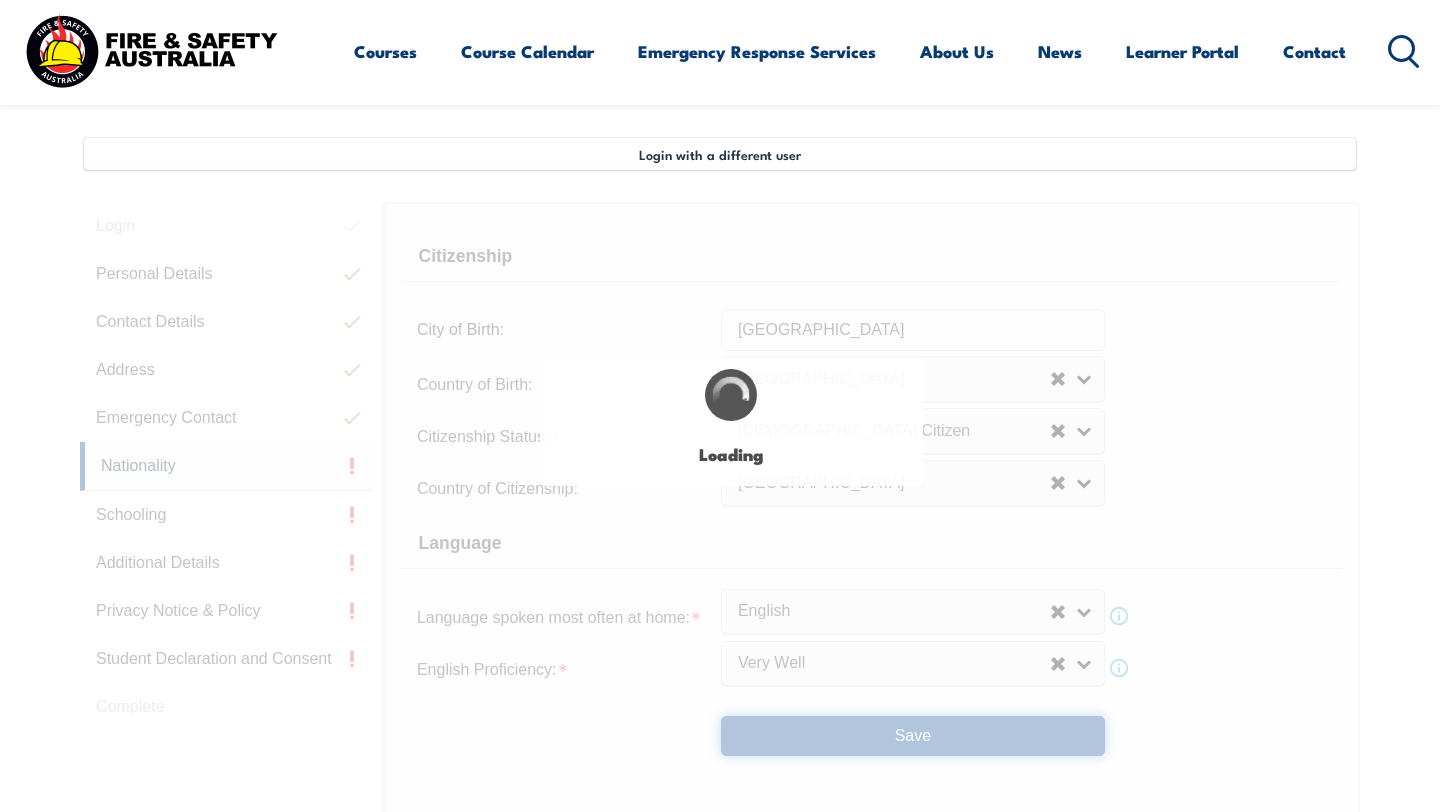 scroll, scrollTop: 0, scrollLeft: 0, axis: both 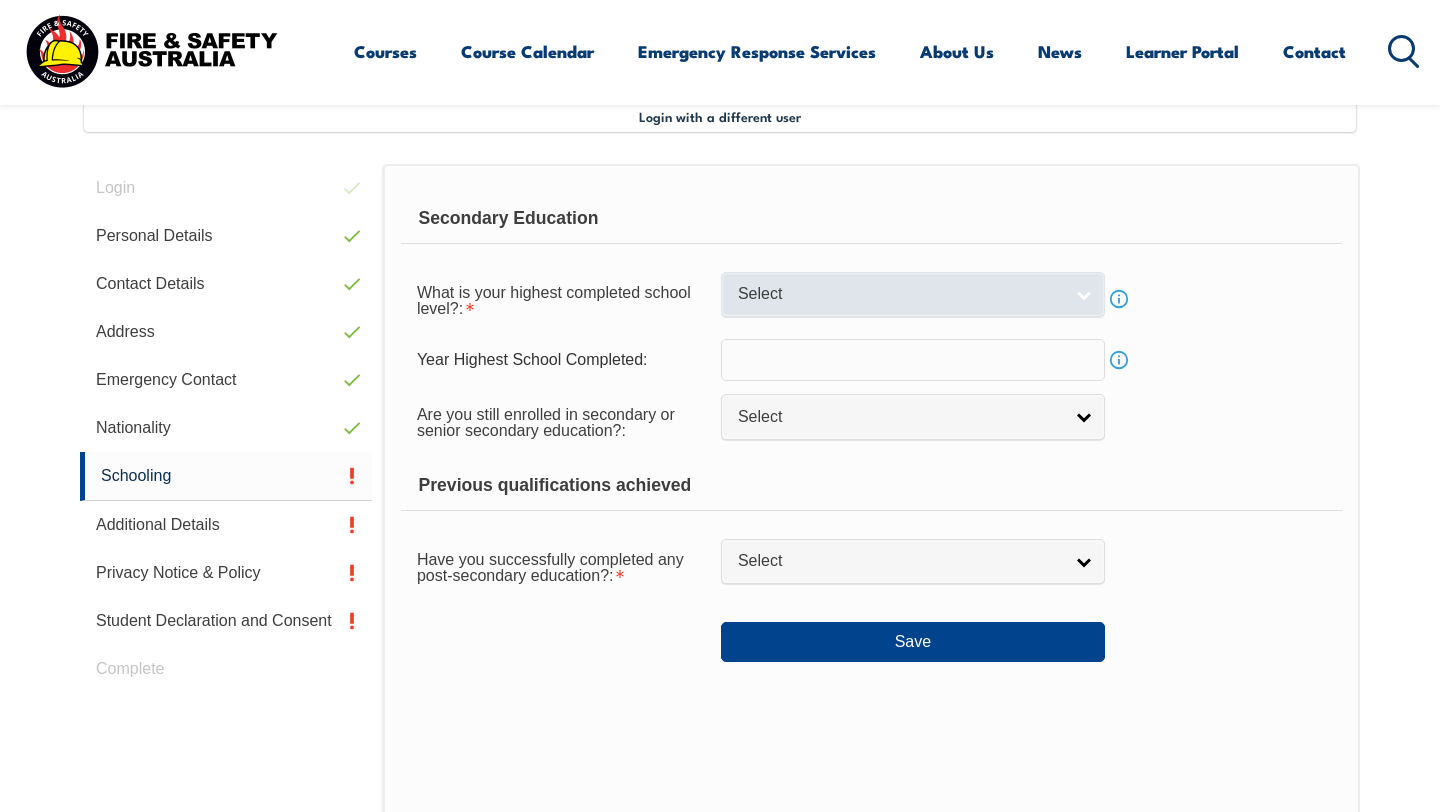click on "Select" at bounding box center [900, 294] 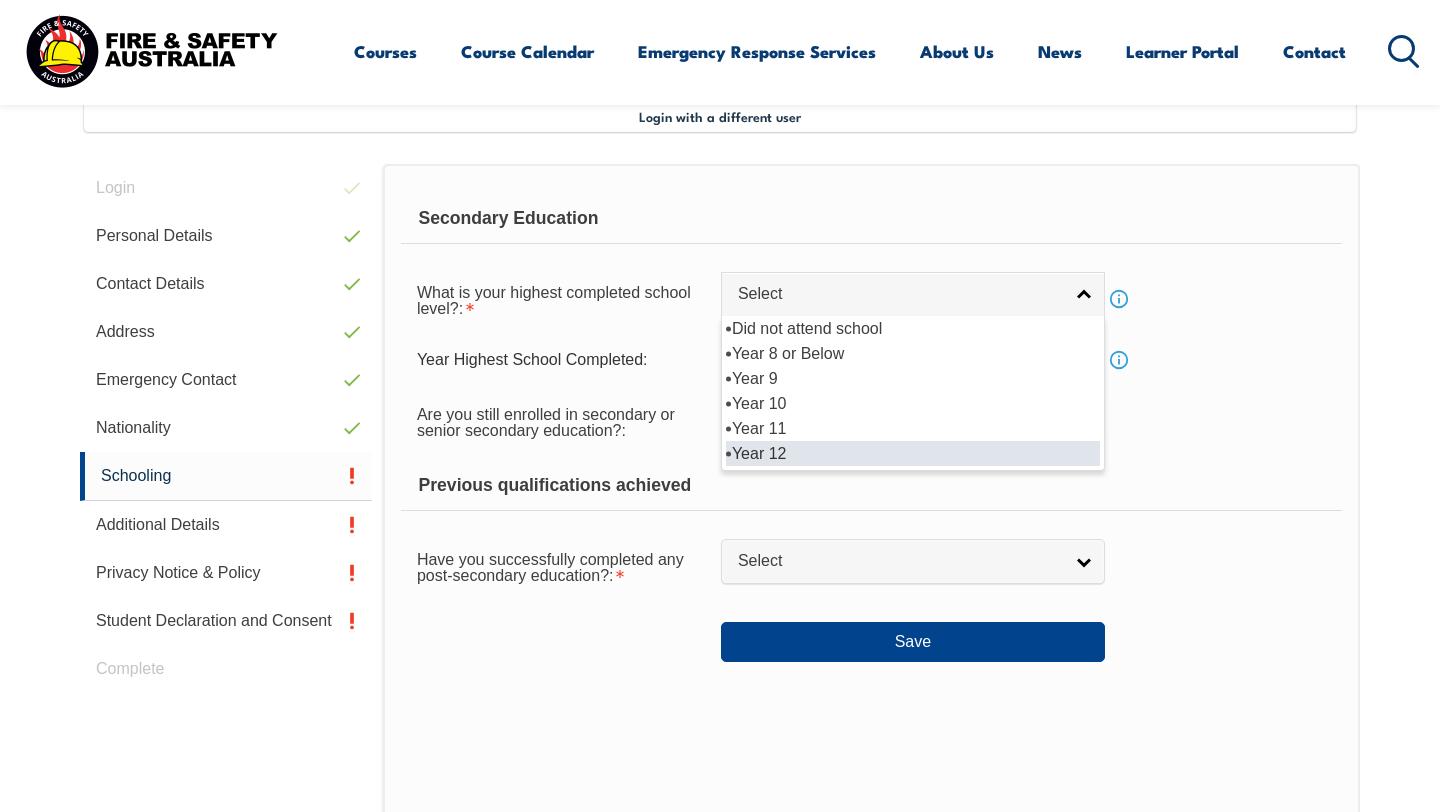 click on "Year 12" at bounding box center (913, 453) 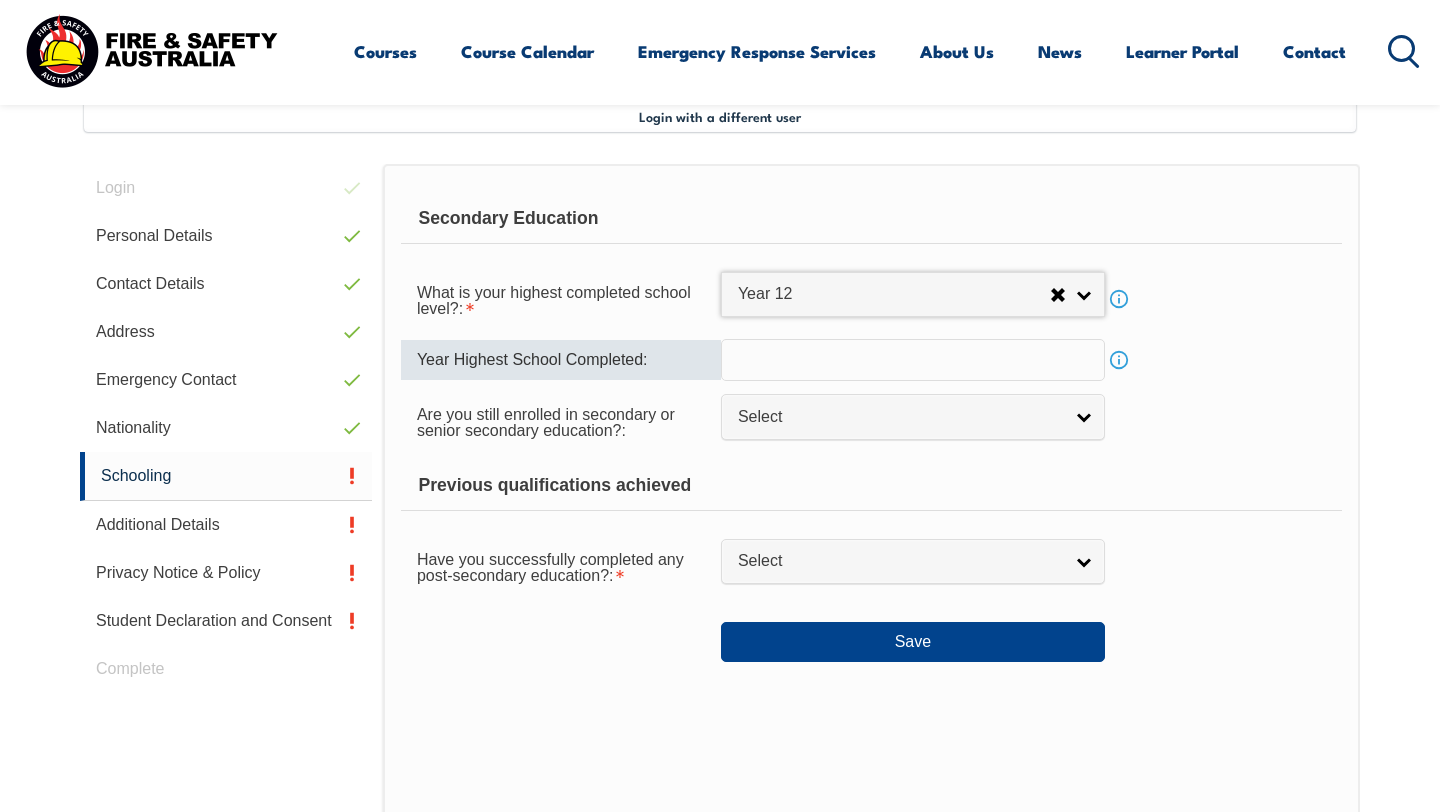 click at bounding box center (913, 360) 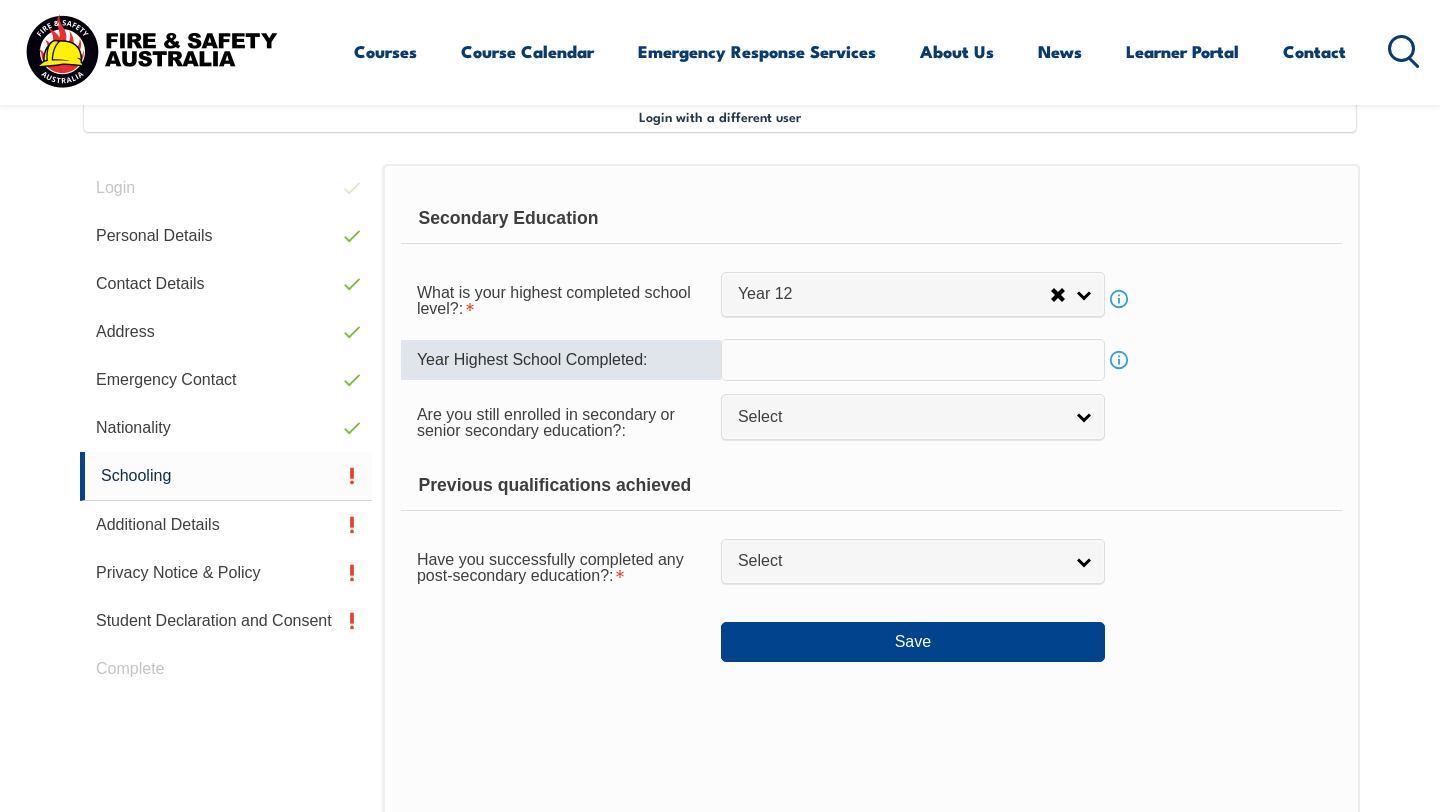 click on "Year Highest School Completed:" at bounding box center [561, 360] 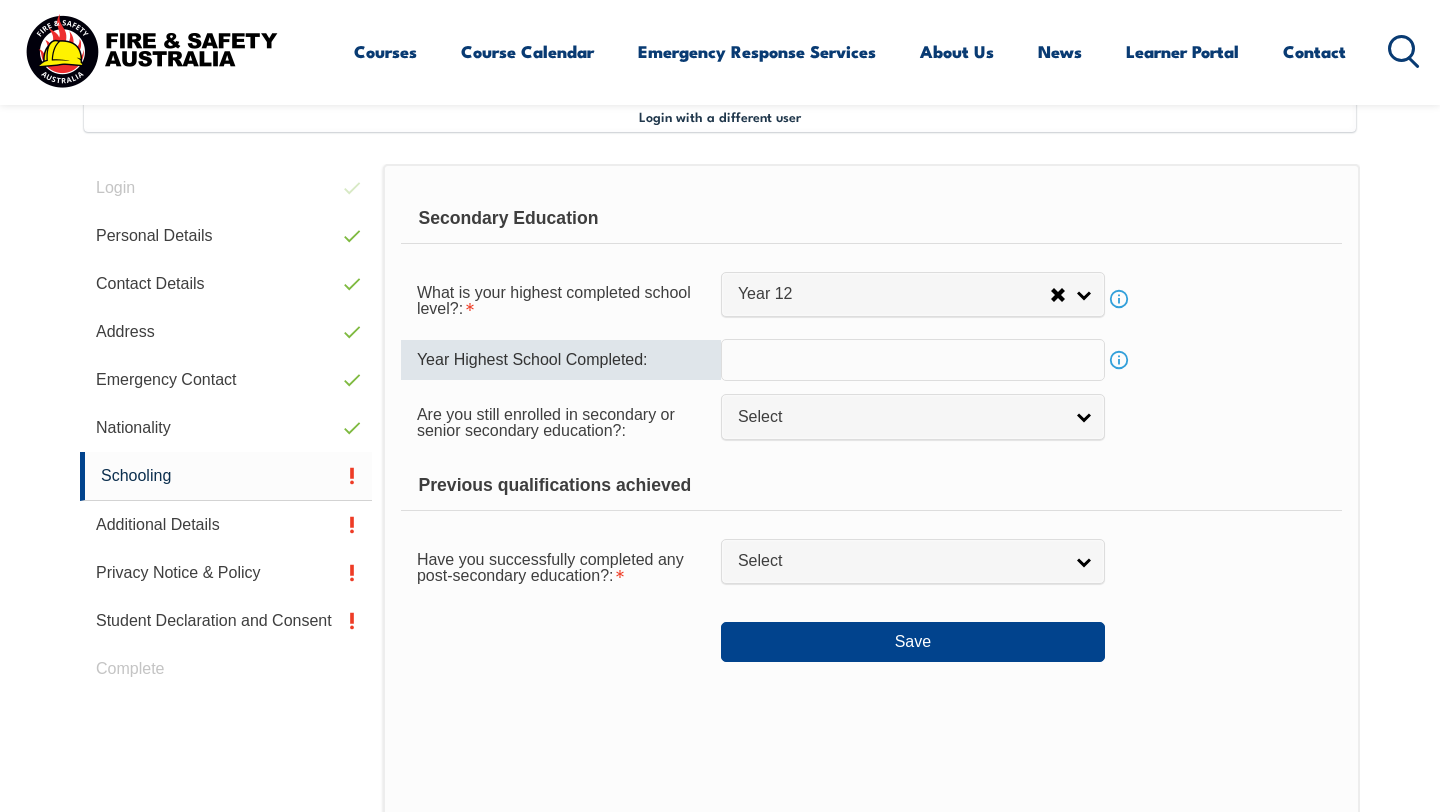 click at bounding box center (913, 360) 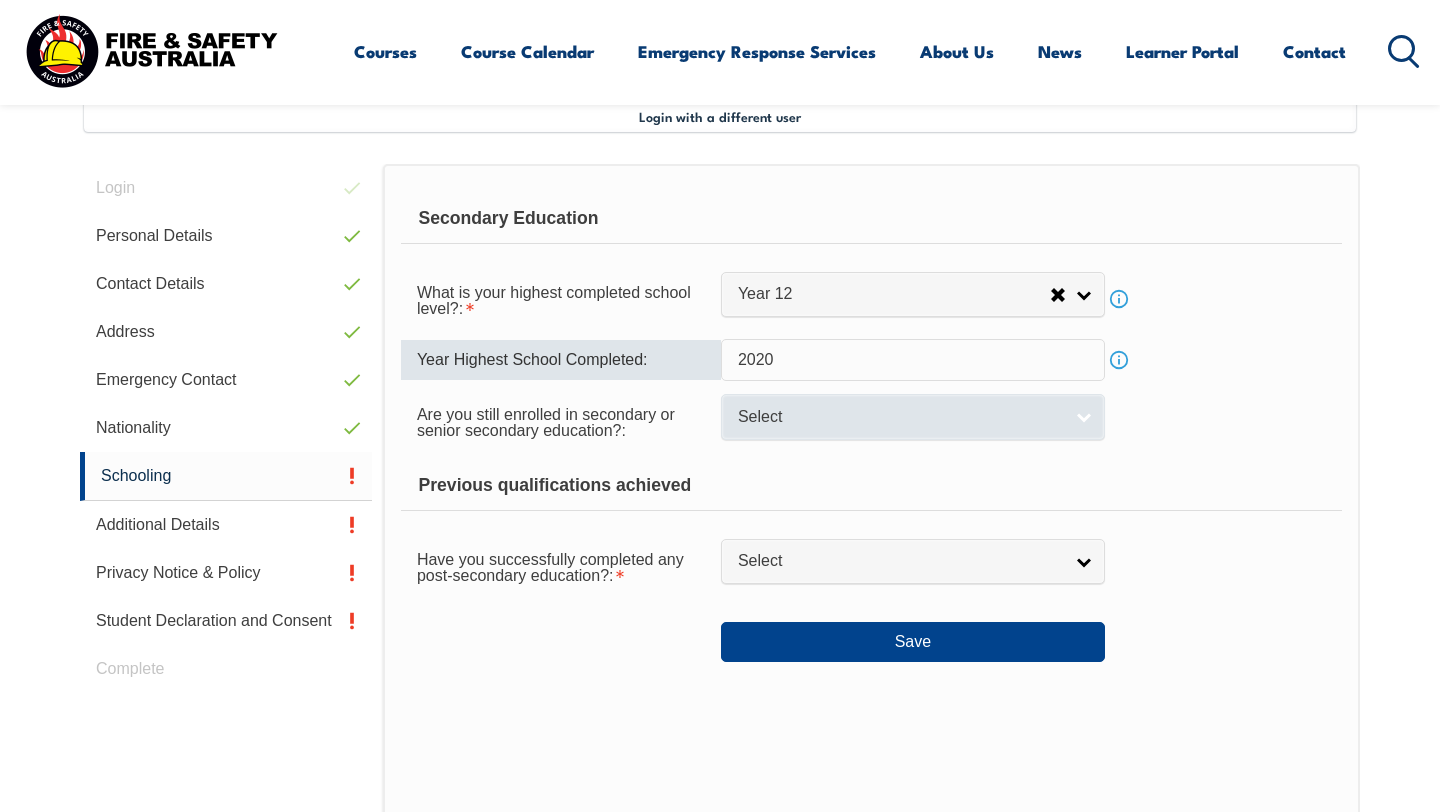 type on "2020" 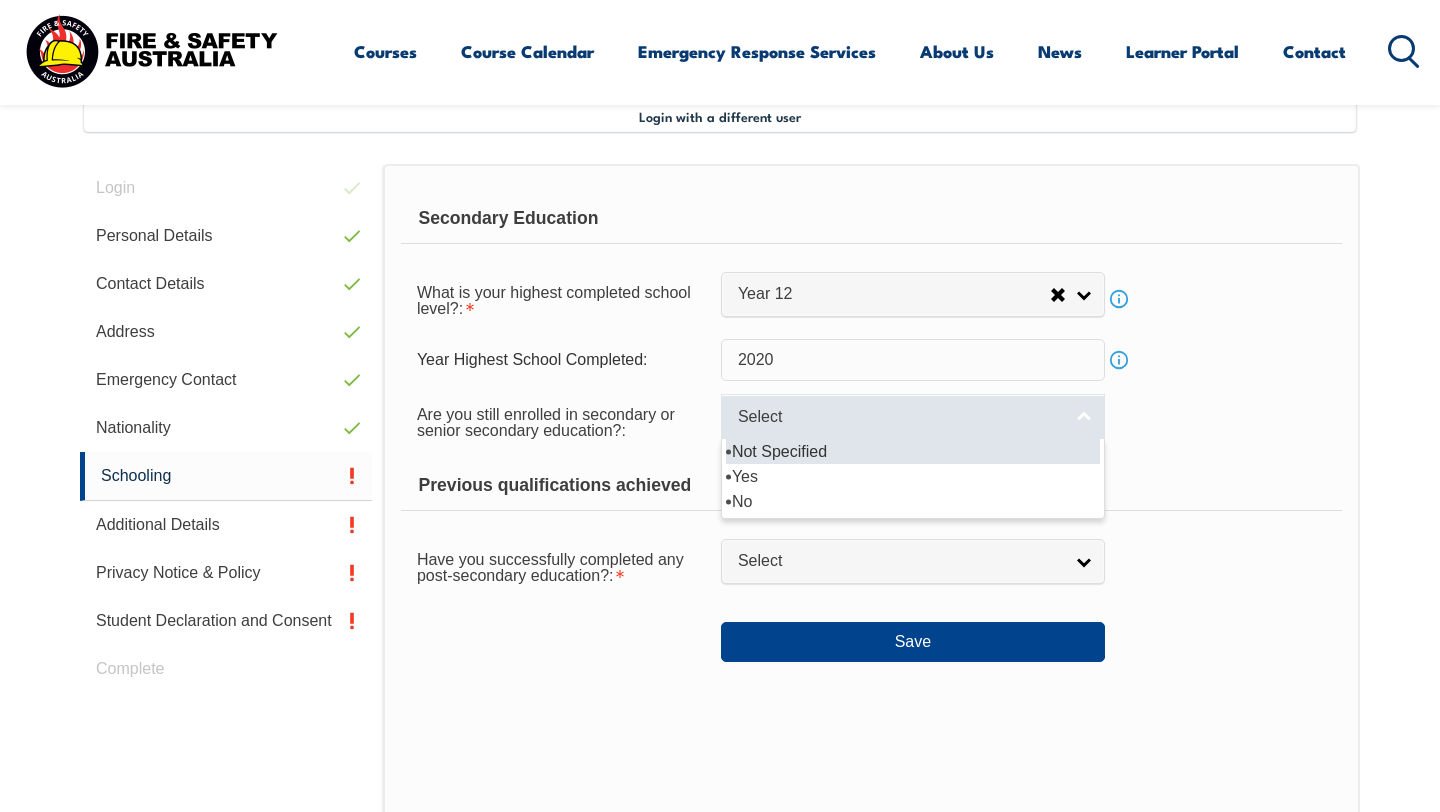click on "Select" at bounding box center (913, 416) 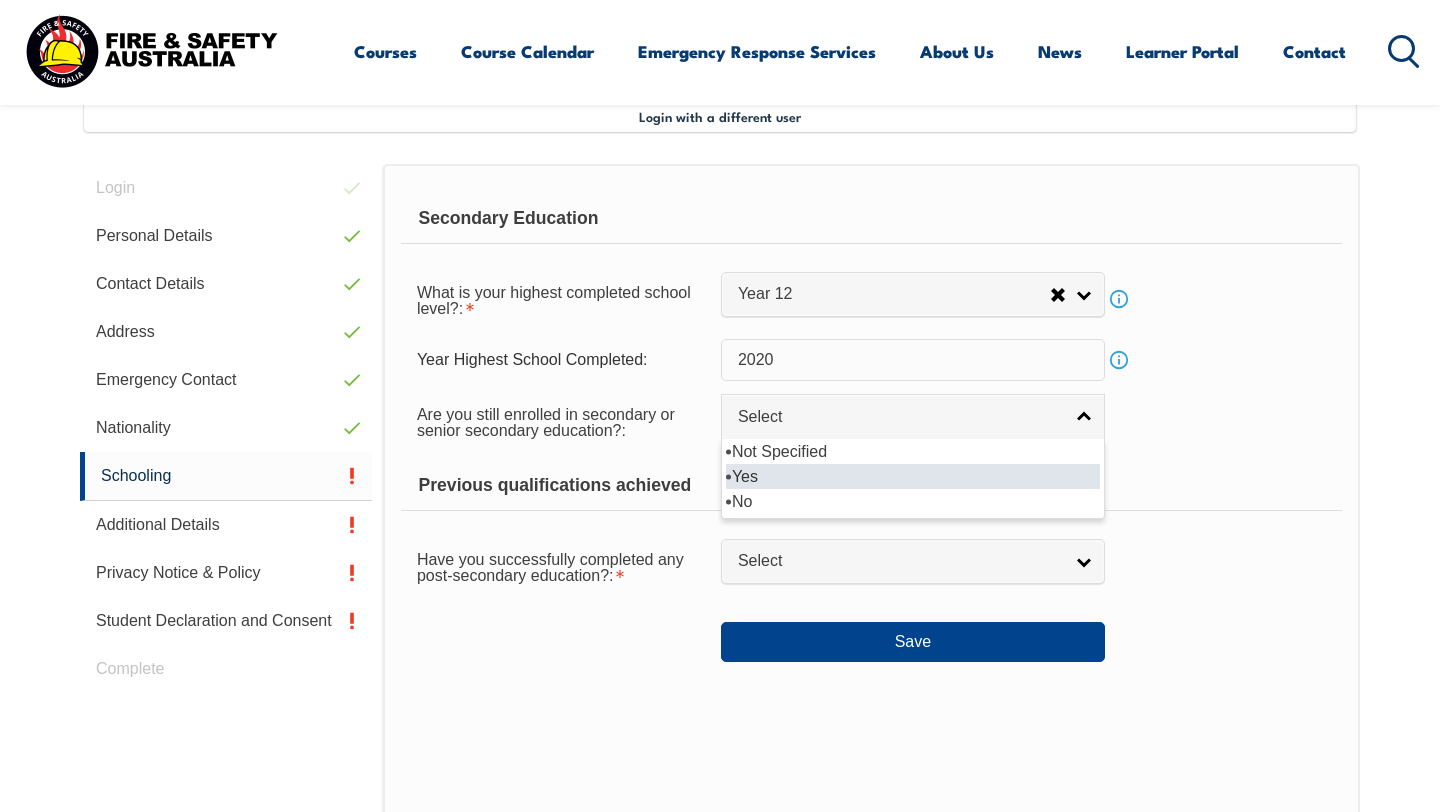 click on "Yes" at bounding box center [913, 476] 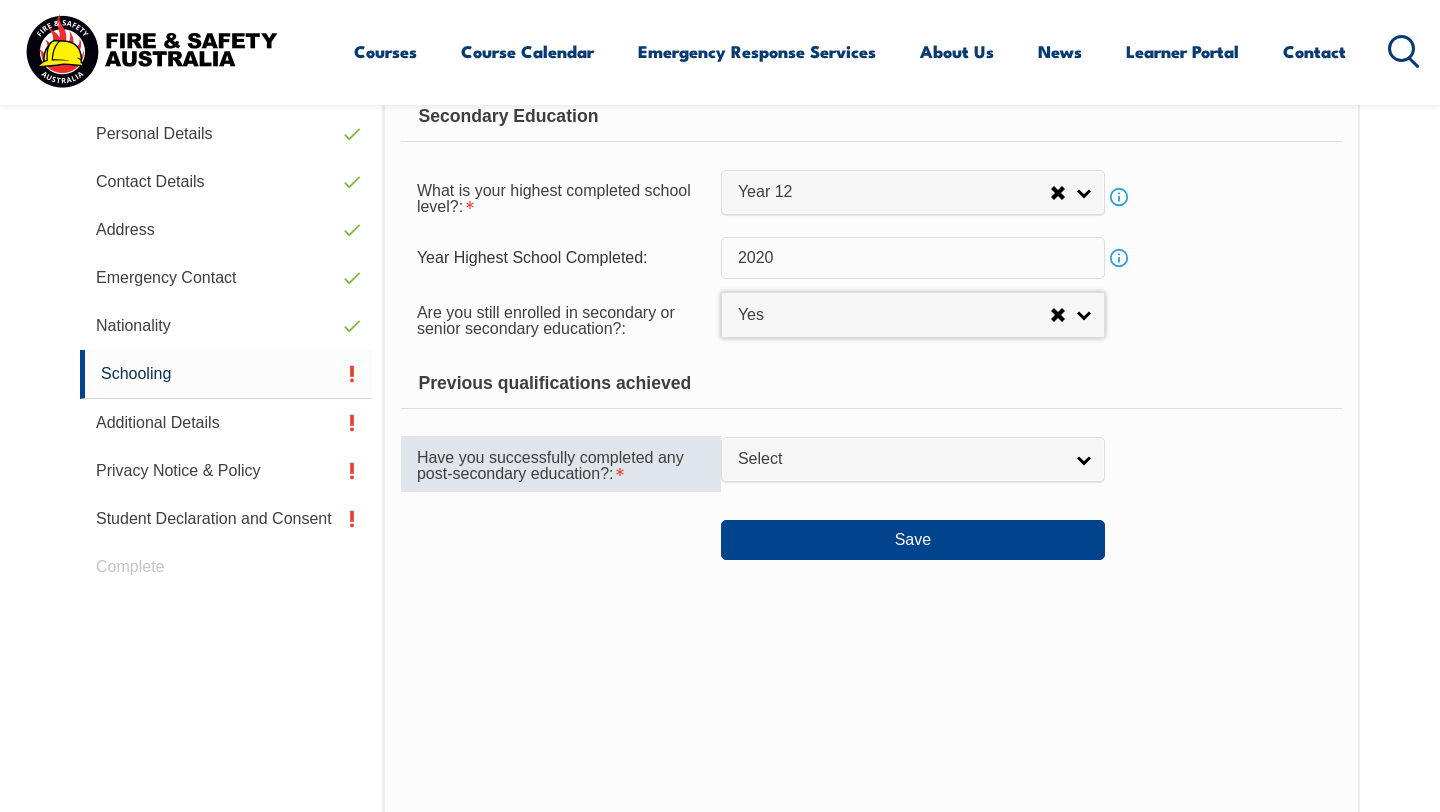 scroll, scrollTop: 683, scrollLeft: 0, axis: vertical 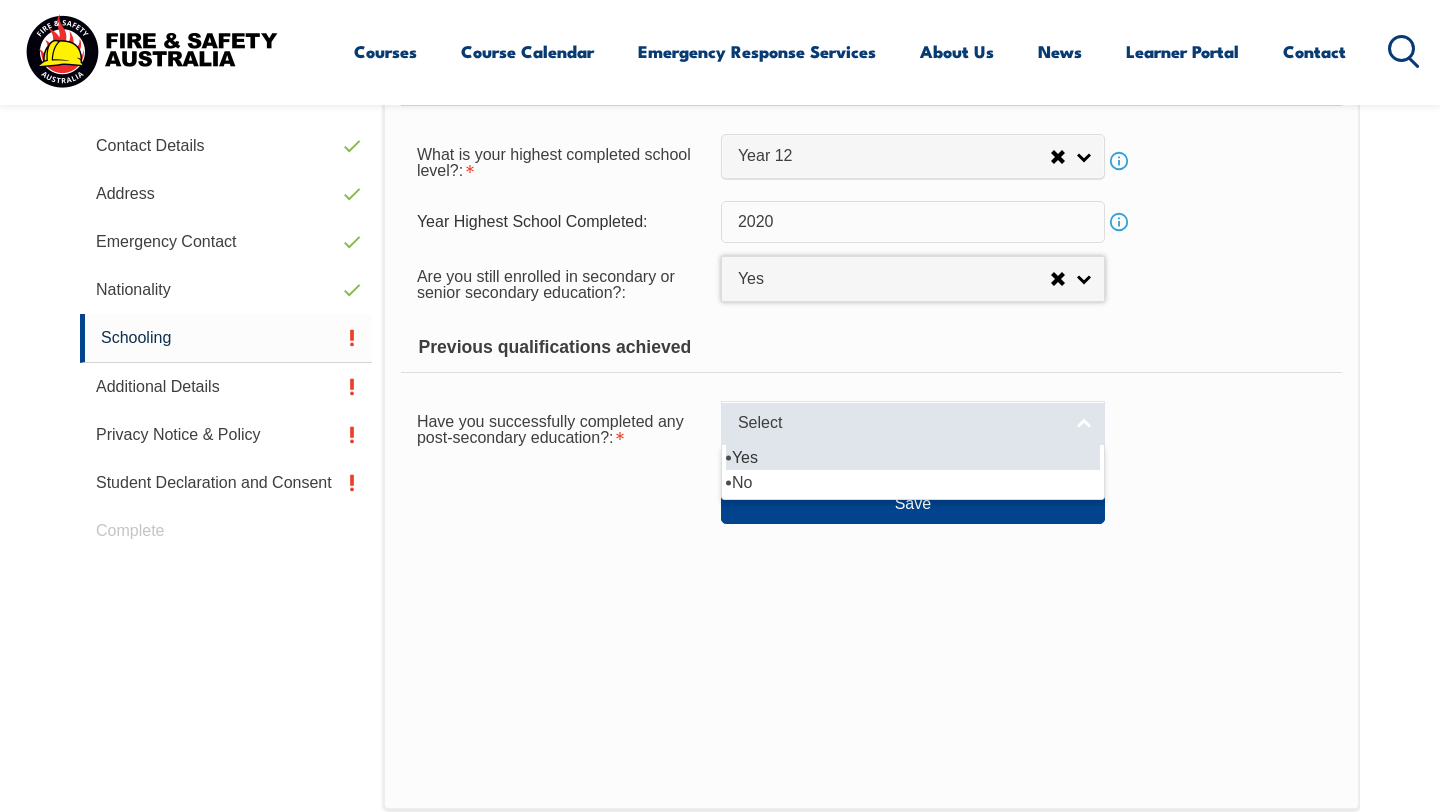 click on "Select" at bounding box center (900, 423) 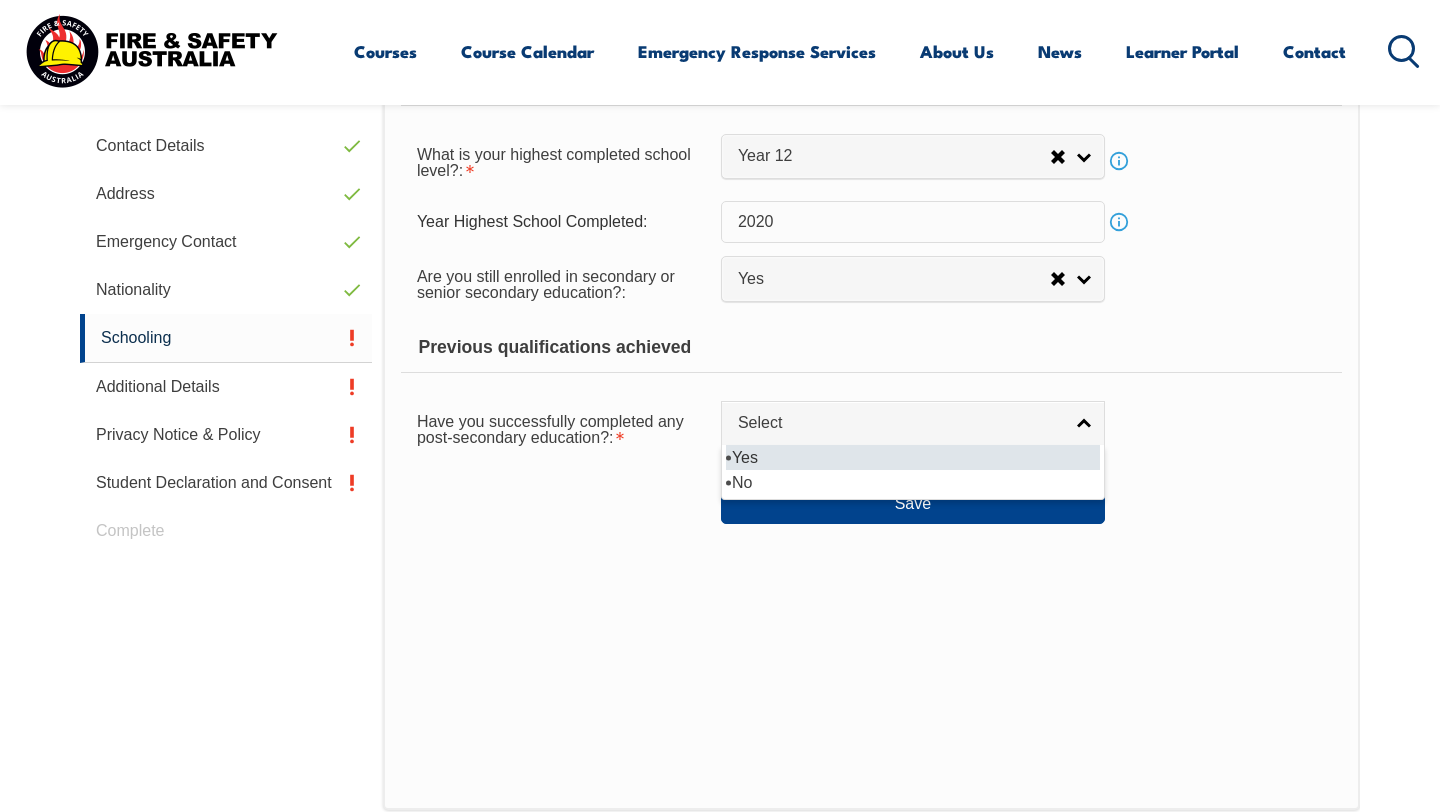 click on "Yes" at bounding box center (913, 457) 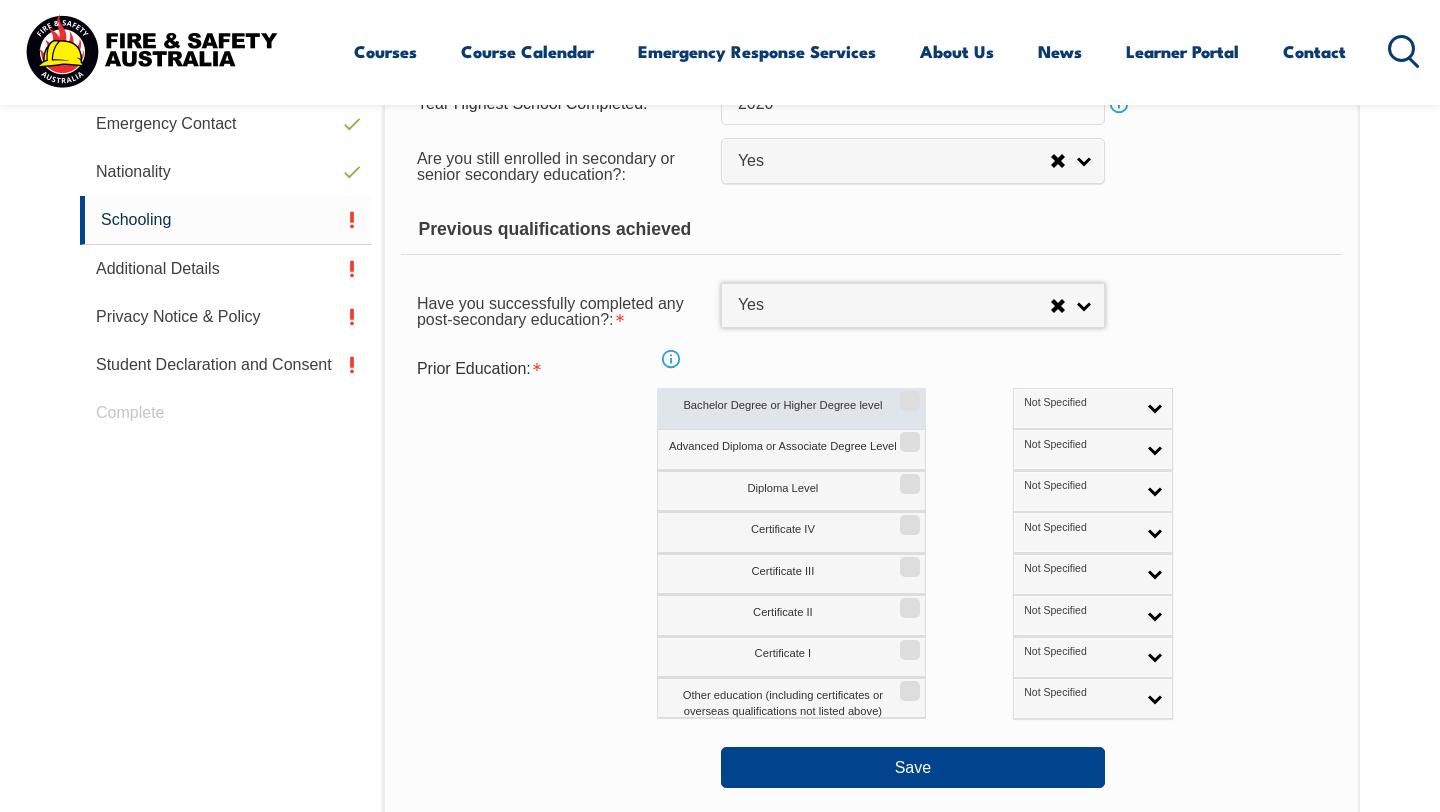scroll, scrollTop: 808, scrollLeft: 0, axis: vertical 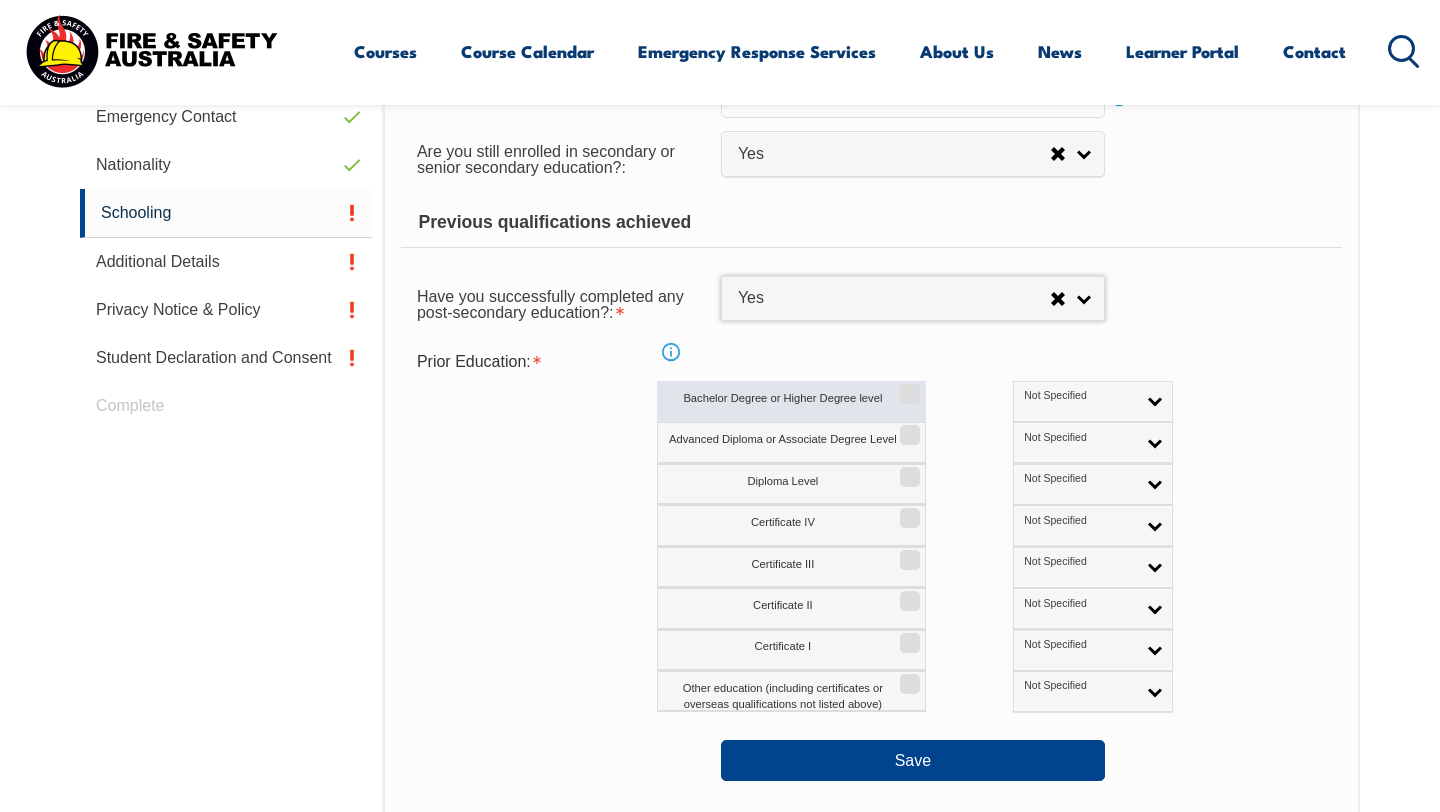 click on "Bachelor Degree or Higher Degree level" at bounding box center [791, 401] 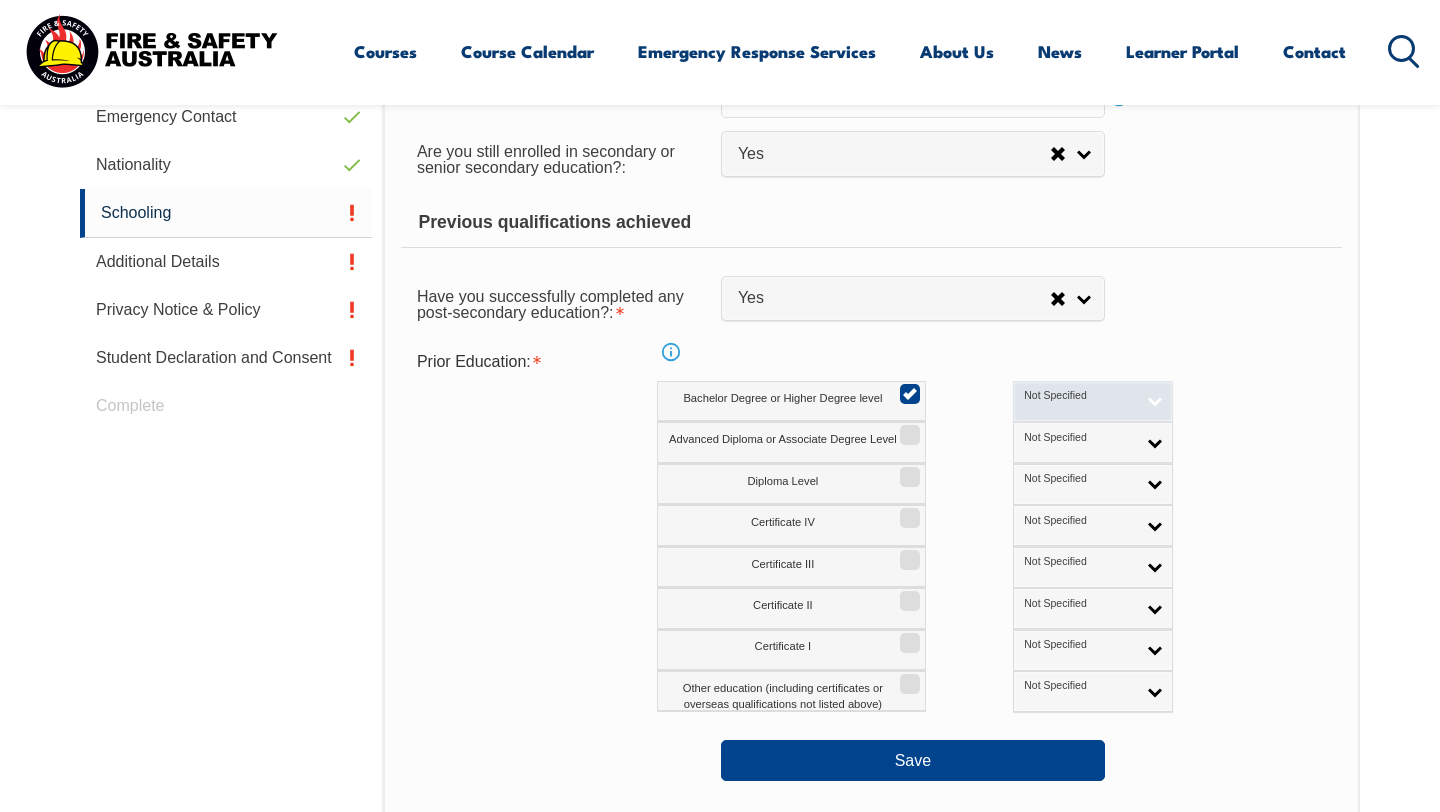 click on "Not Specified" at bounding box center (1079, 396) 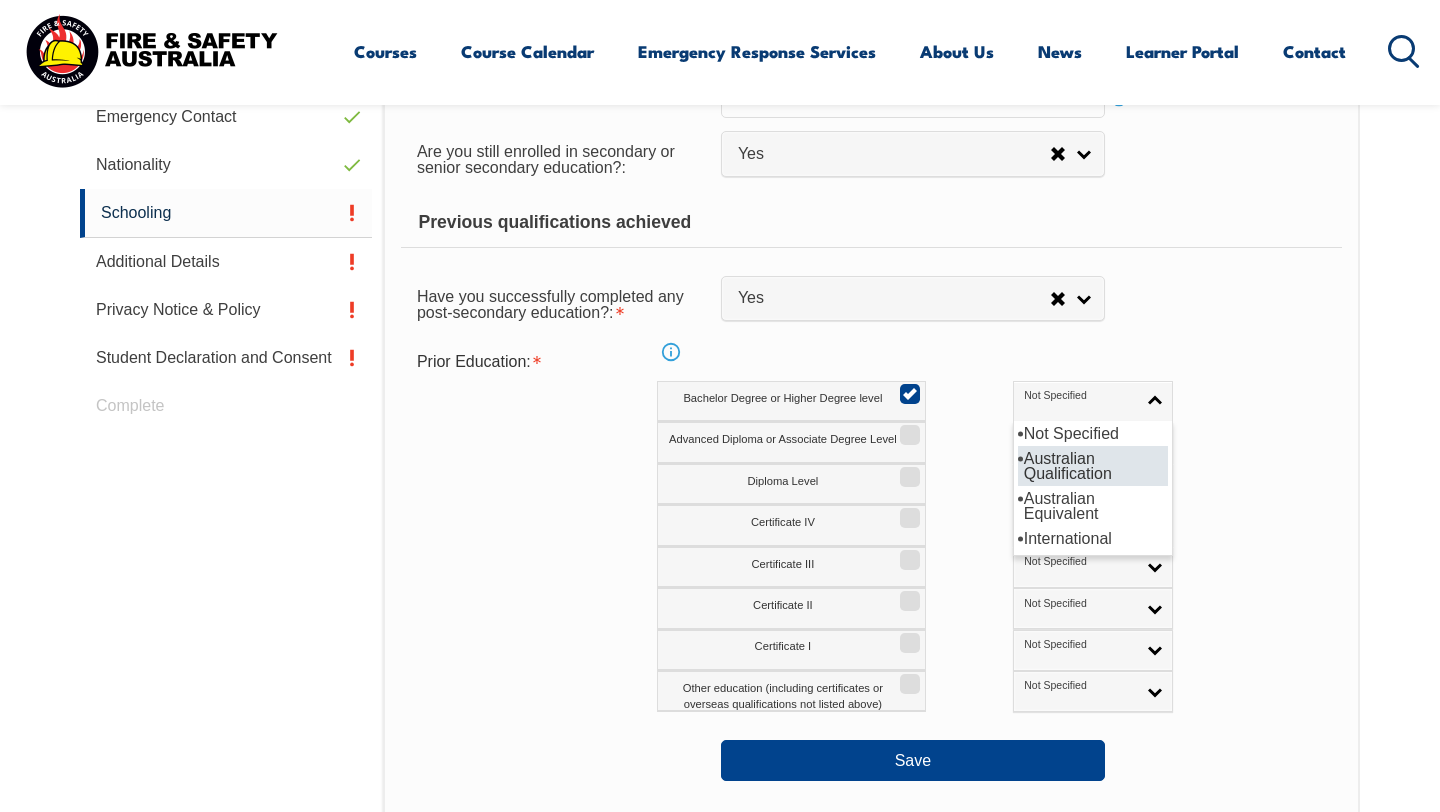 click on "Australian Qualification" at bounding box center [1093, 466] 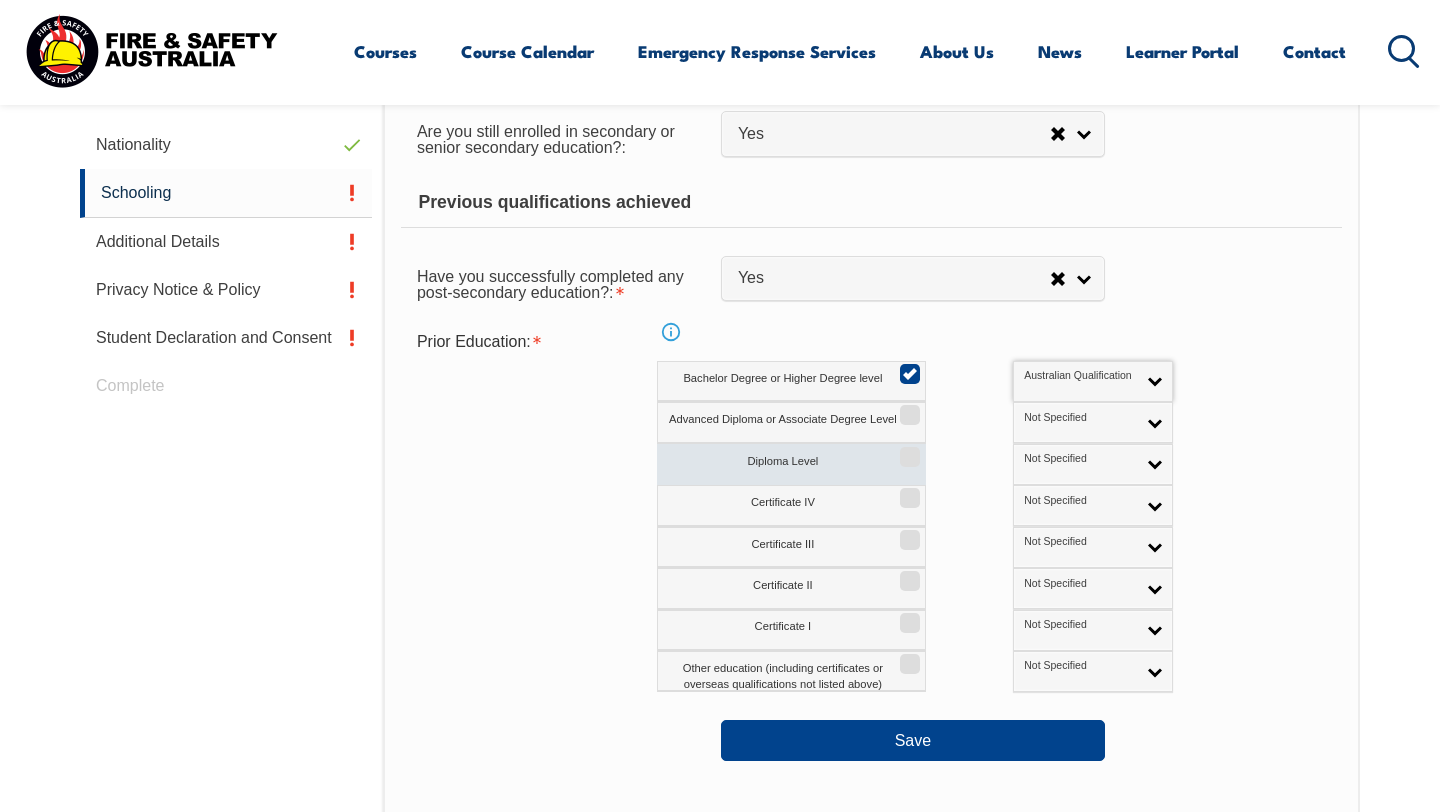scroll, scrollTop: 838, scrollLeft: 0, axis: vertical 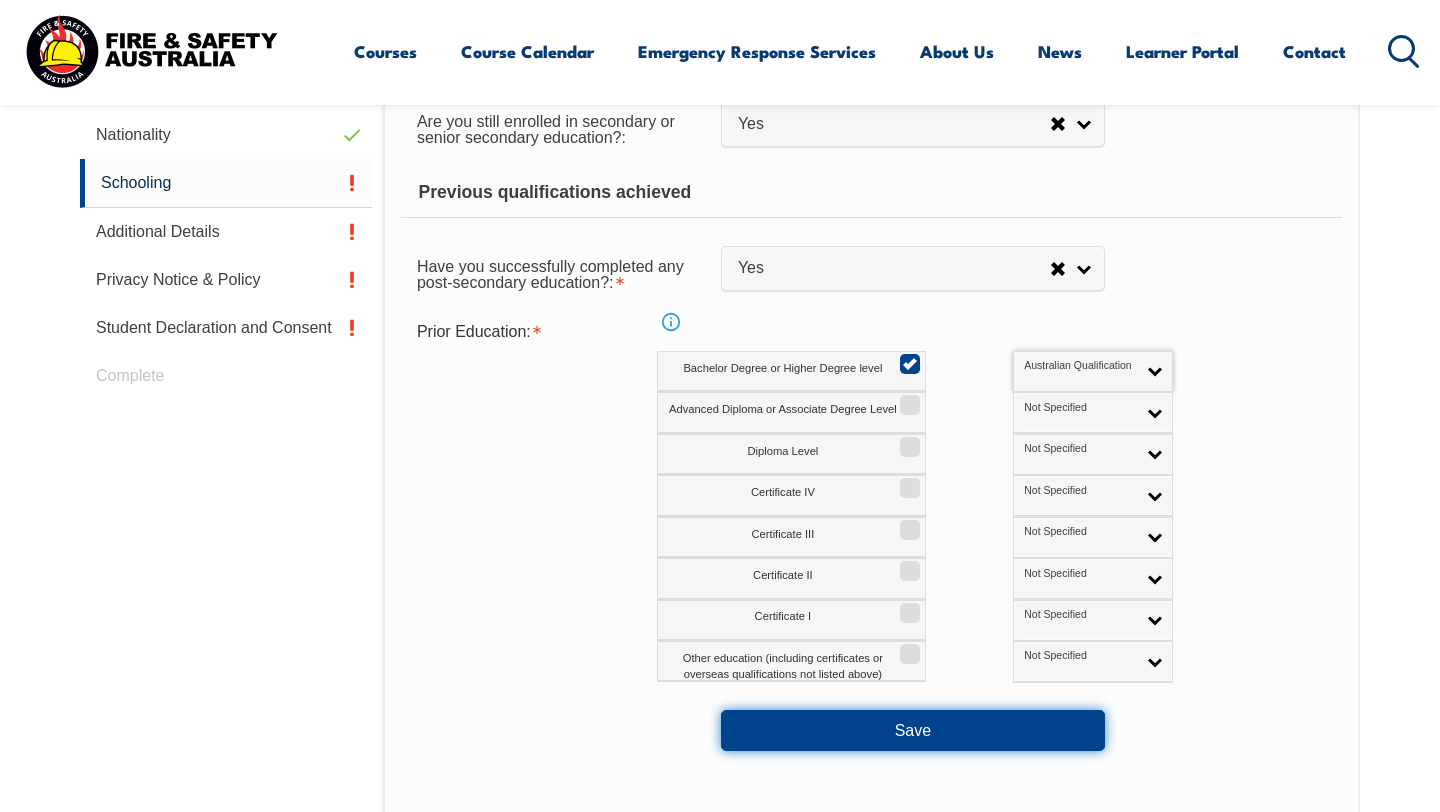 click on "Save" at bounding box center (913, 730) 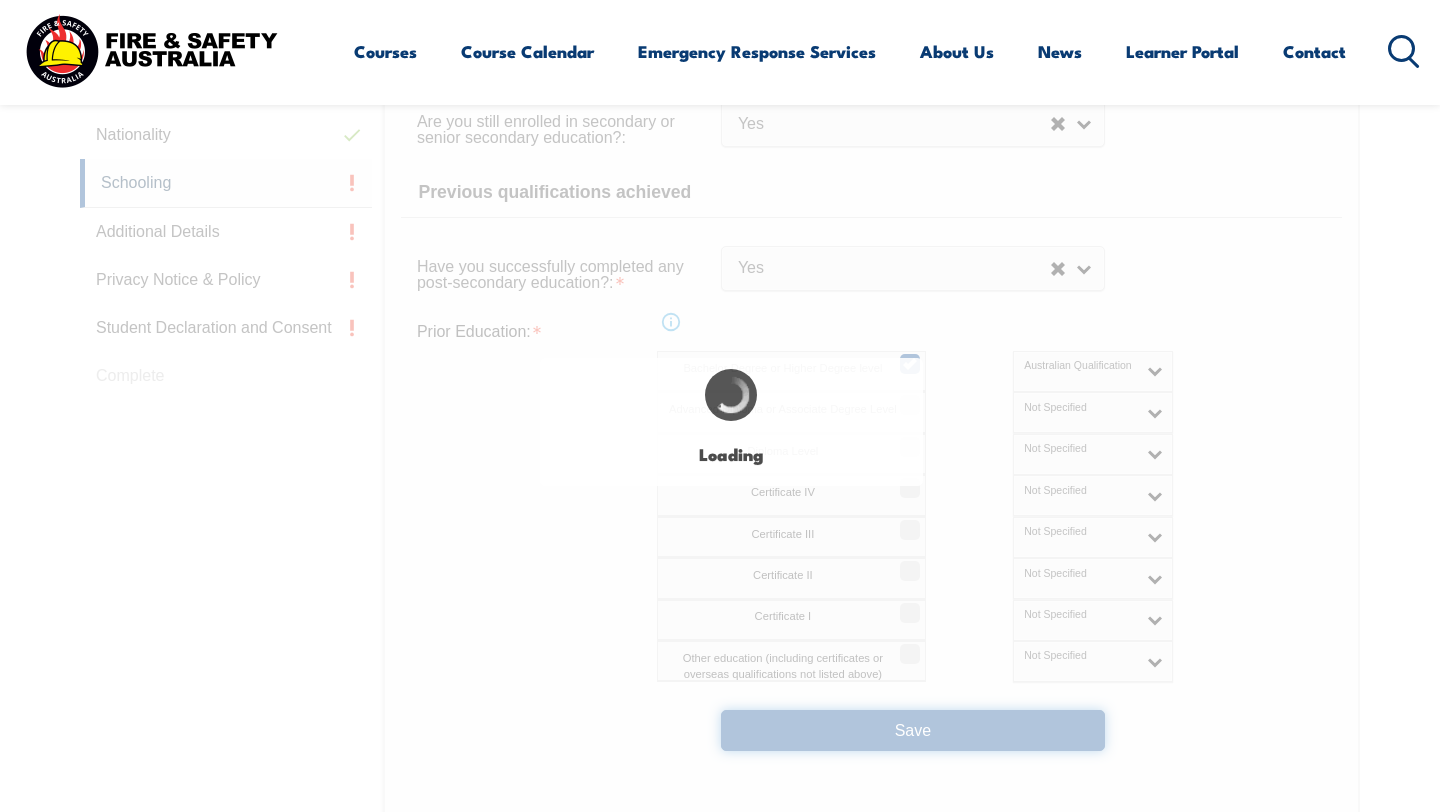select 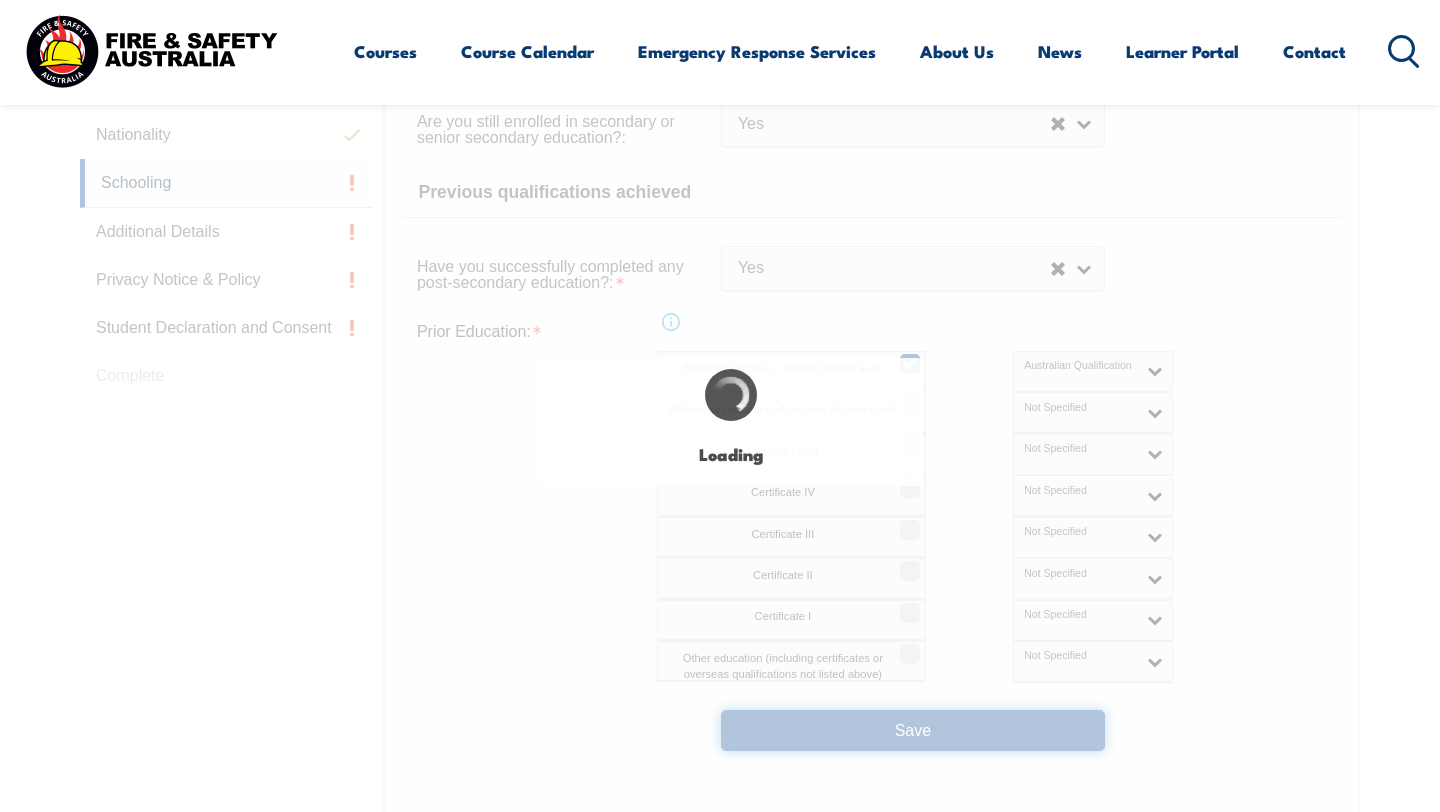 select on "true" 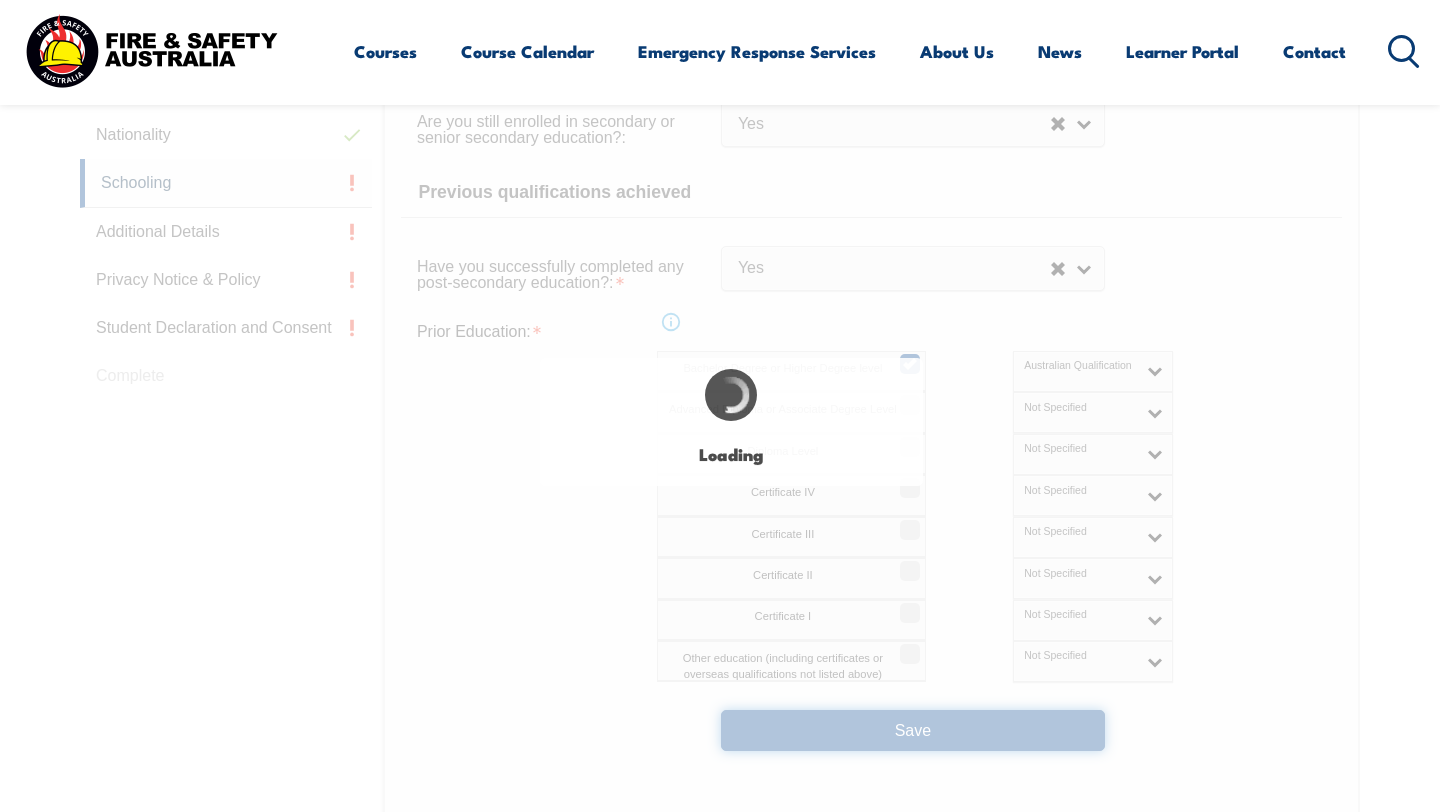 select on "true" 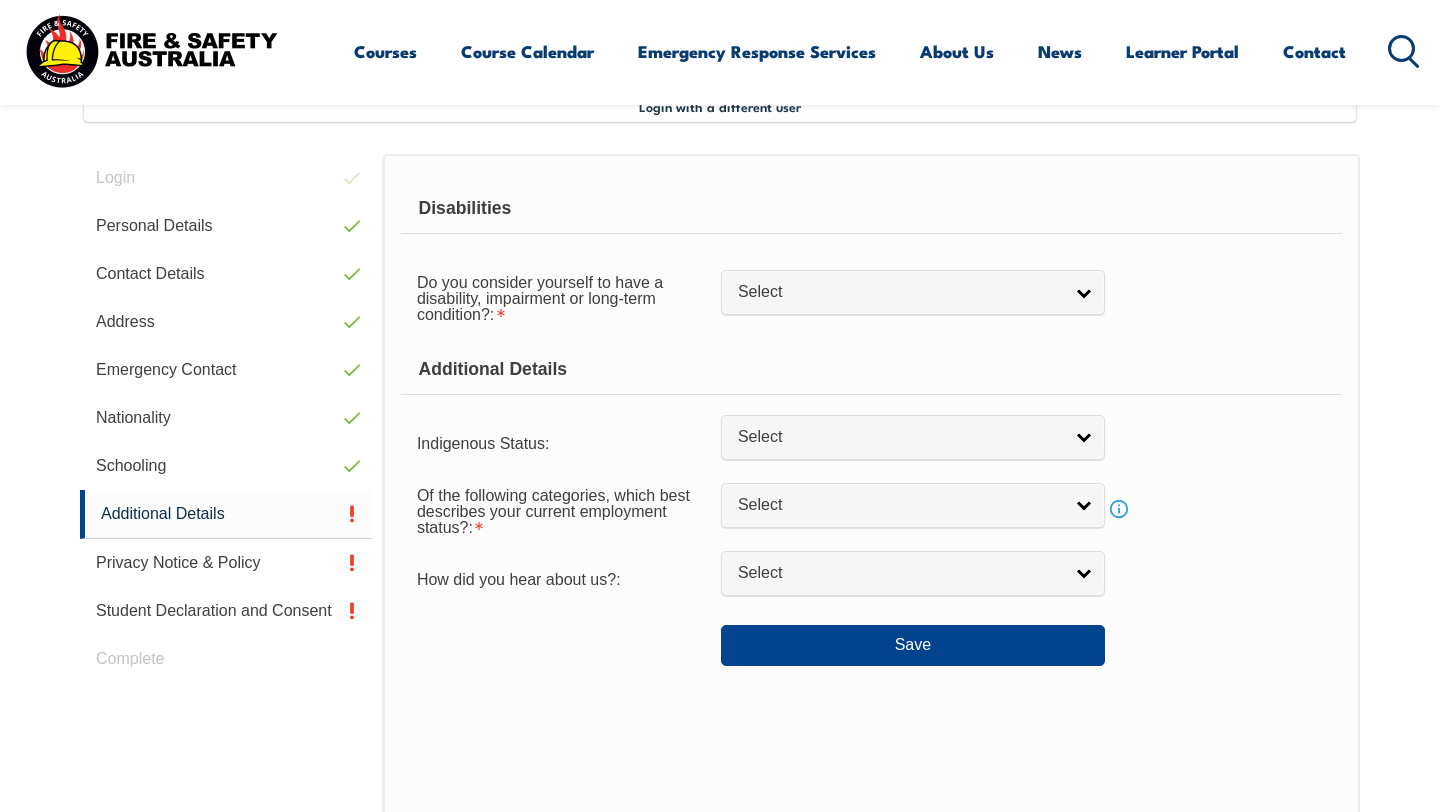 scroll, scrollTop: 541, scrollLeft: 0, axis: vertical 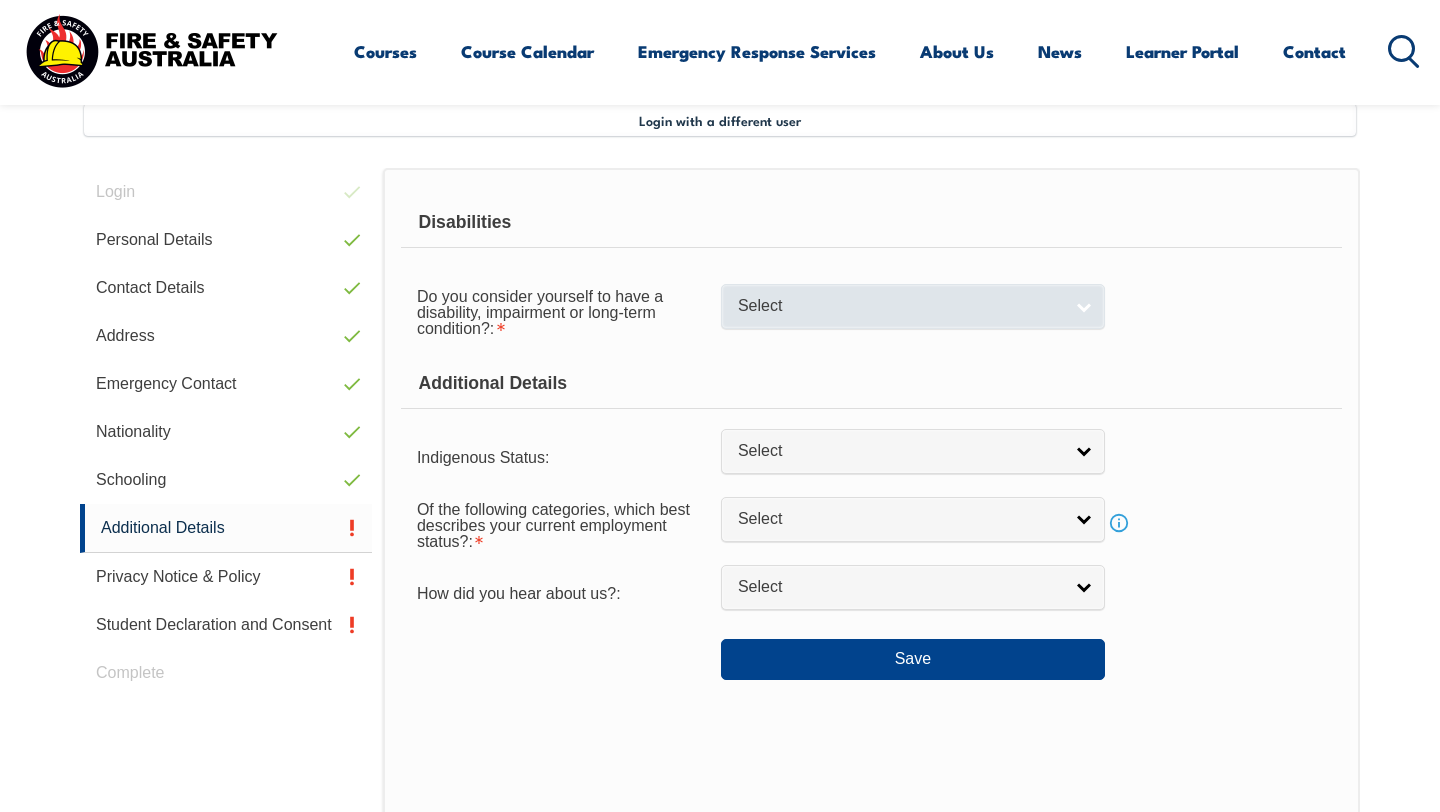 click on "Select" at bounding box center [913, 306] 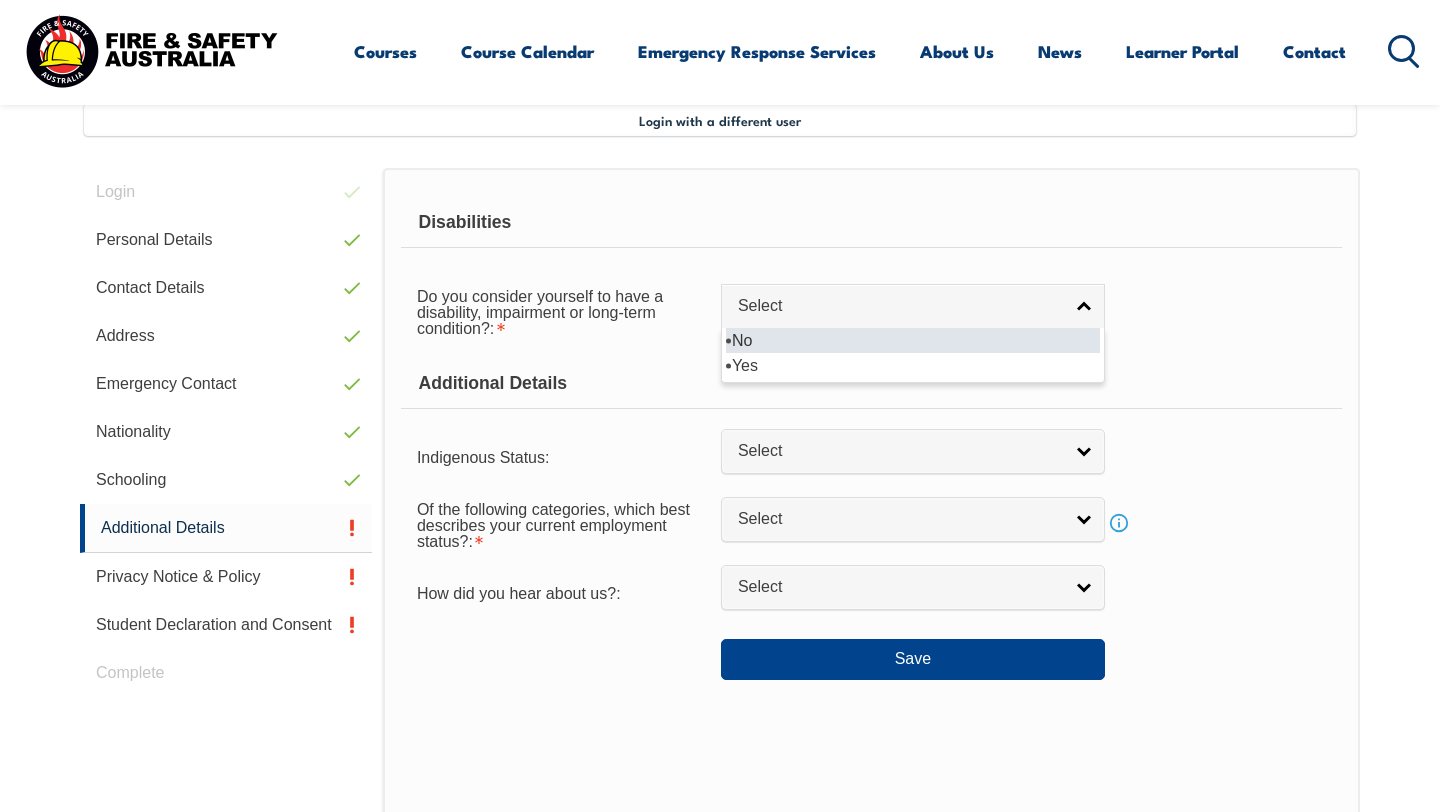drag, startPoint x: 829, startPoint y: 356, endPoint x: 825, endPoint y: 341, distance: 15.524175 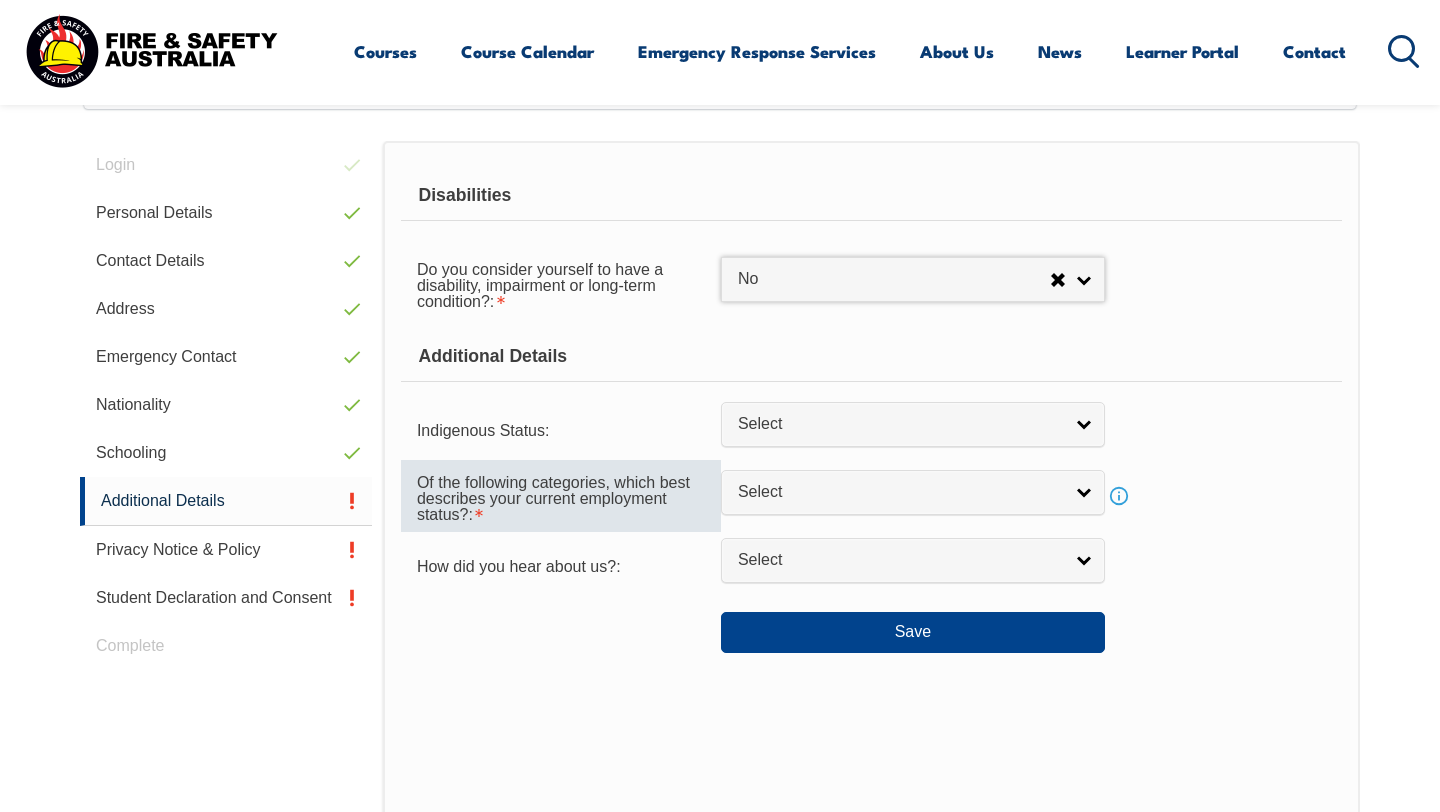 scroll, scrollTop: 573, scrollLeft: 0, axis: vertical 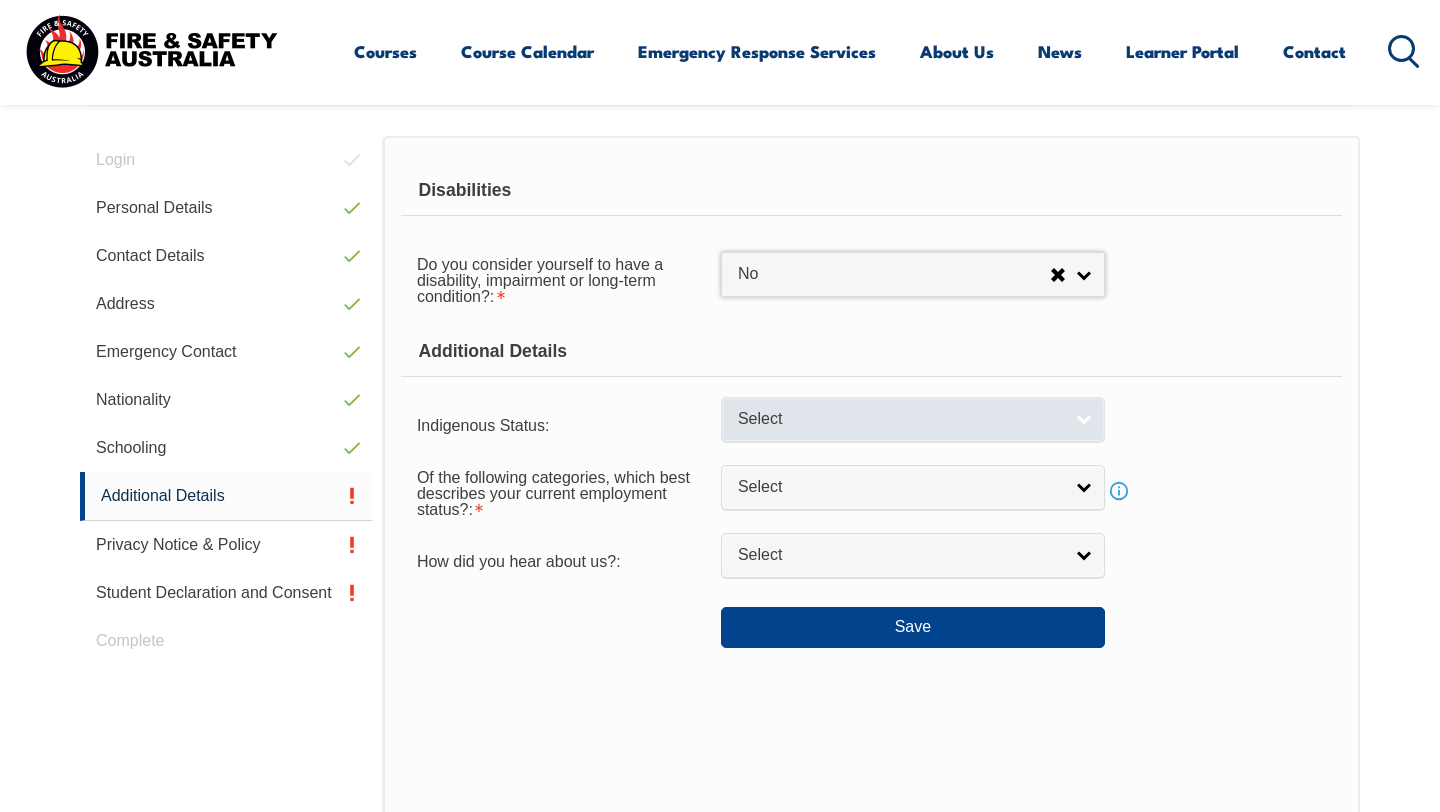 click on "Select" at bounding box center (900, 419) 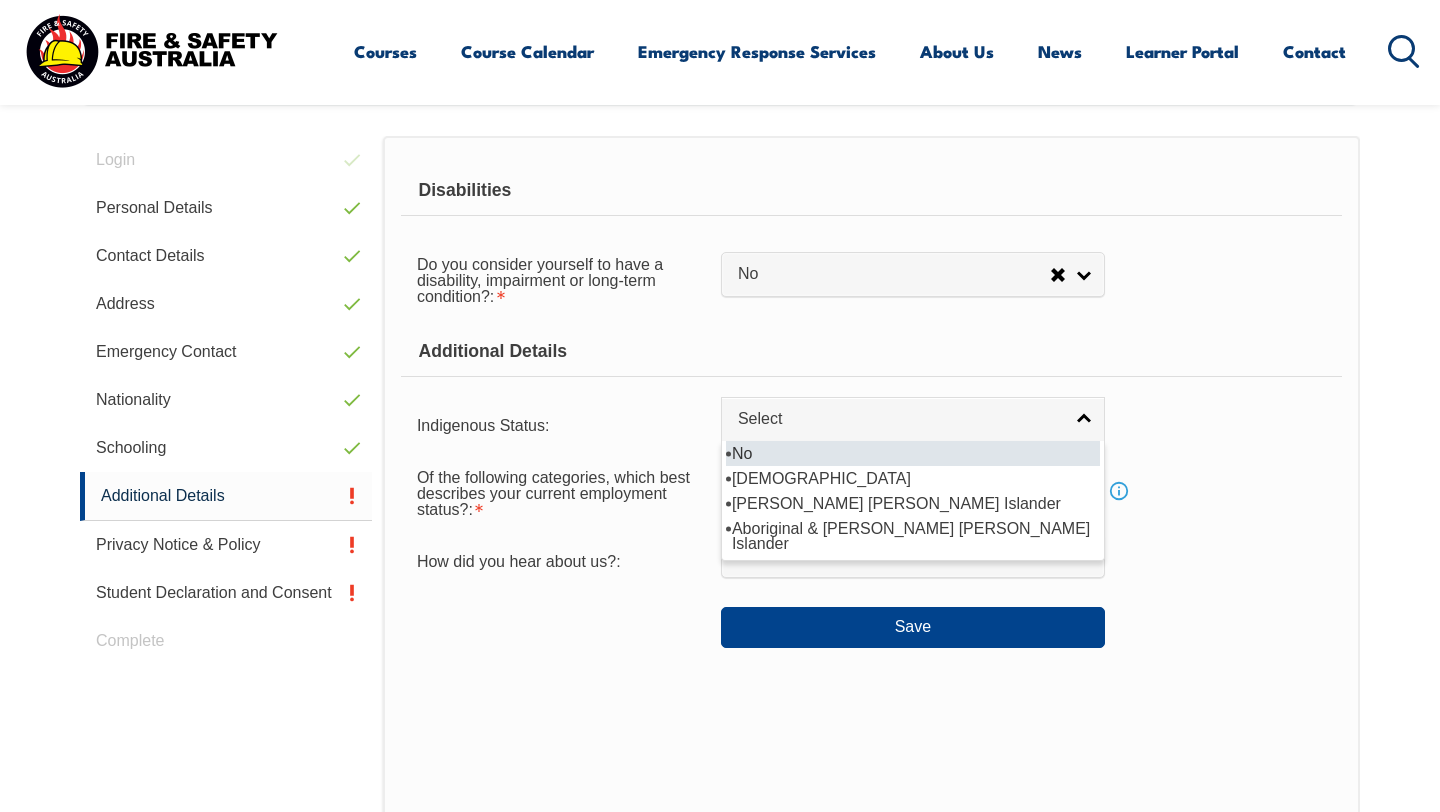 click on "No" at bounding box center [913, 453] 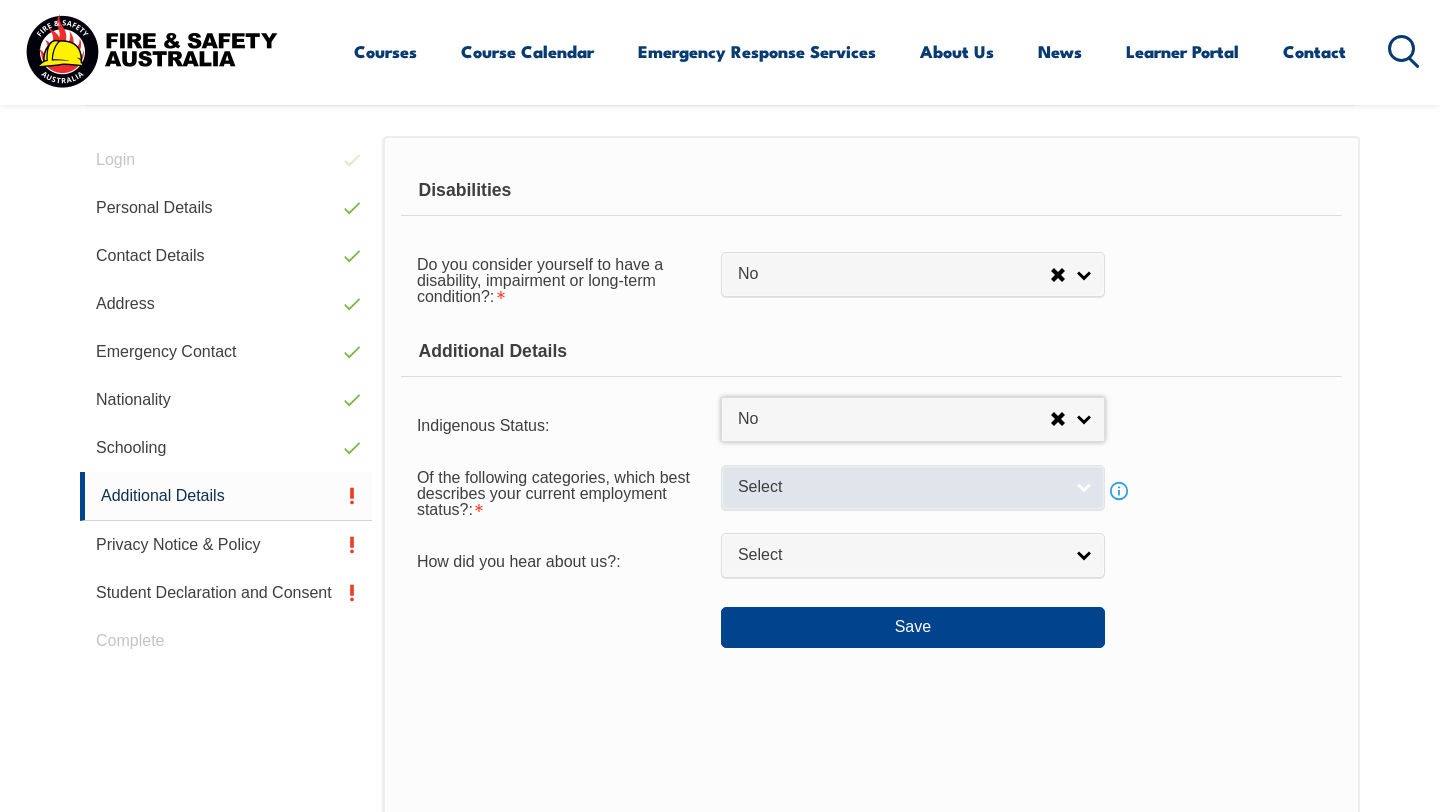 click on "Select" at bounding box center (913, 487) 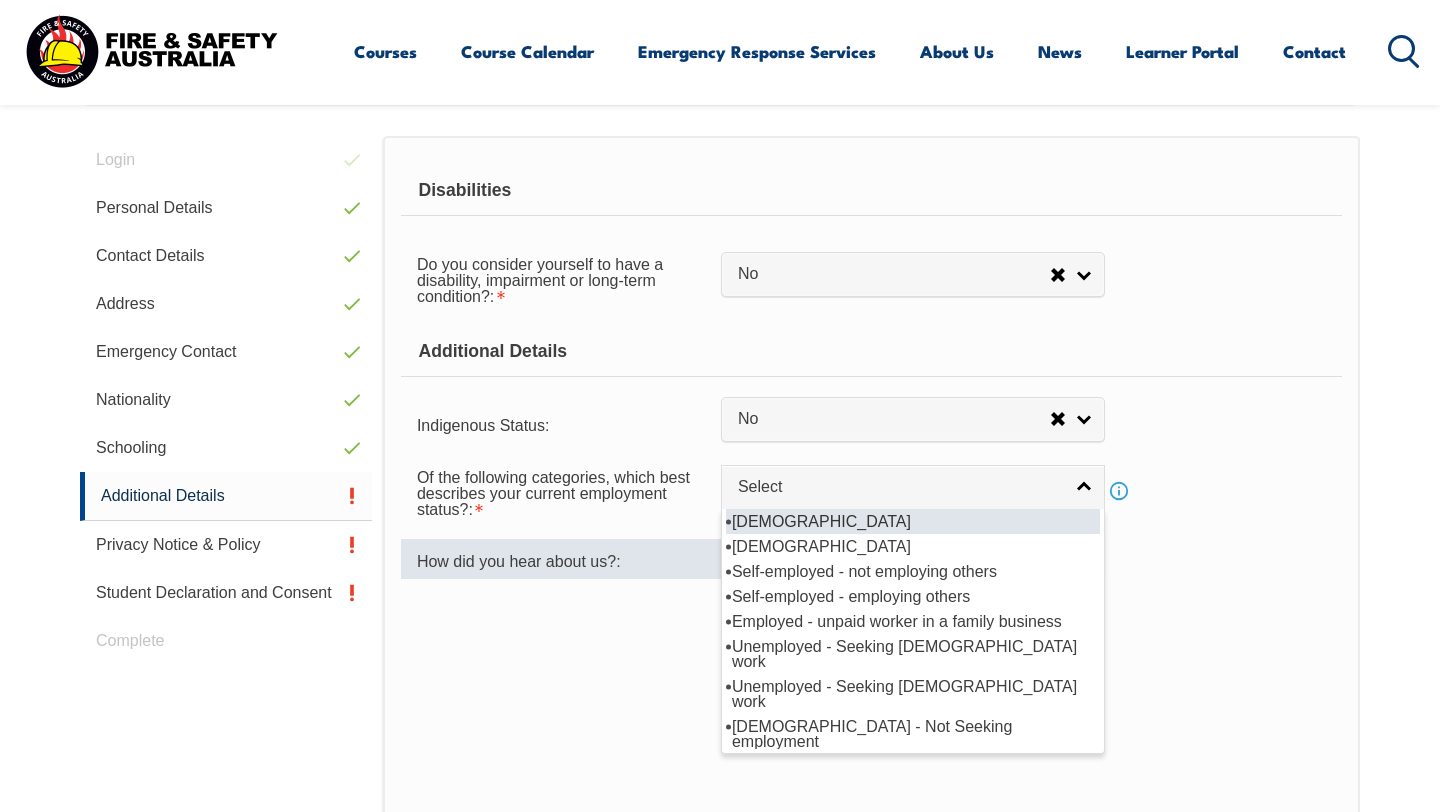 click on "How did you hear about us?:" at bounding box center (561, 559) 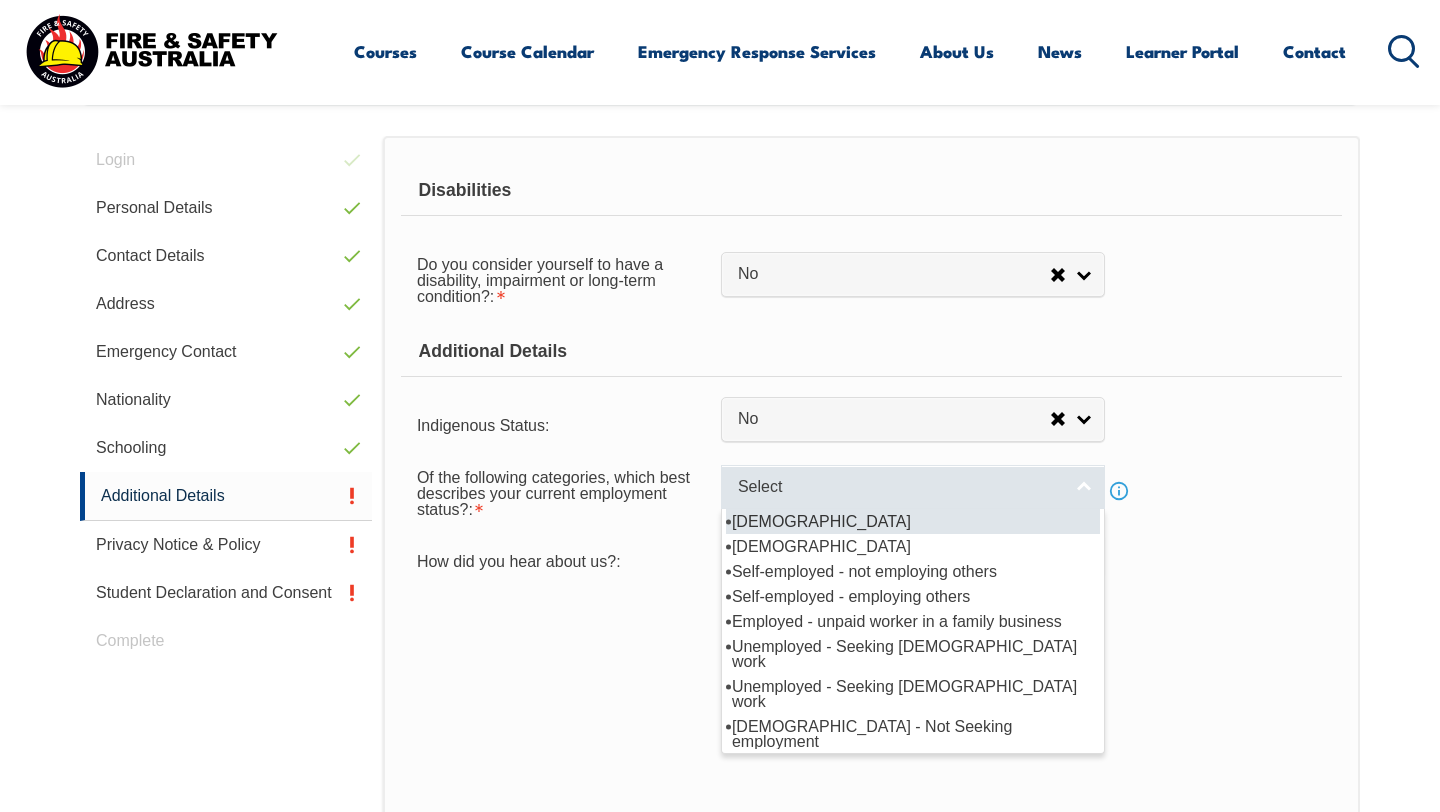 click on "Select" at bounding box center (913, 487) 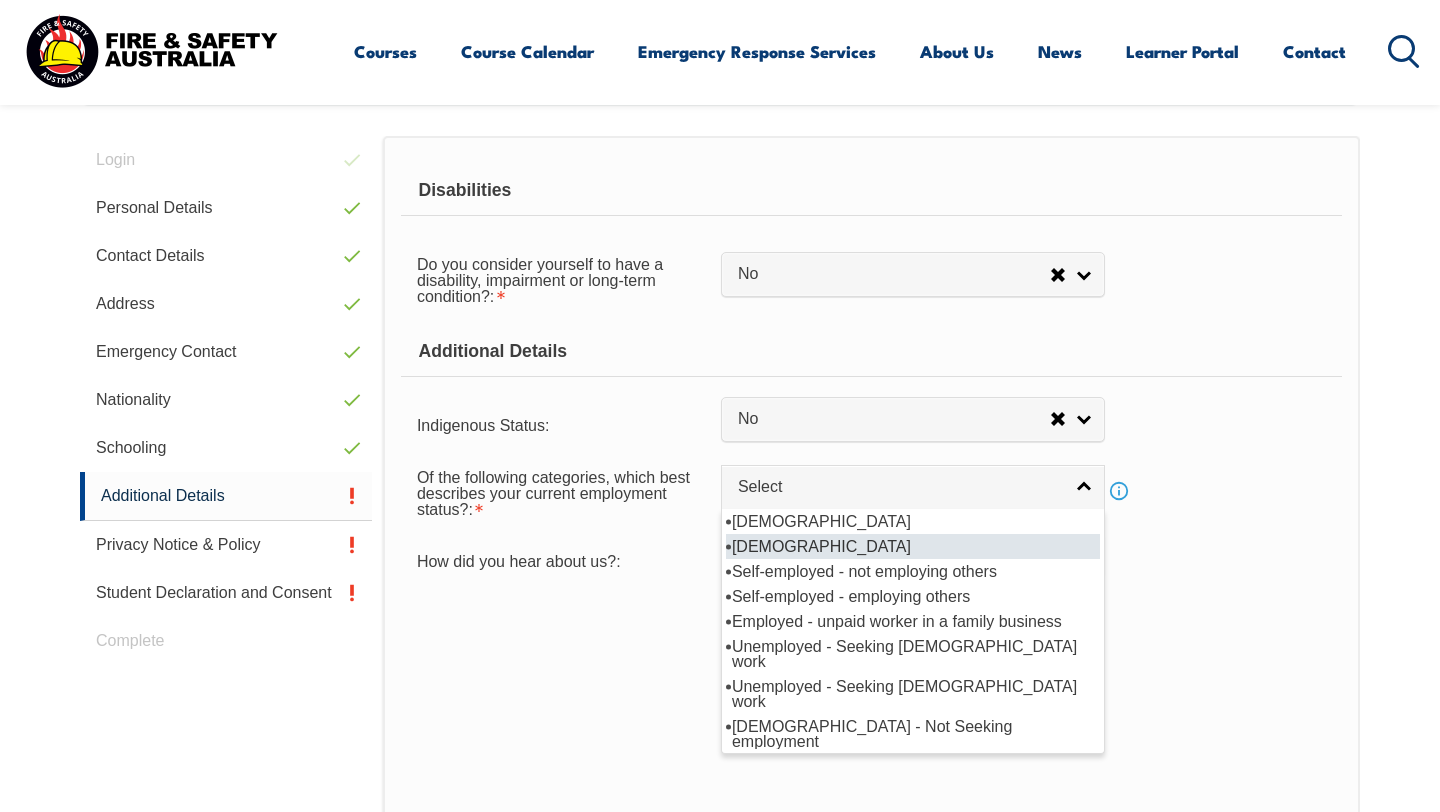click on "[DEMOGRAPHIC_DATA]" at bounding box center [913, 546] 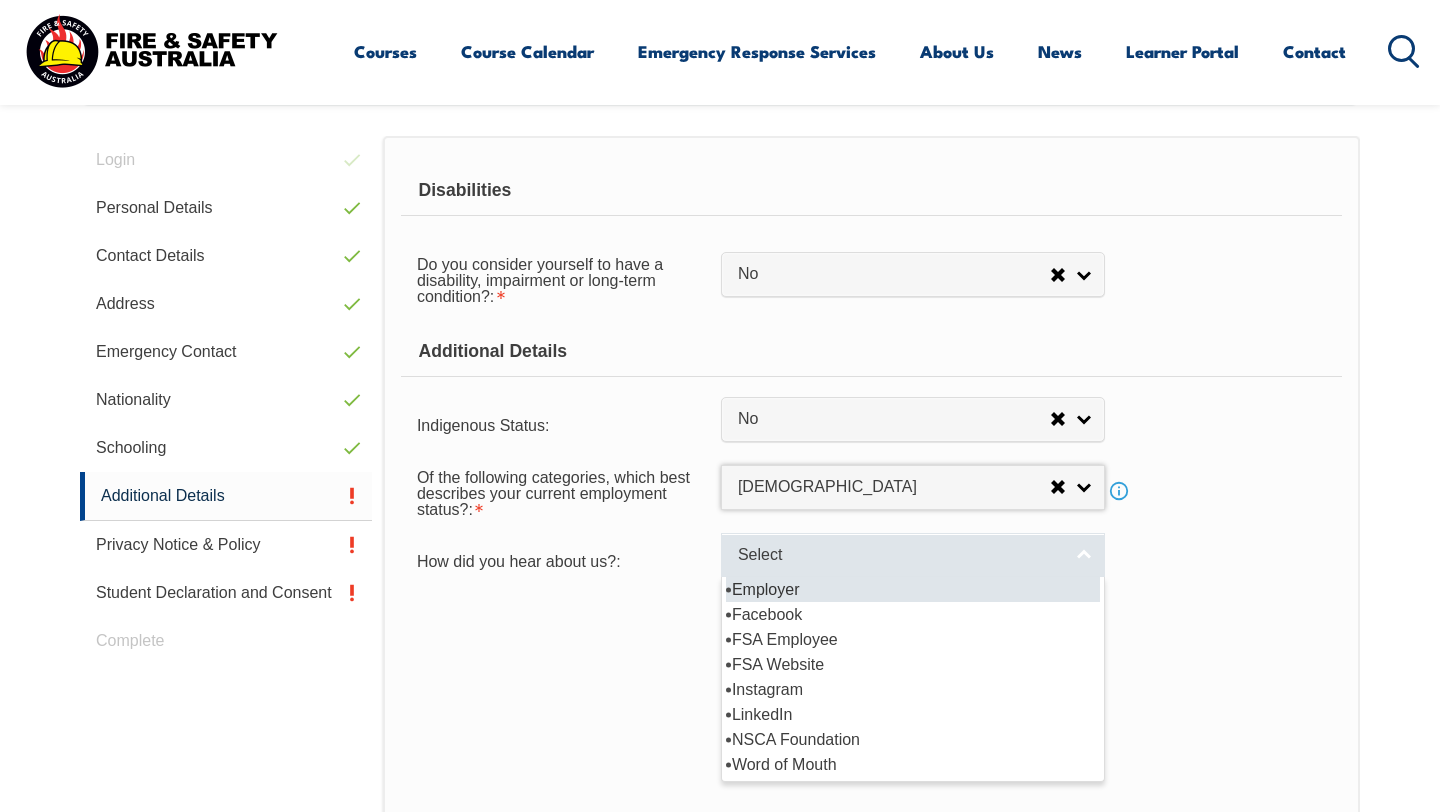 click on "Select" at bounding box center [900, 555] 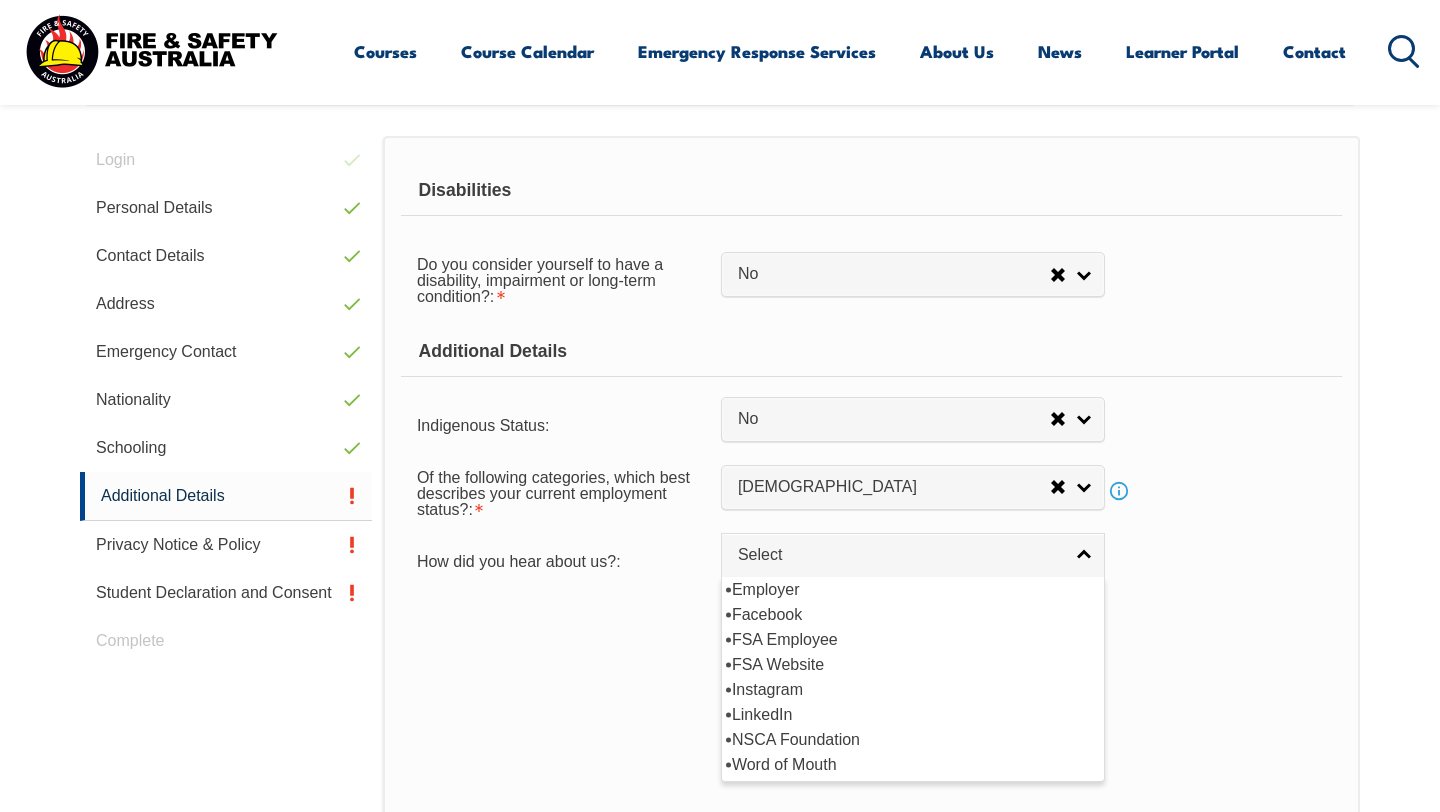click on "Save" at bounding box center (871, 619) 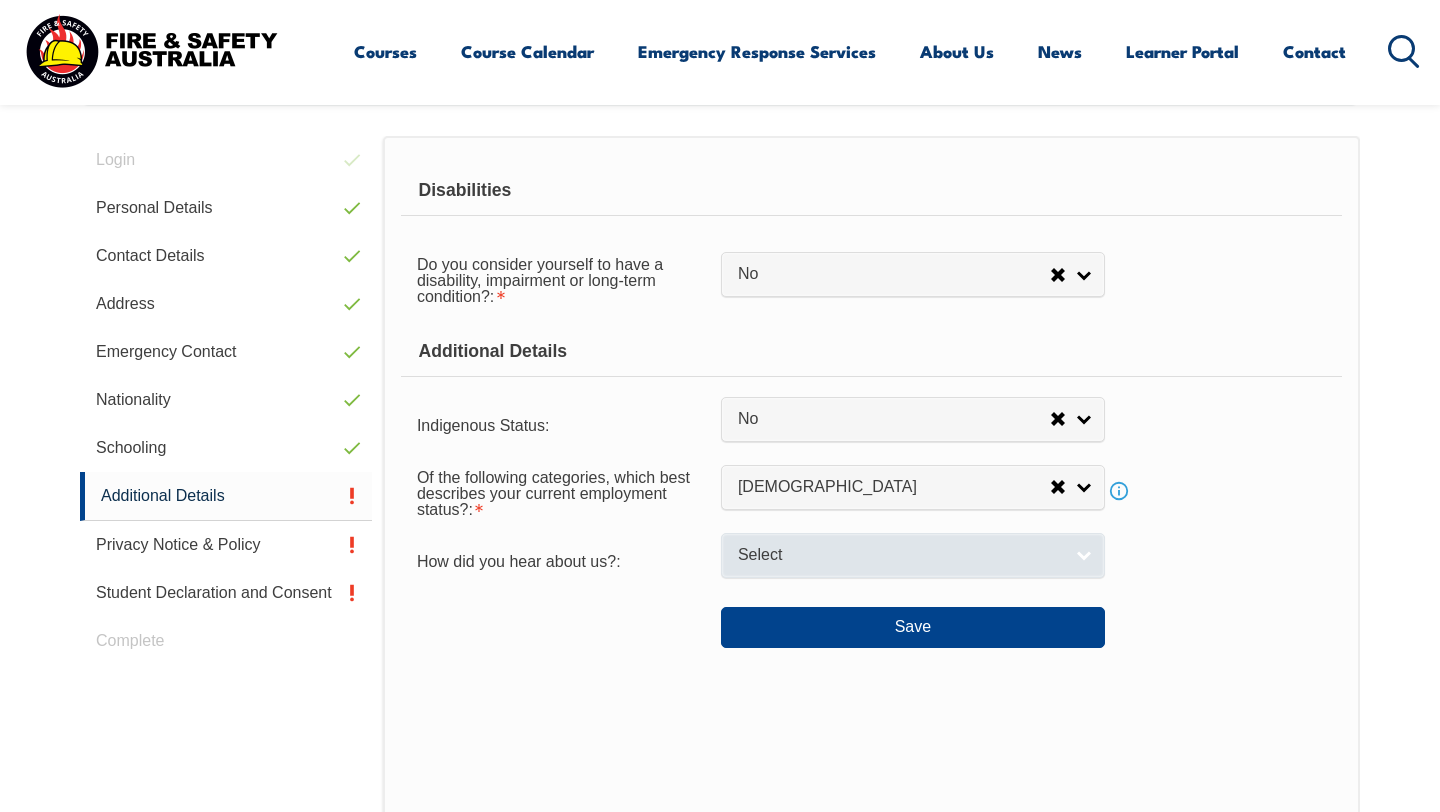 click on "Select" at bounding box center [900, 555] 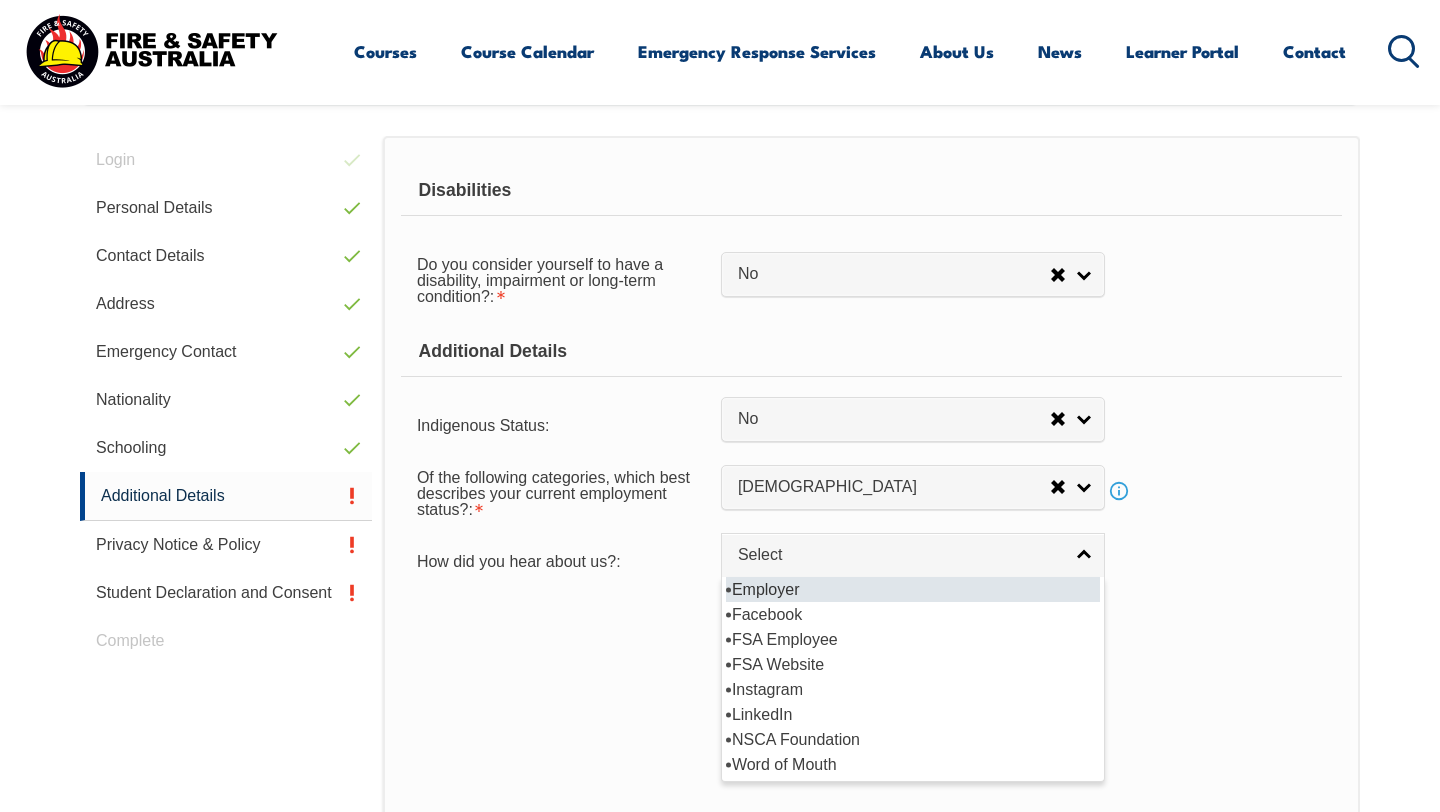 click on "Employer" at bounding box center [913, 589] 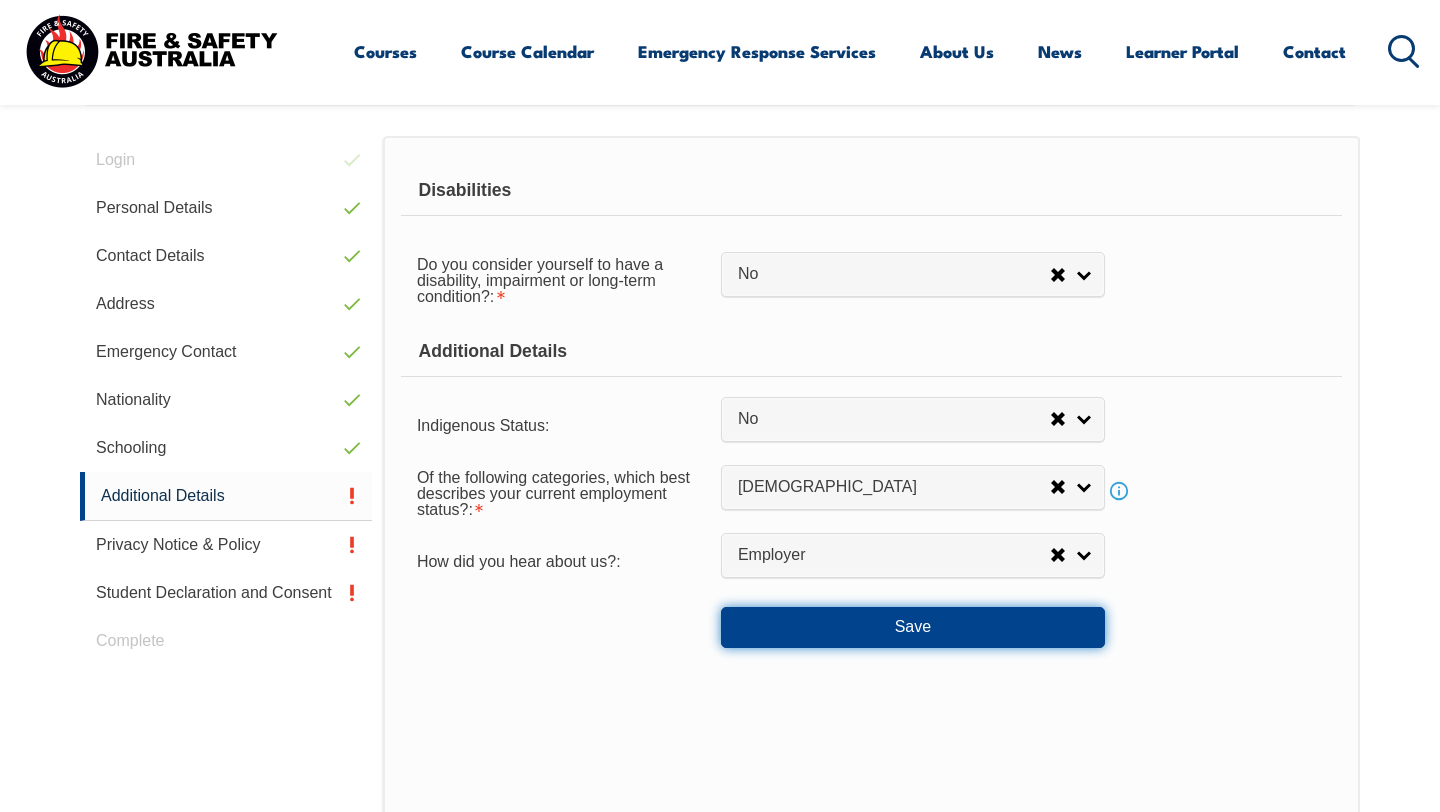 click on "Save" at bounding box center [913, 627] 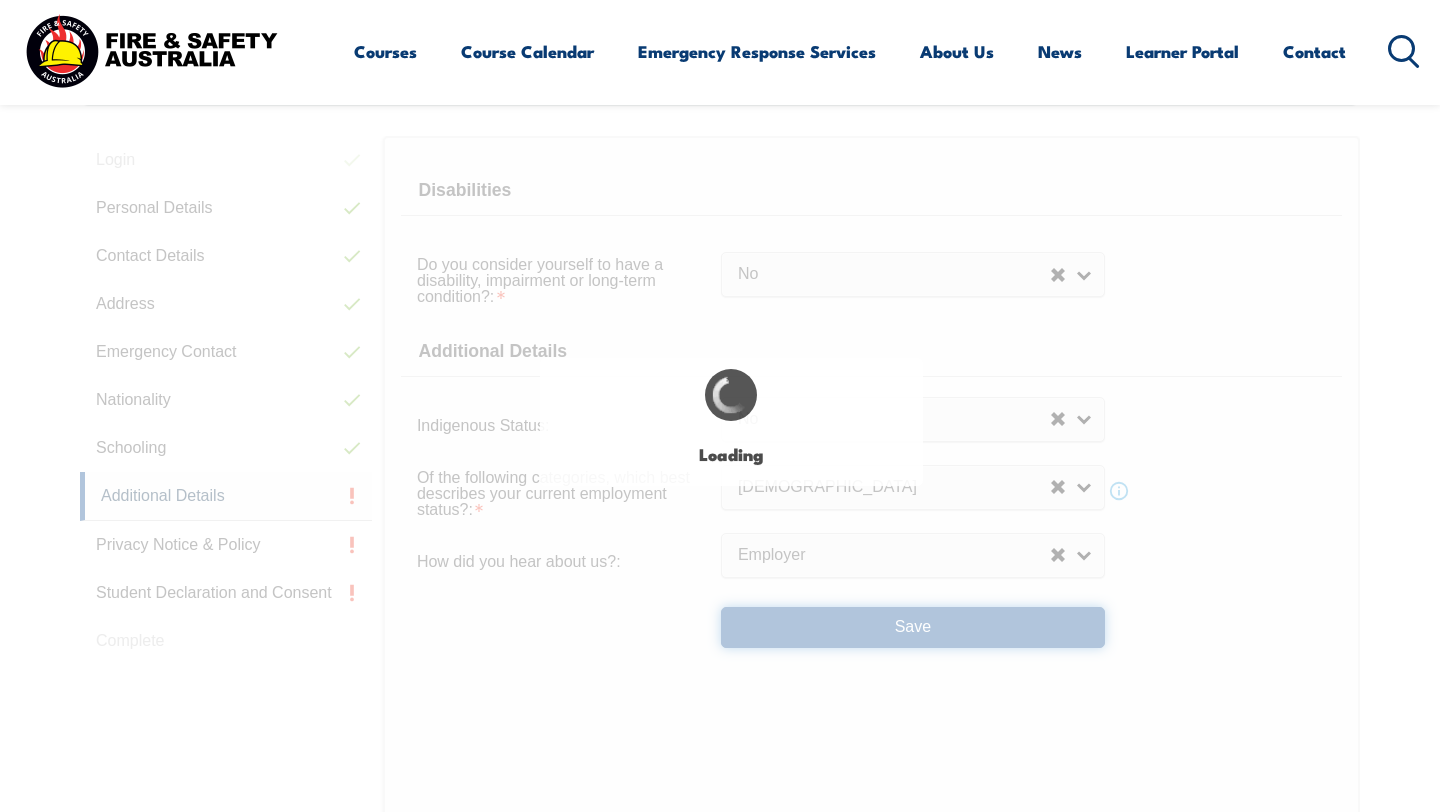 select on "false" 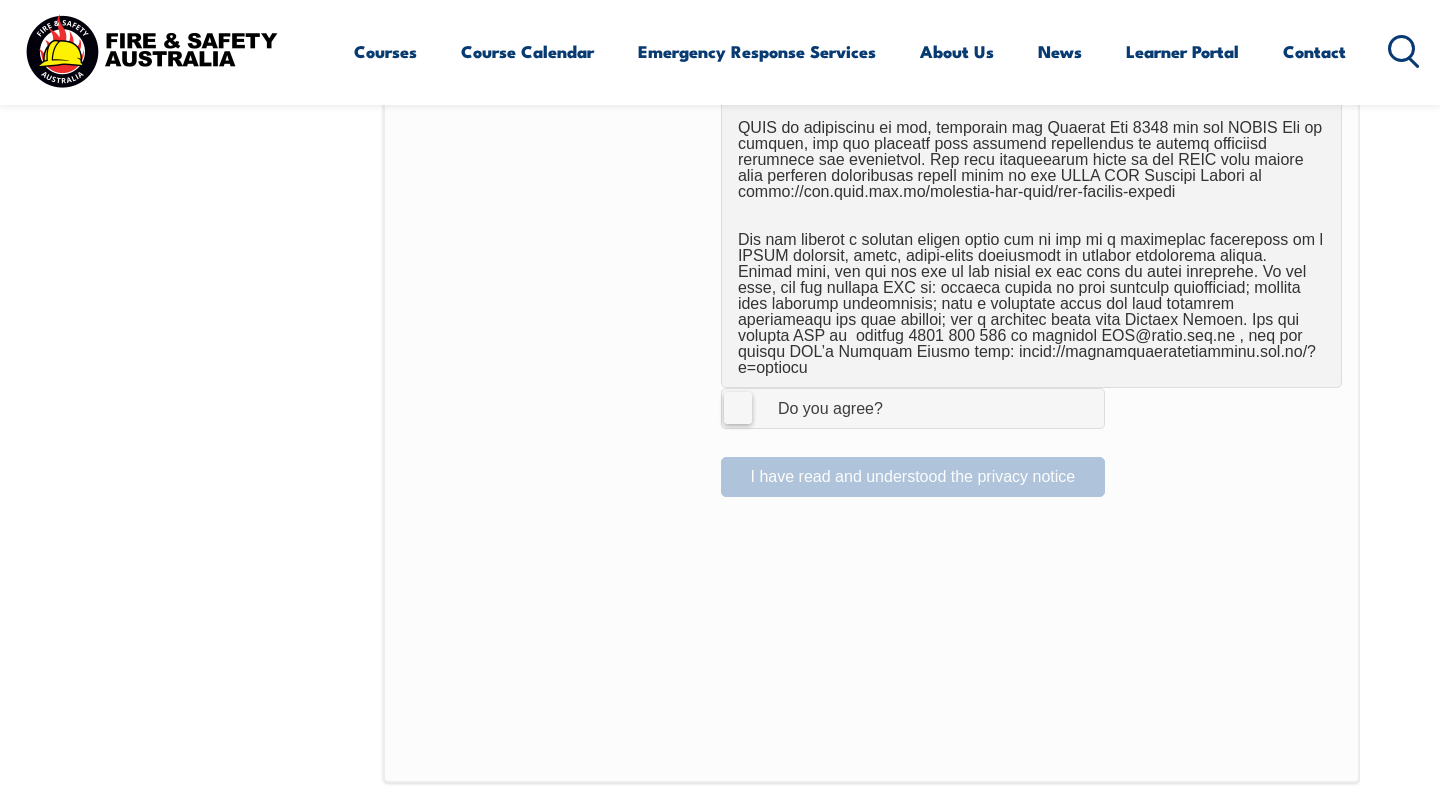 scroll, scrollTop: 1401, scrollLeft: 0, axis: vertical 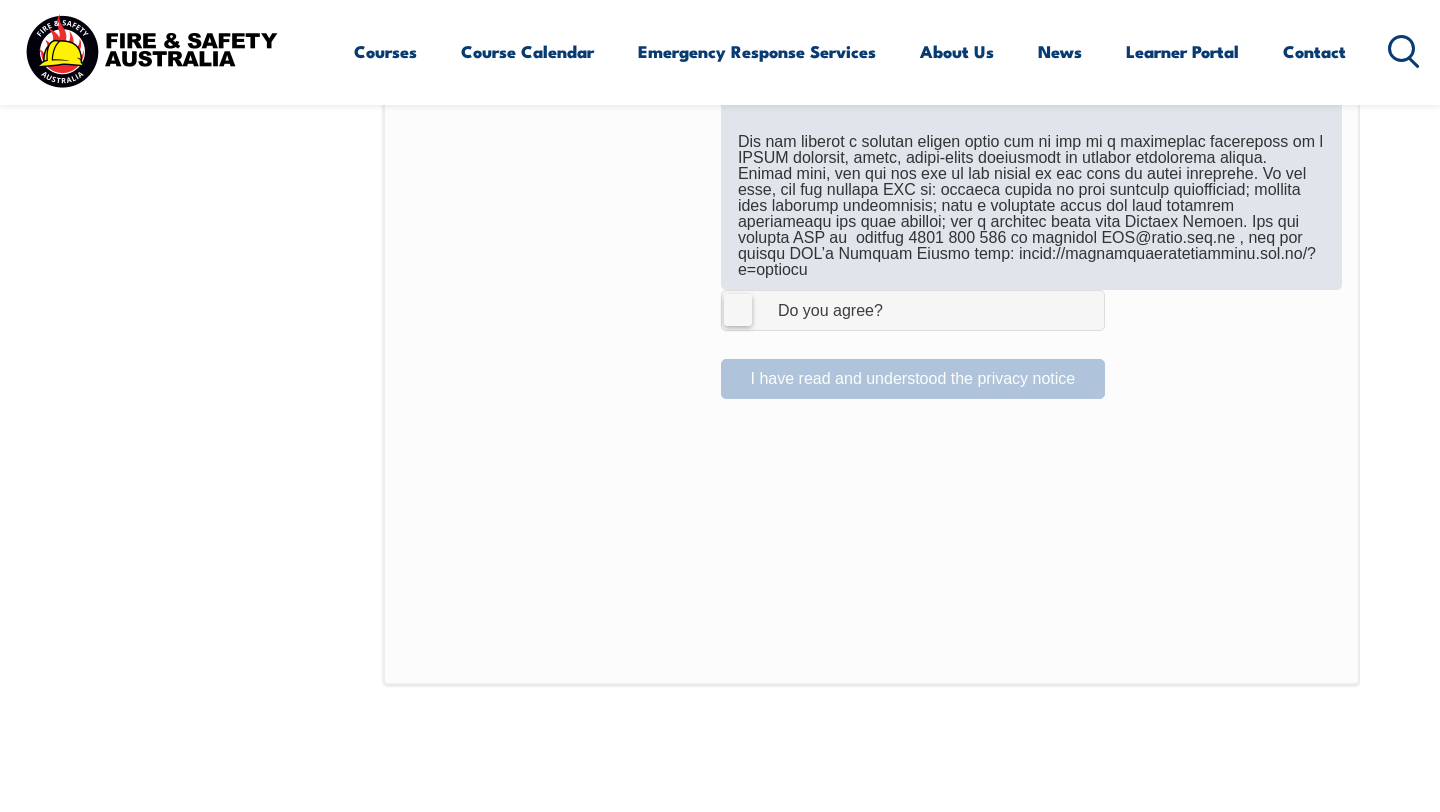 click at bounding box center [1031, -170] 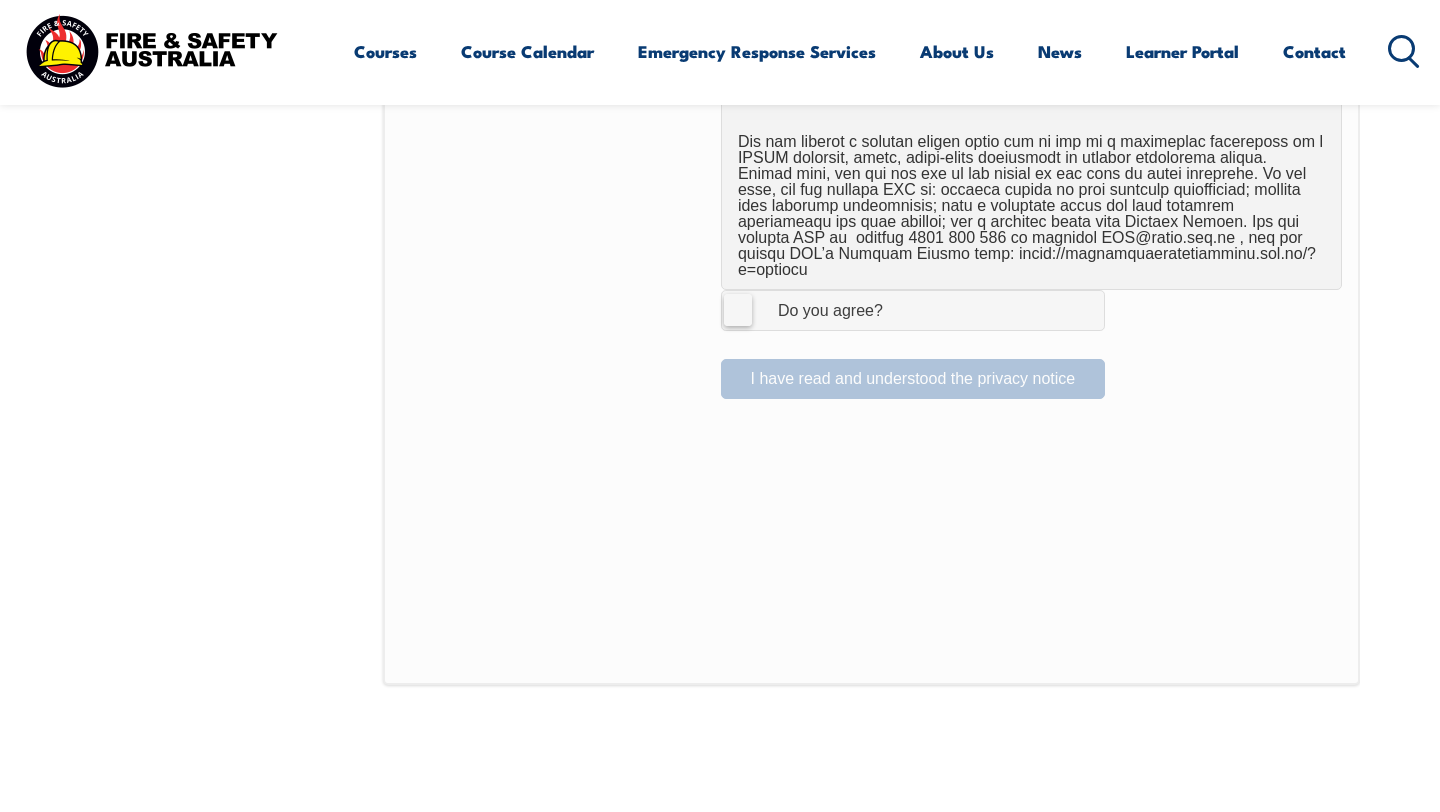 click on "I Agree Do you agree?" at bounding box center [913, 310] 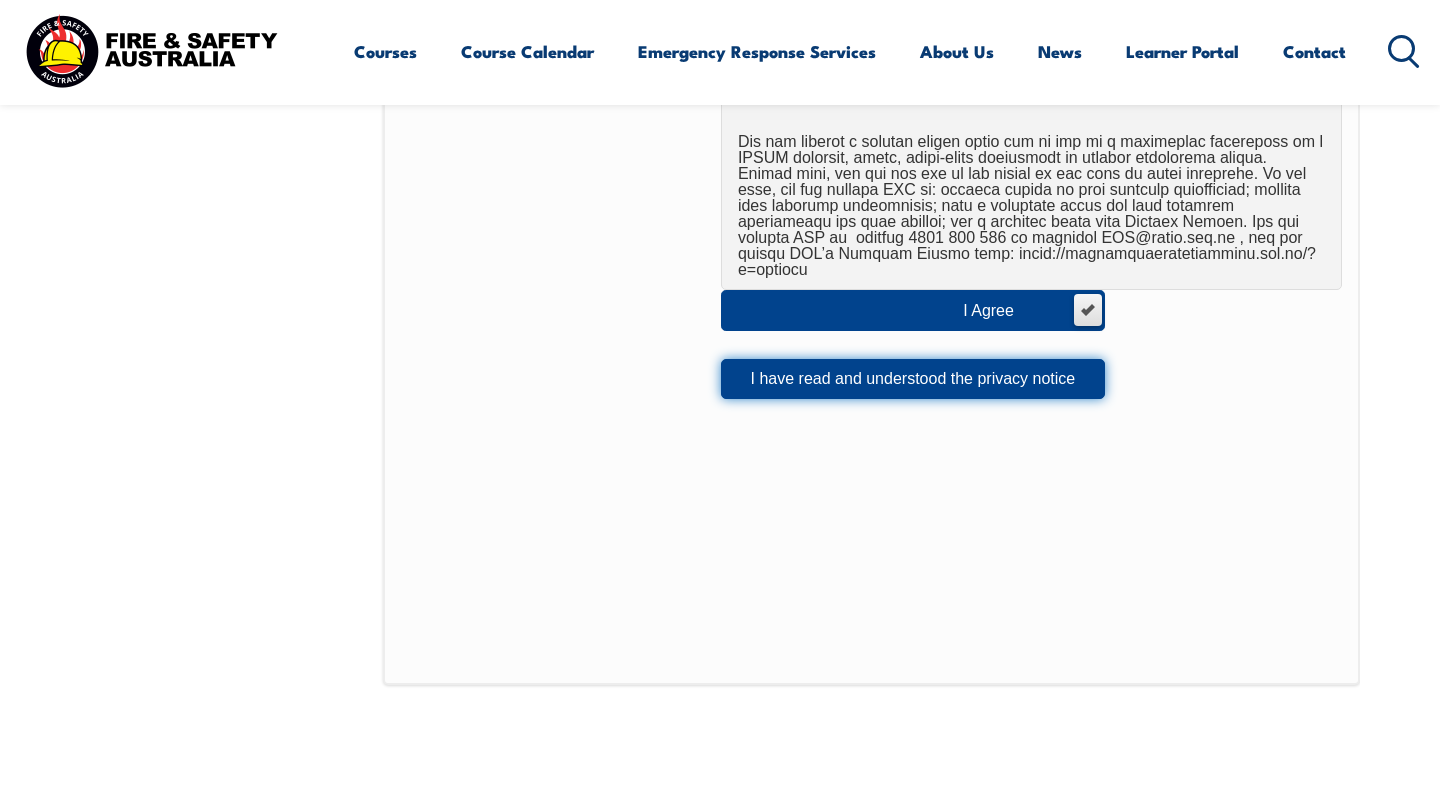click on "I have read and understood the privacy notice" at bounding box center [913, 379] 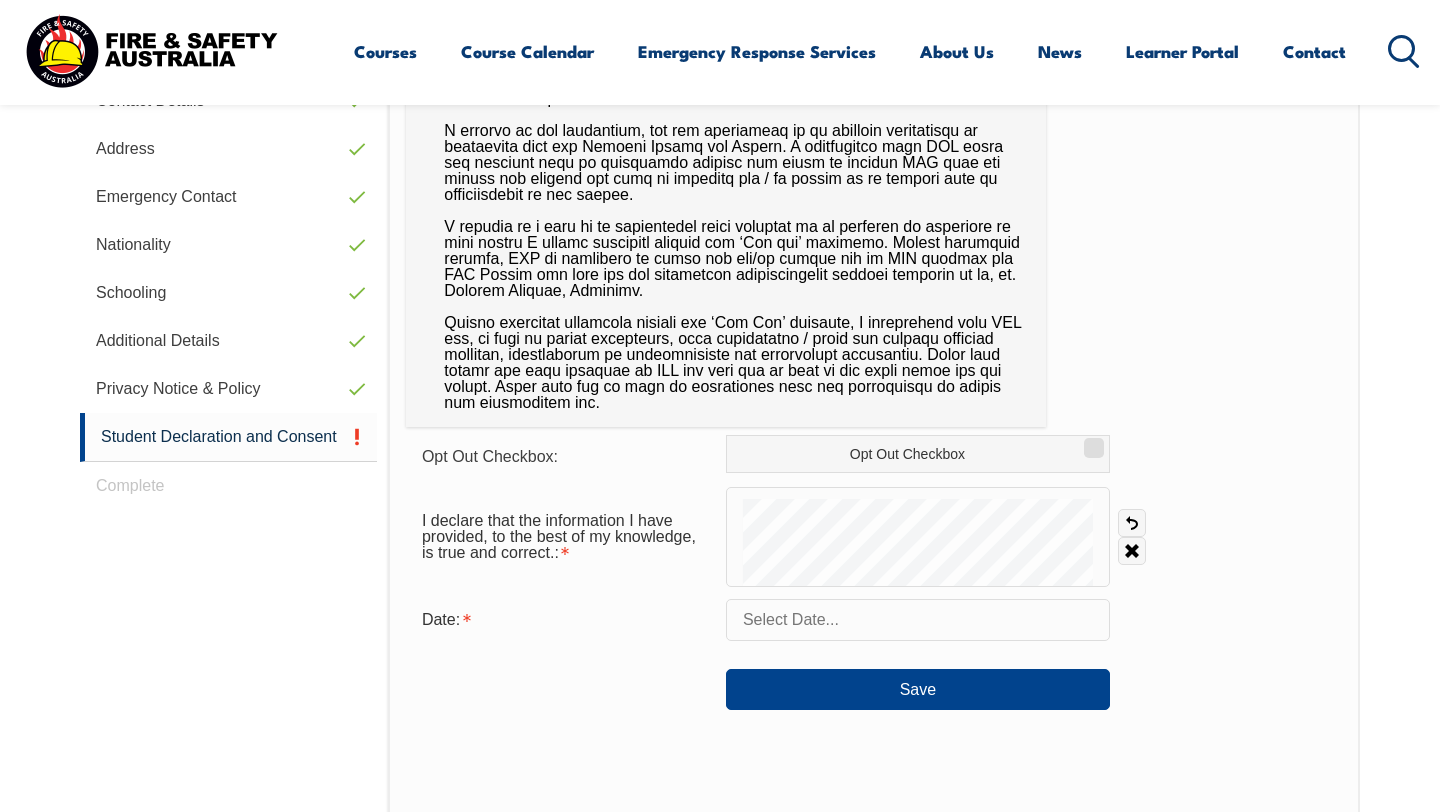 scroll, scrollTop: 780, scrollLeft: 0, axis: vertical 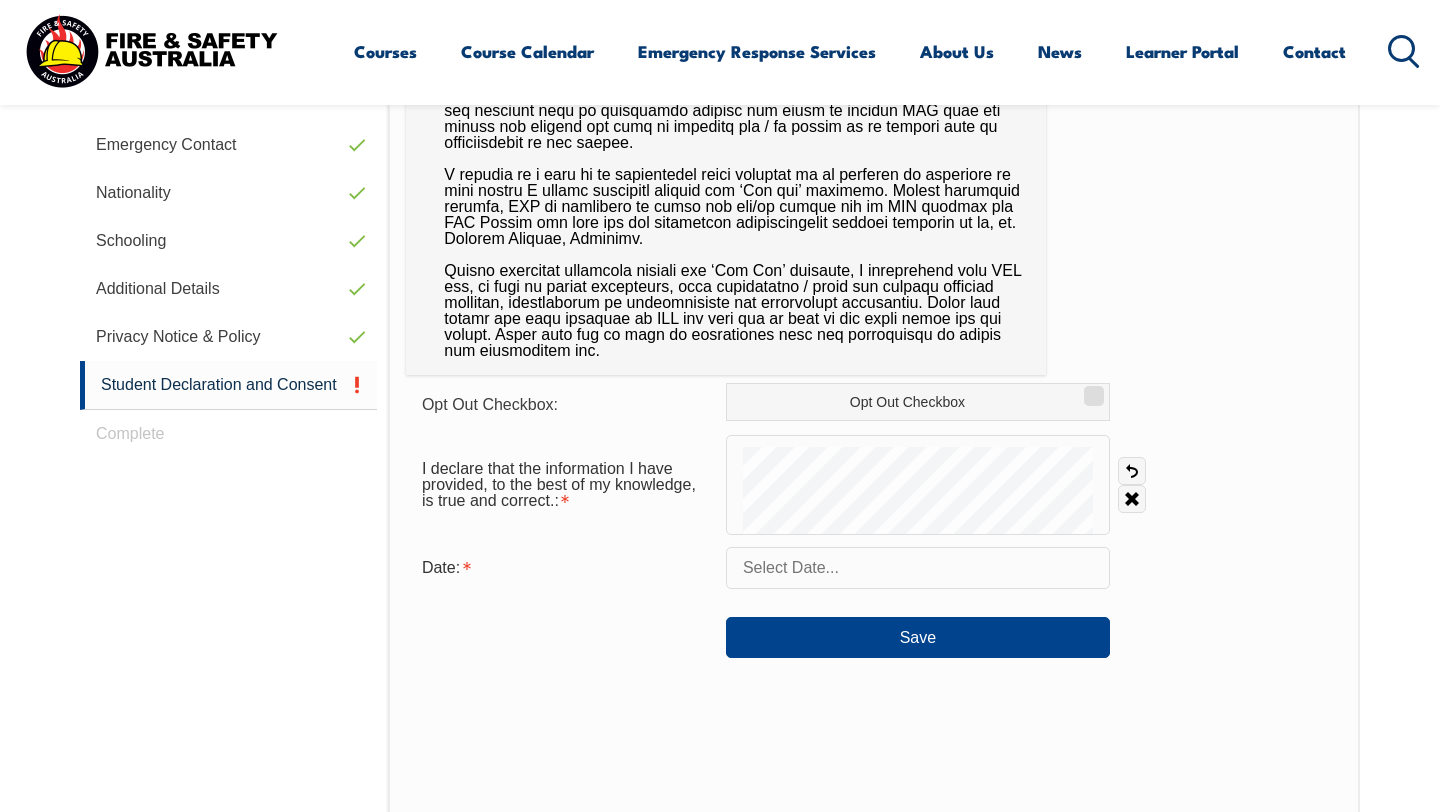 click at bounding box center (918, 568) 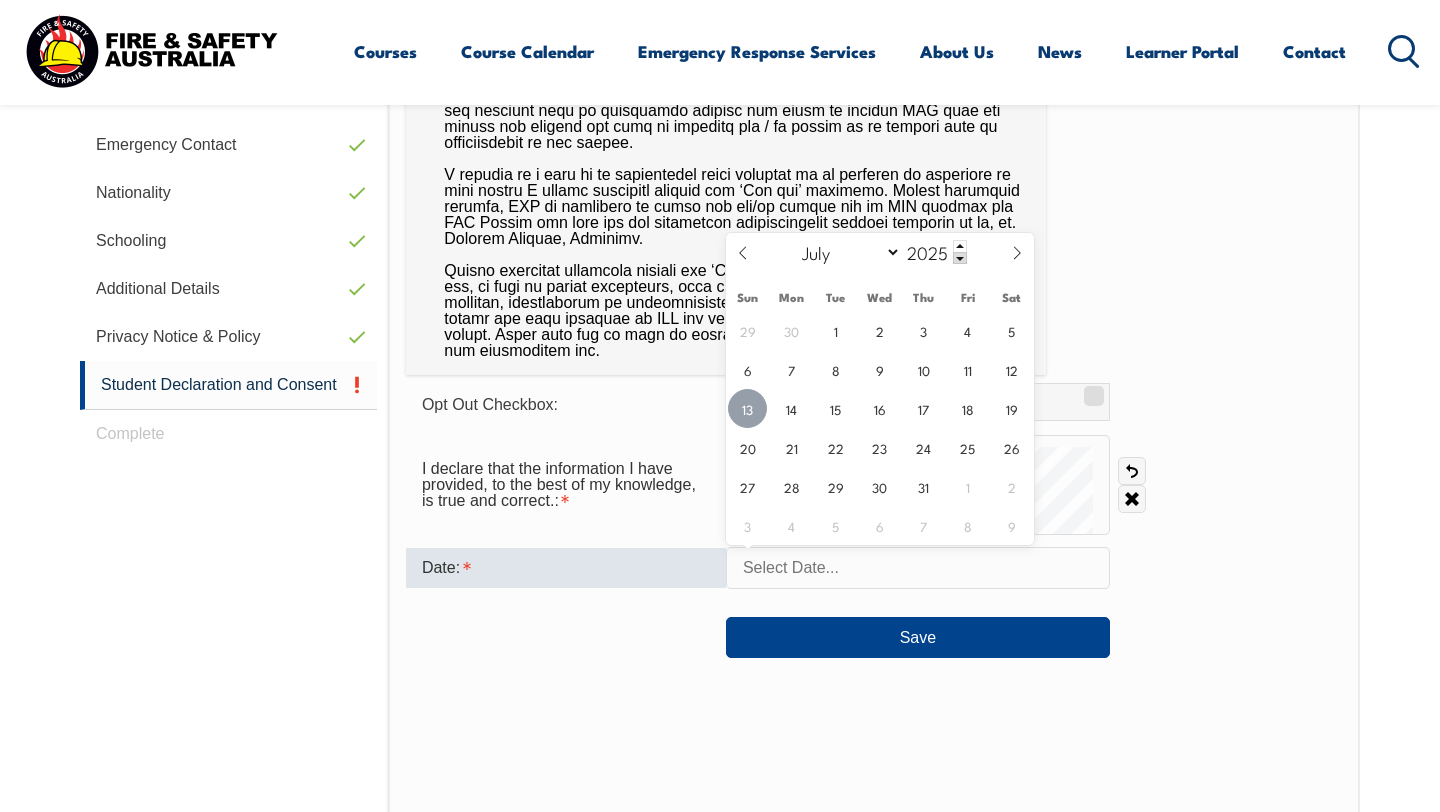 click on "13" at bounding box center (747, 408) 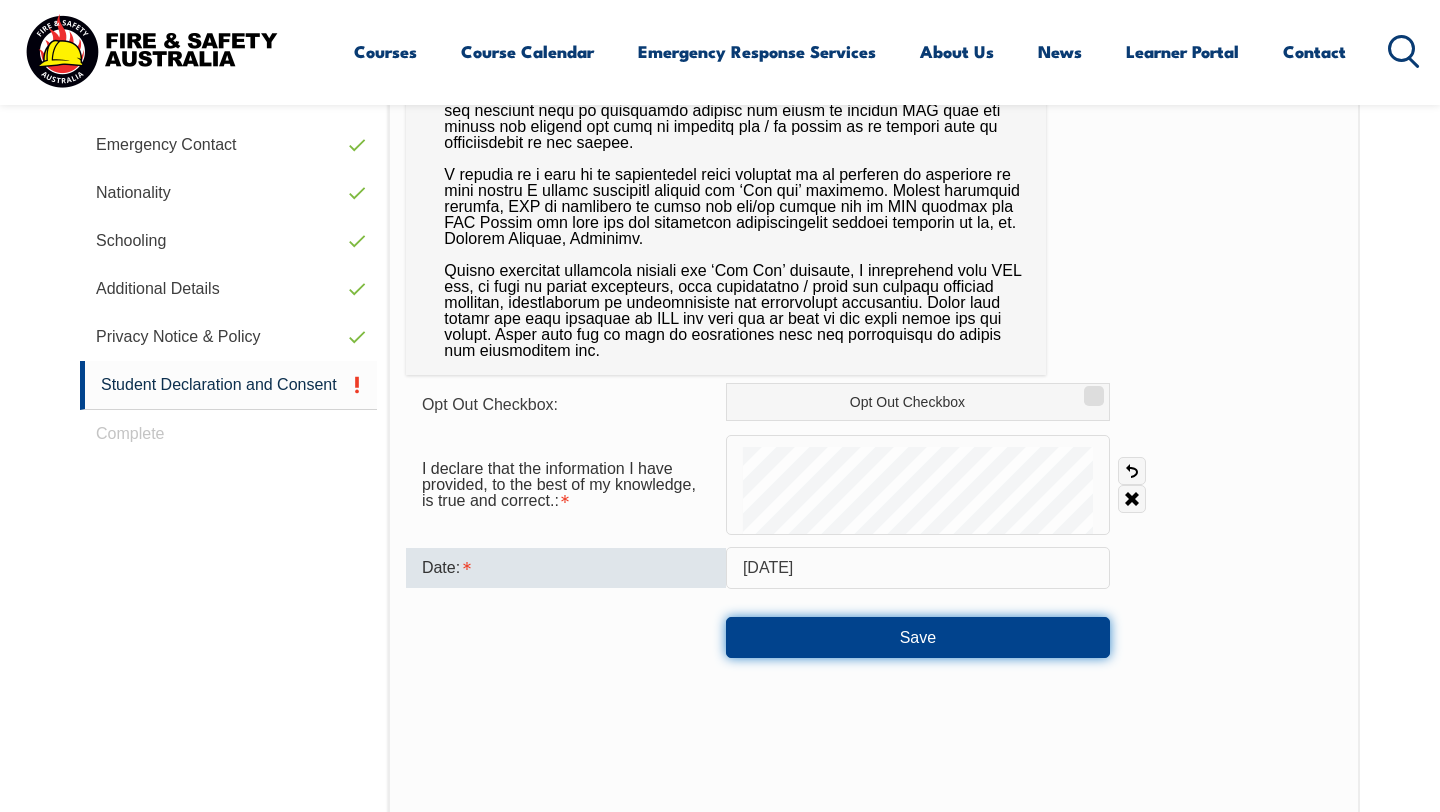 click on "Save" at bounding box center [918, 637] 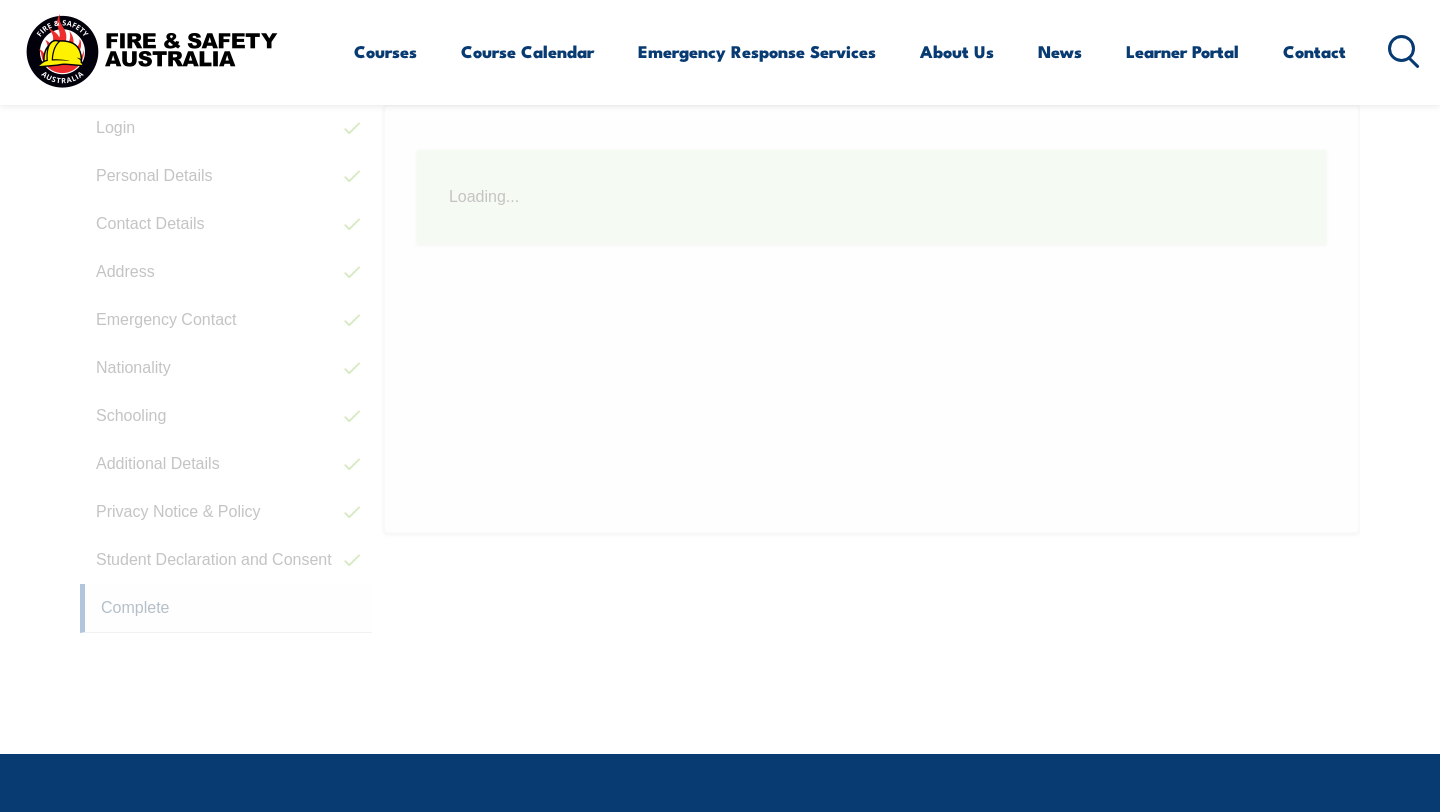 scroll, scrollTop: 545, scrollLeft: 0, axis: vertical 